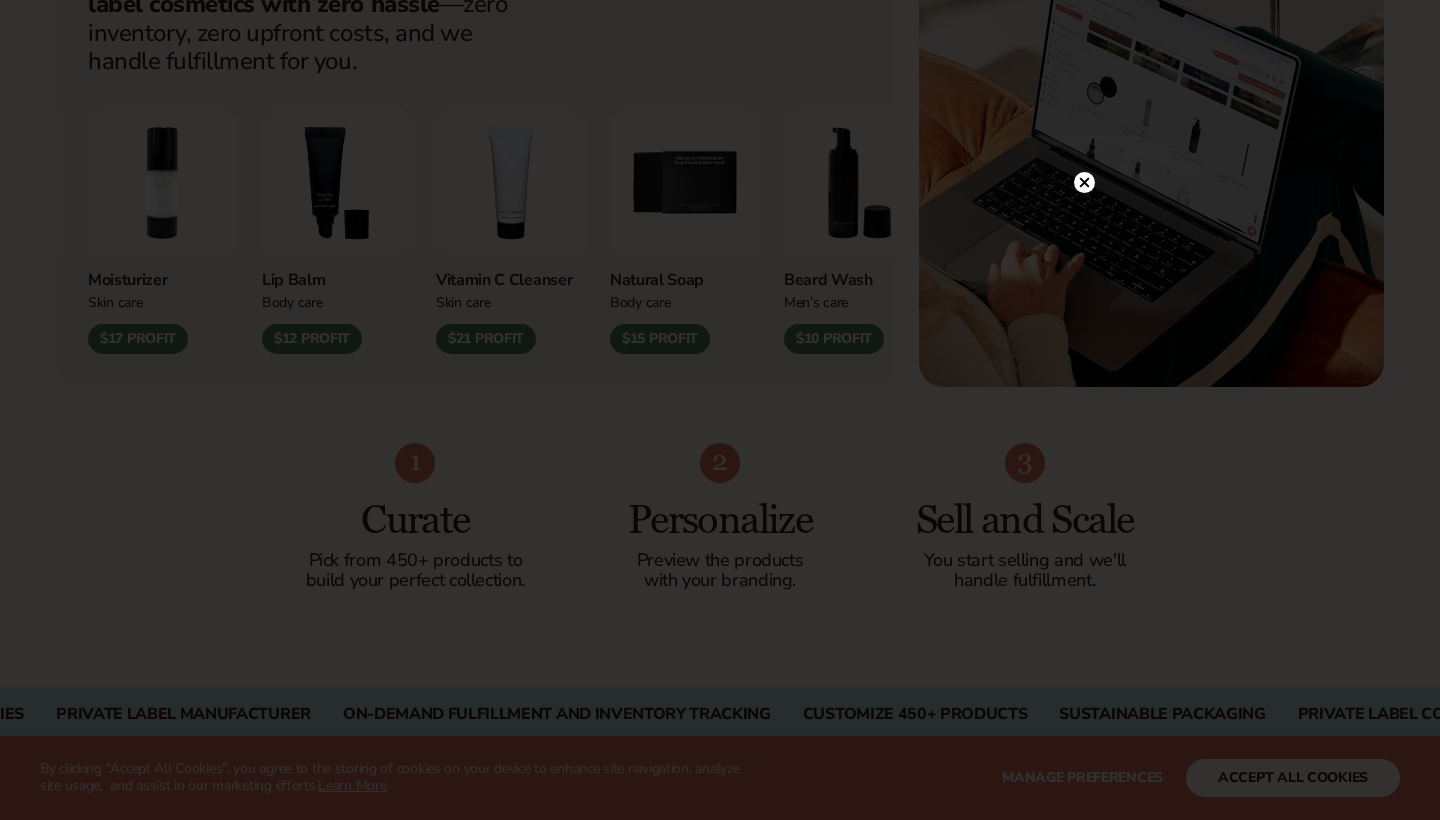 scroll, scrollTop: 898, scrollLeft: 0, axis: vertical 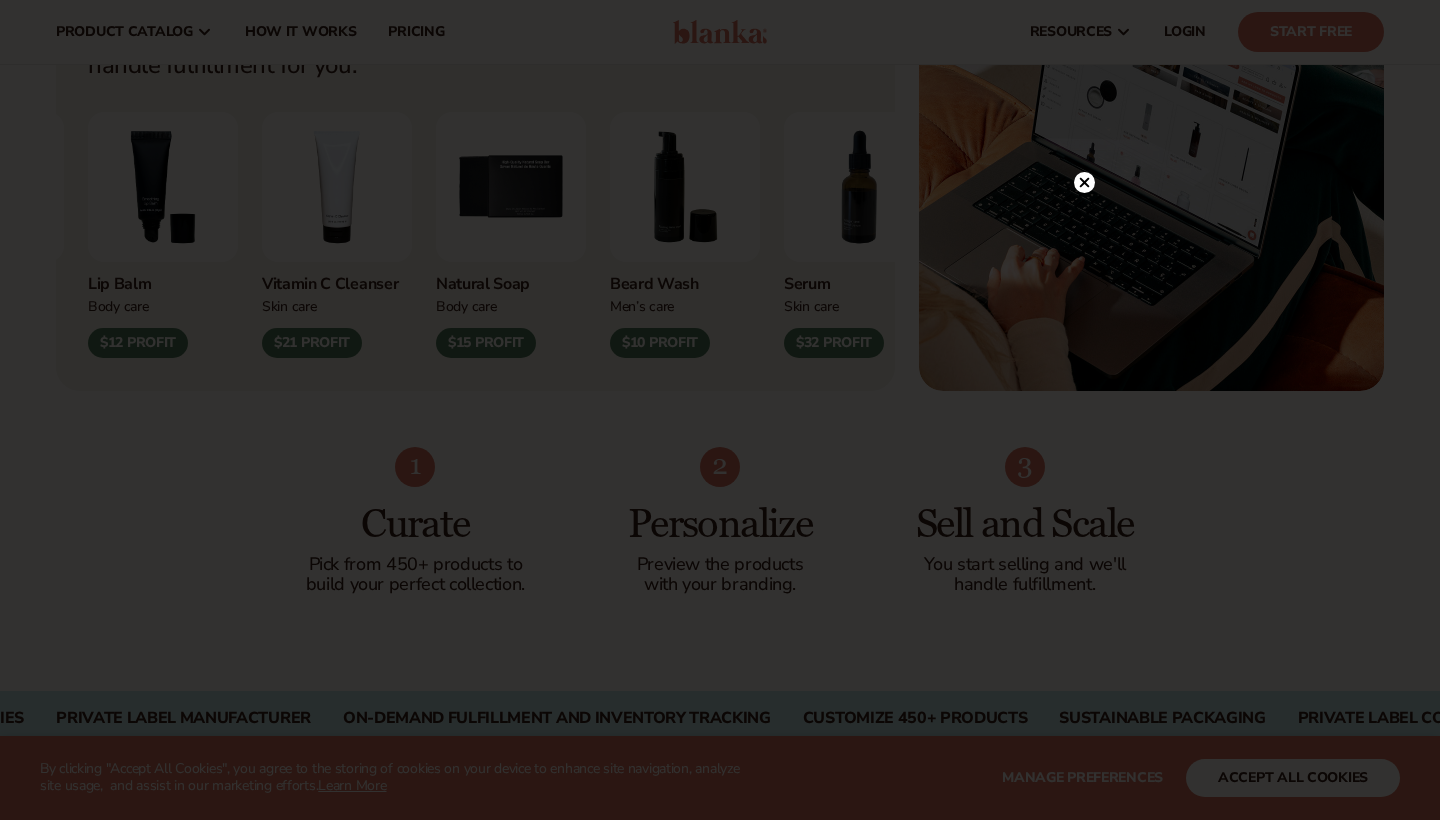 click 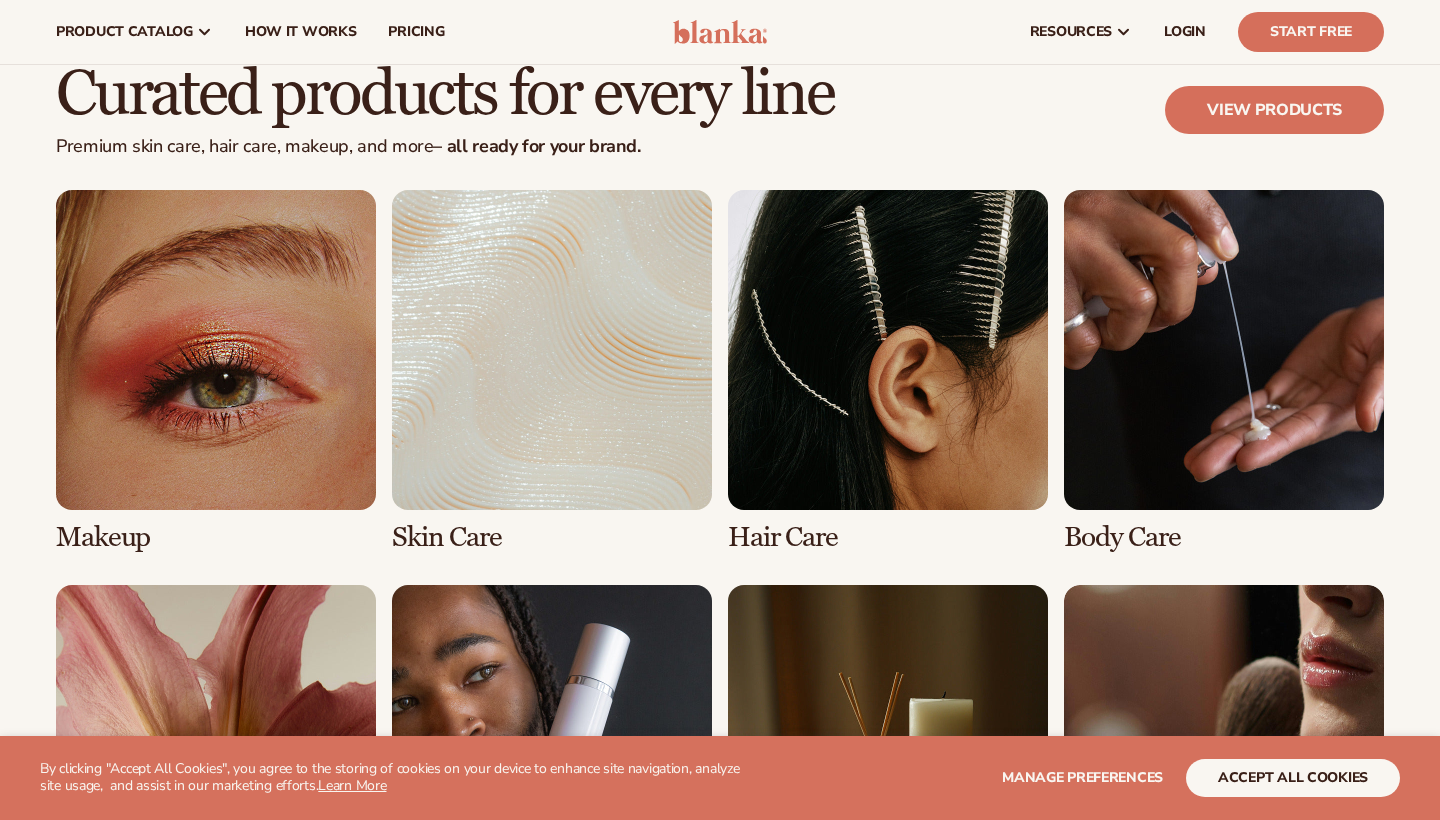 scroll, scrollTop: 4874, scrollLeft: 0, axis: vertical 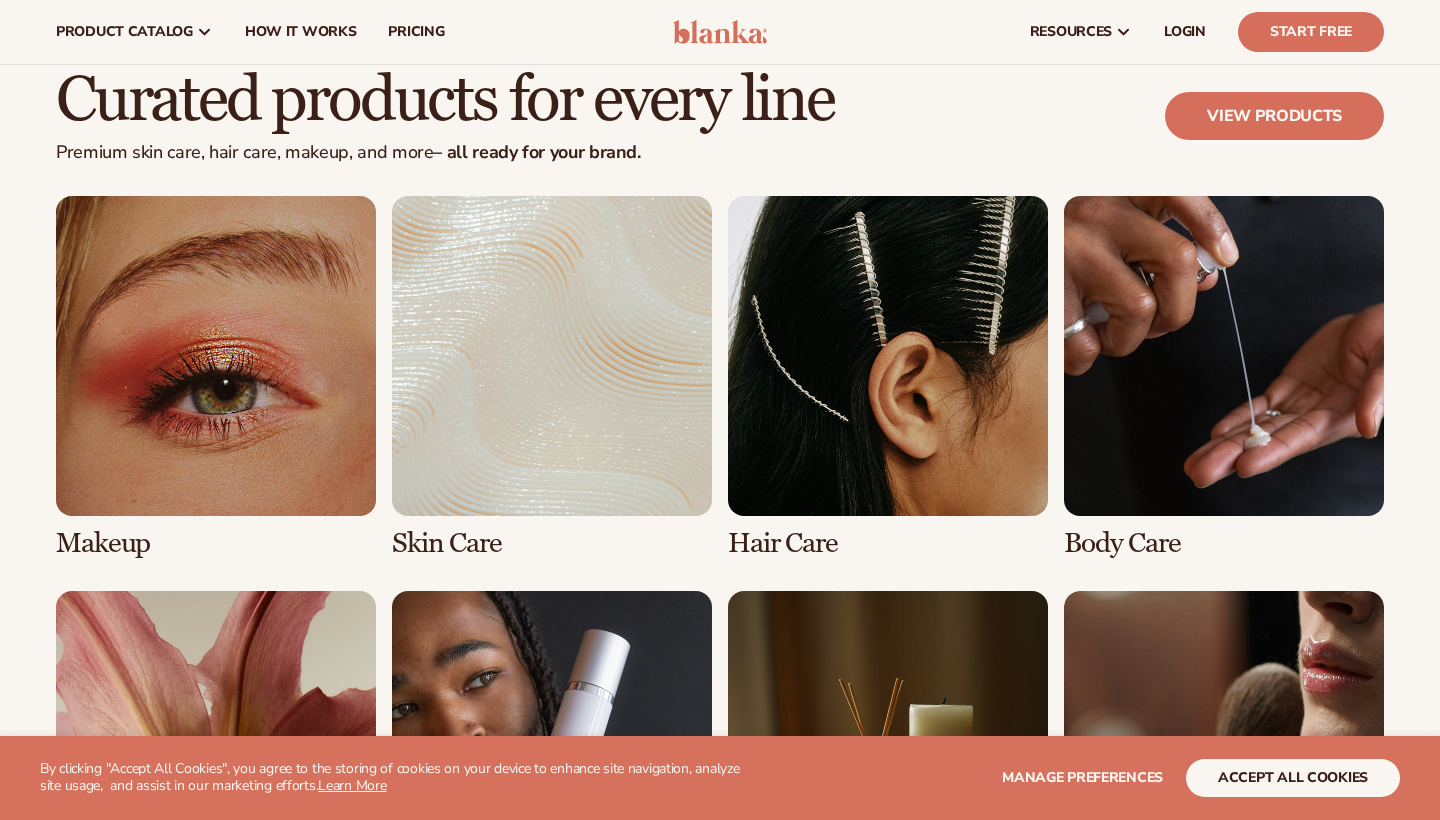 click at bounding box center [552, 377] 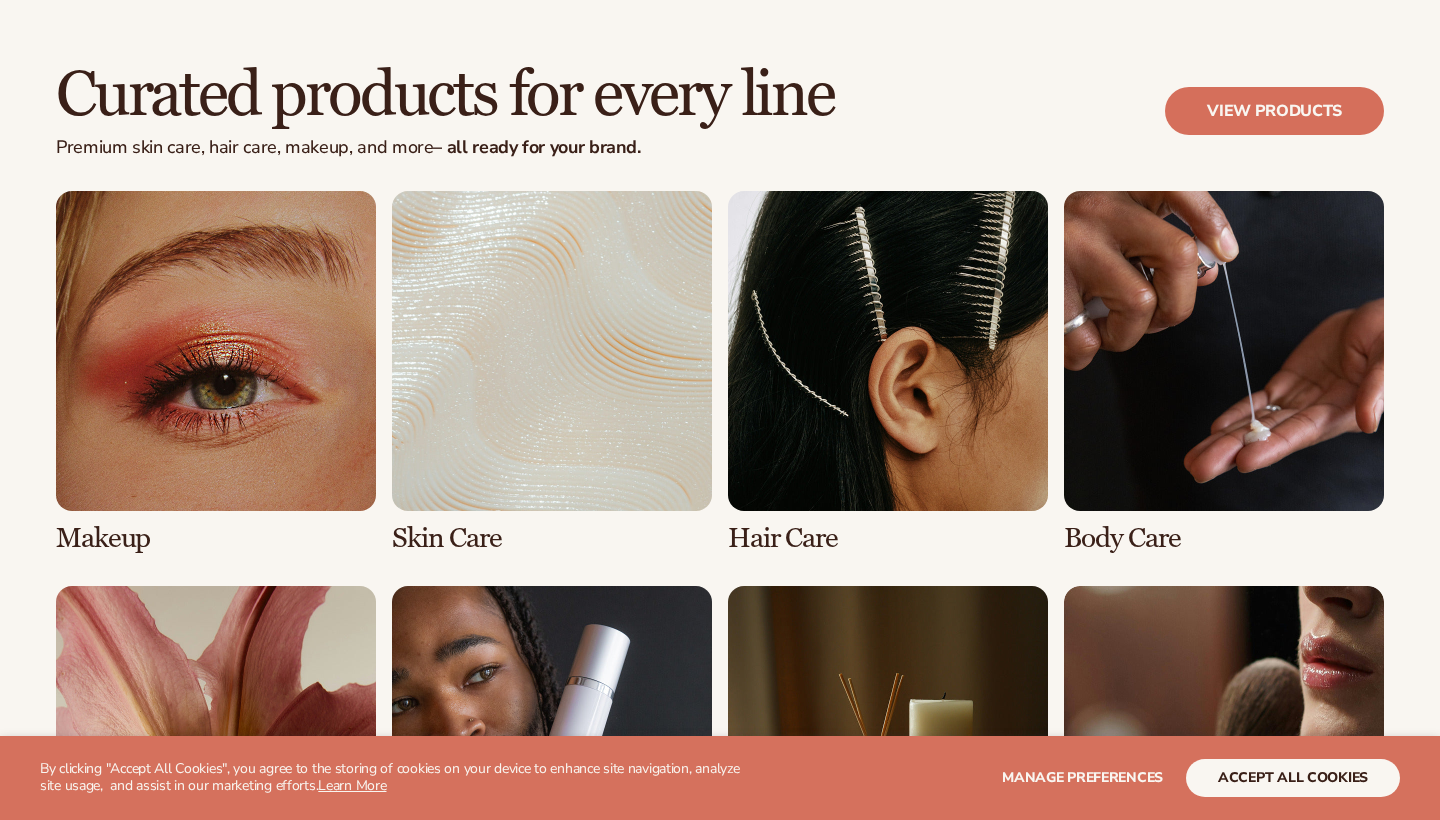 click at bounding box center (552, 372) 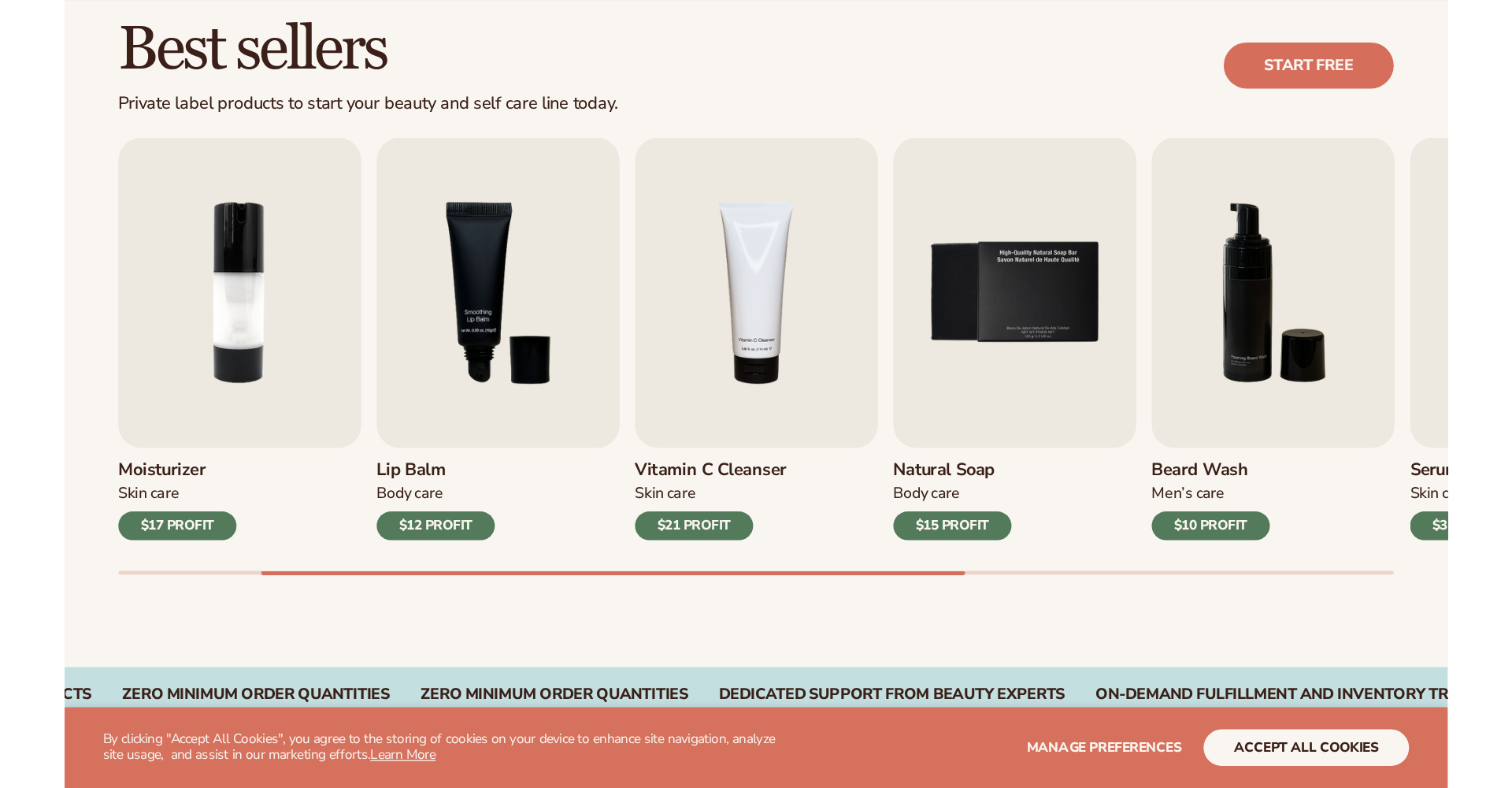 scroll, scrollTop: 454, scrollLeft: 0, axis: vertical 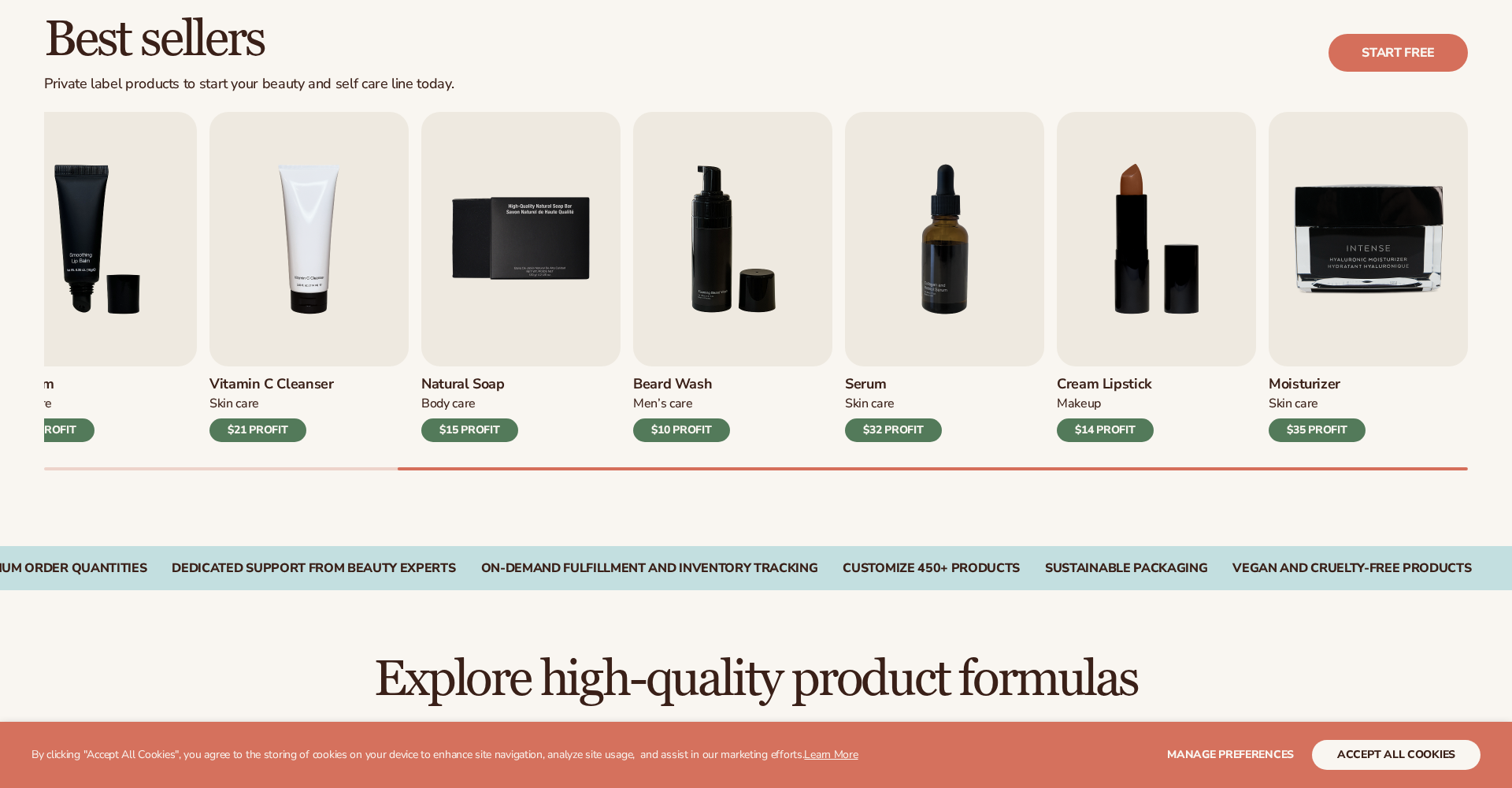 click on "accept all cookies" at bounding box center [1396, 755] 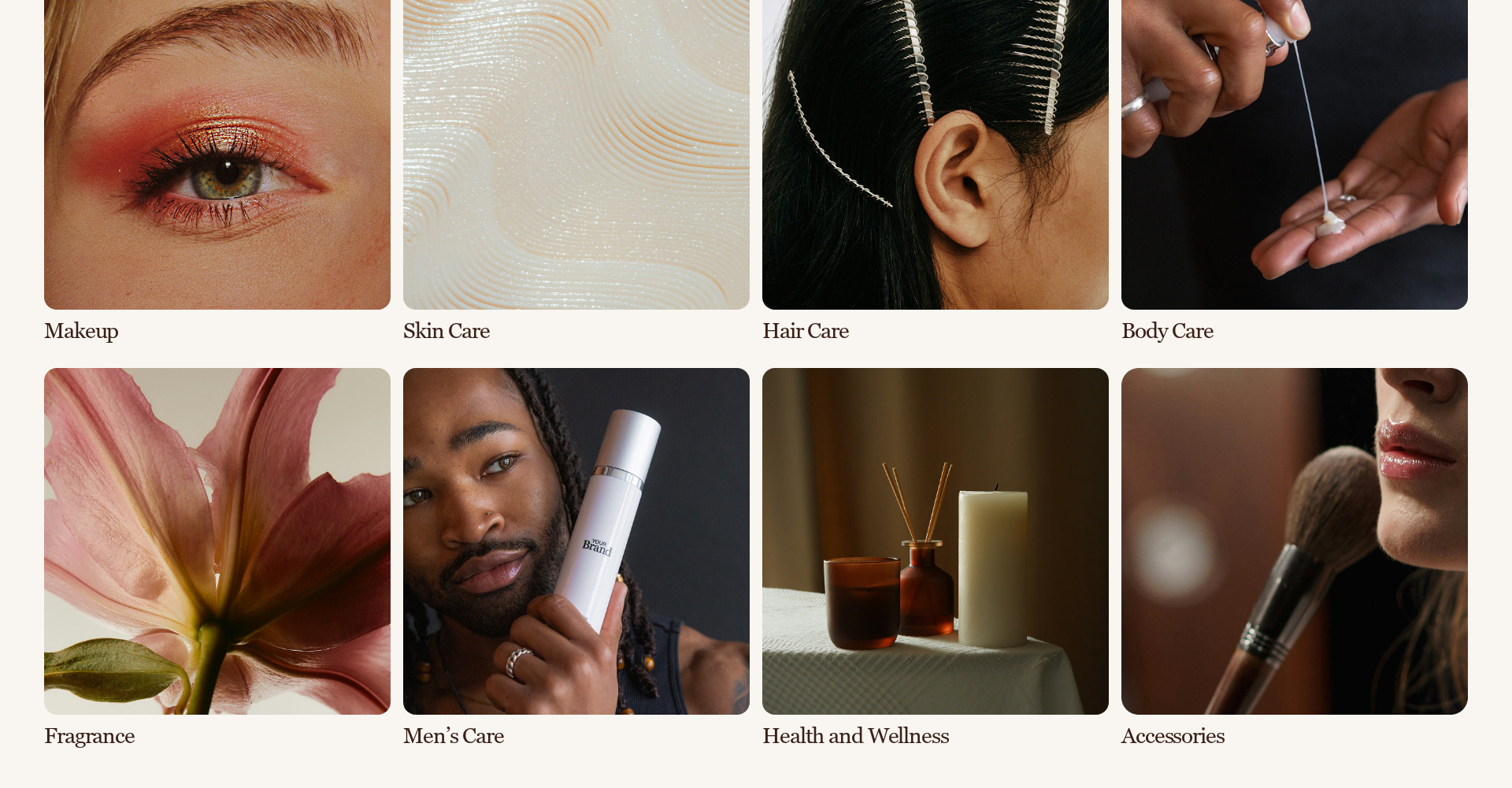scroll, scrollTop: 1226, scrollLeft: 0, axis: vertical 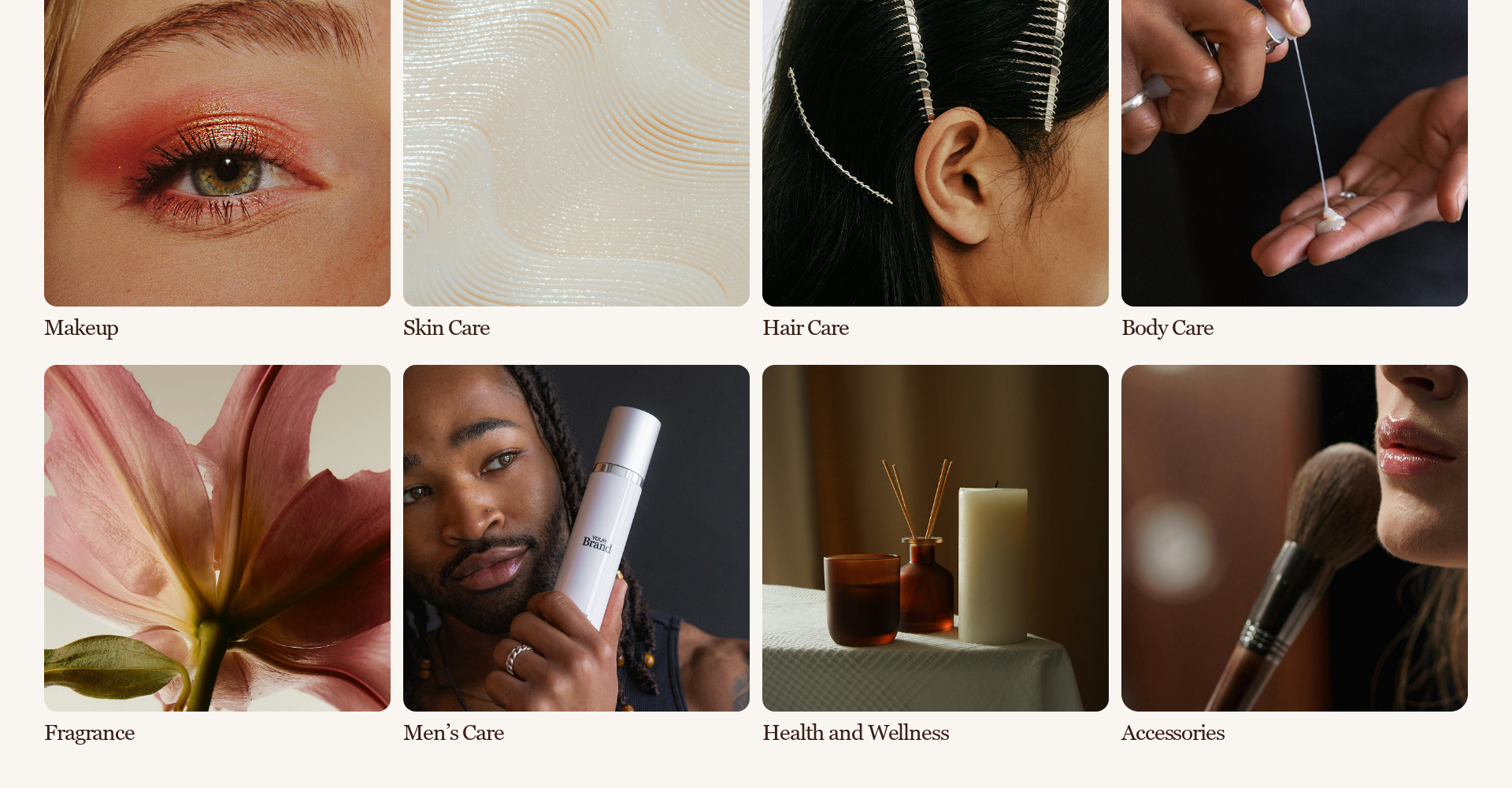 click at bounding box center (576, 150) 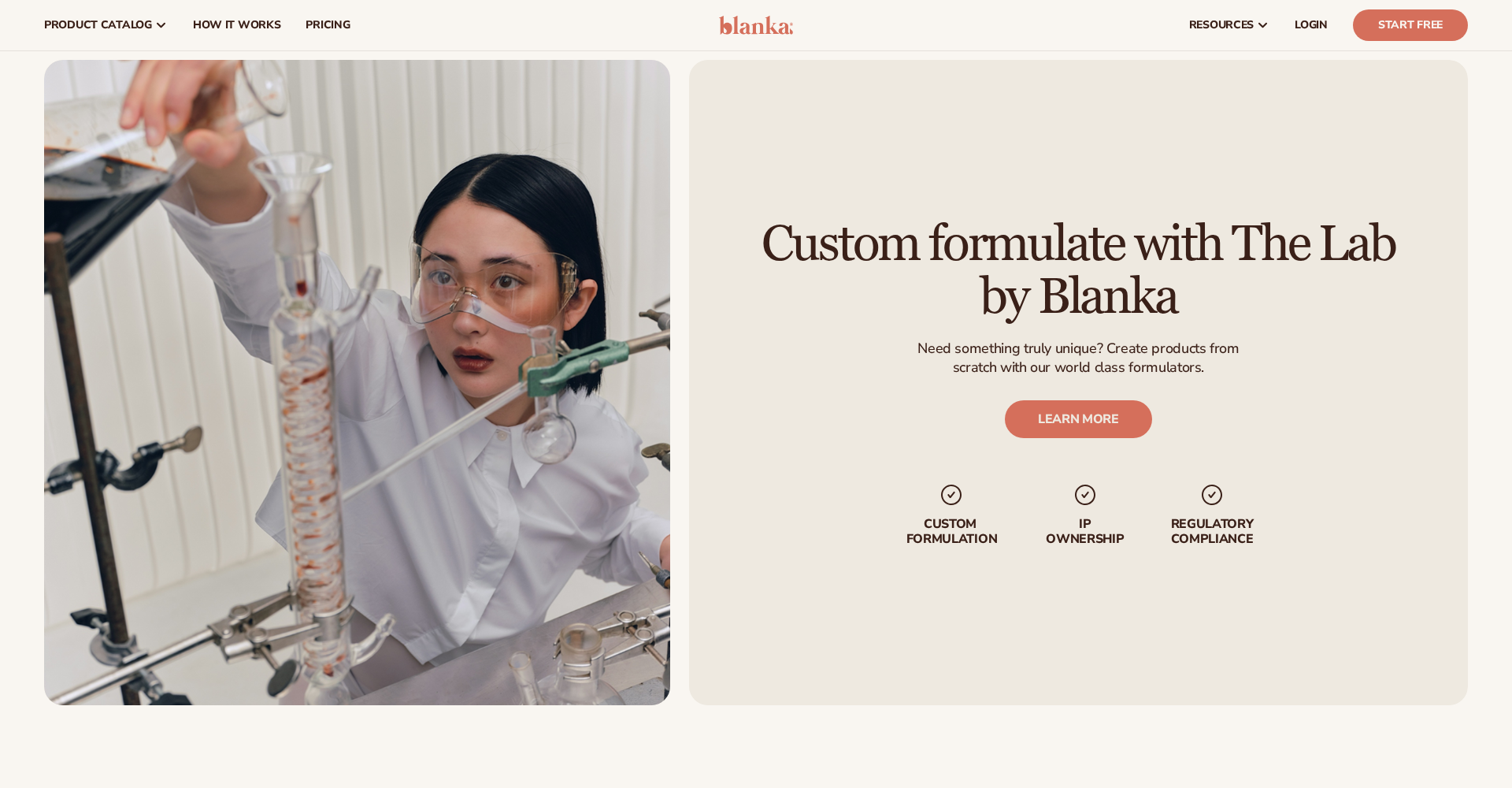 scroll, scrollTop: 2078, scrollLeft: 0, axis: vertical 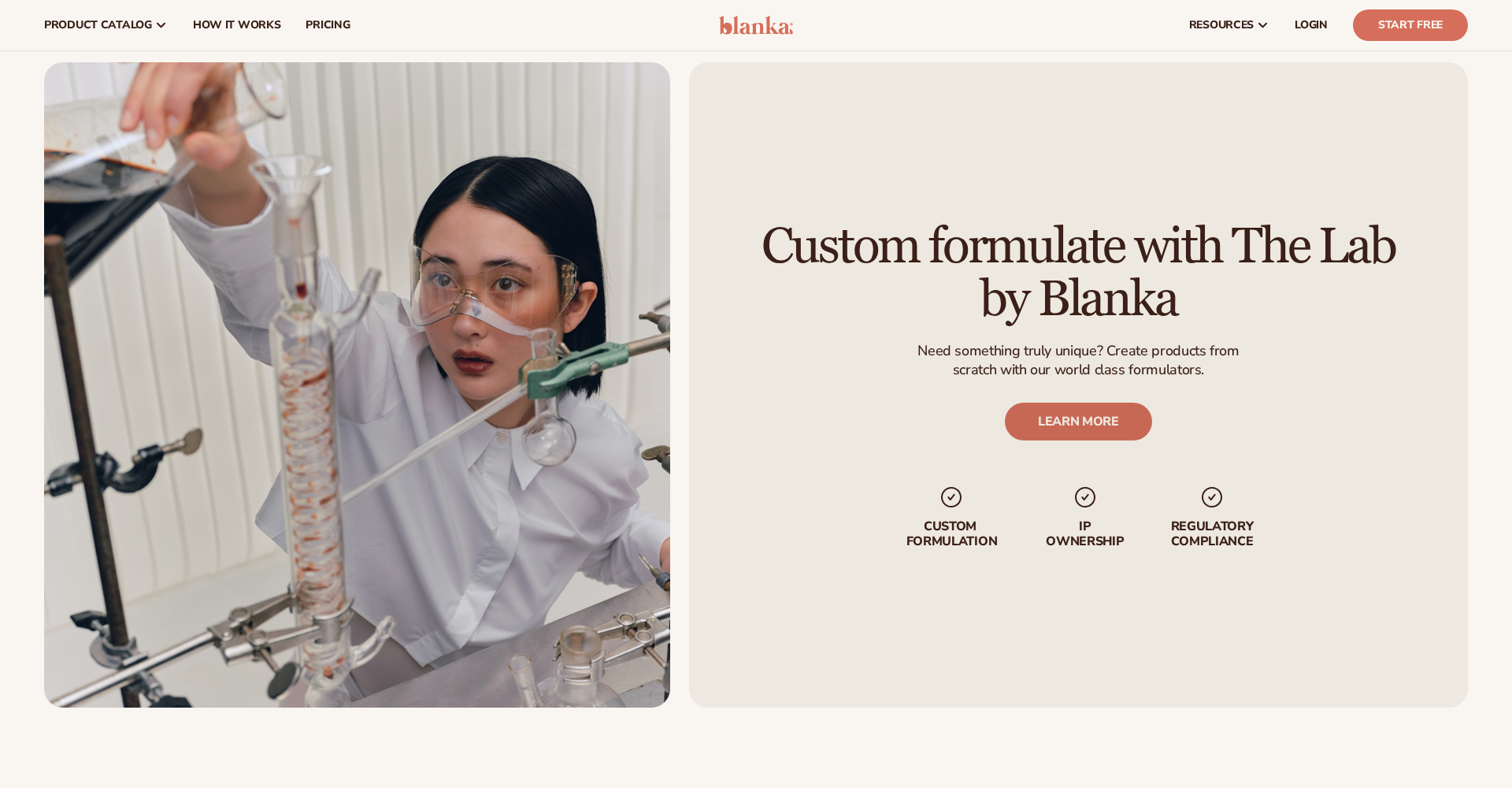 click on "LEARN MORE" at bounding box center (1078, 422) 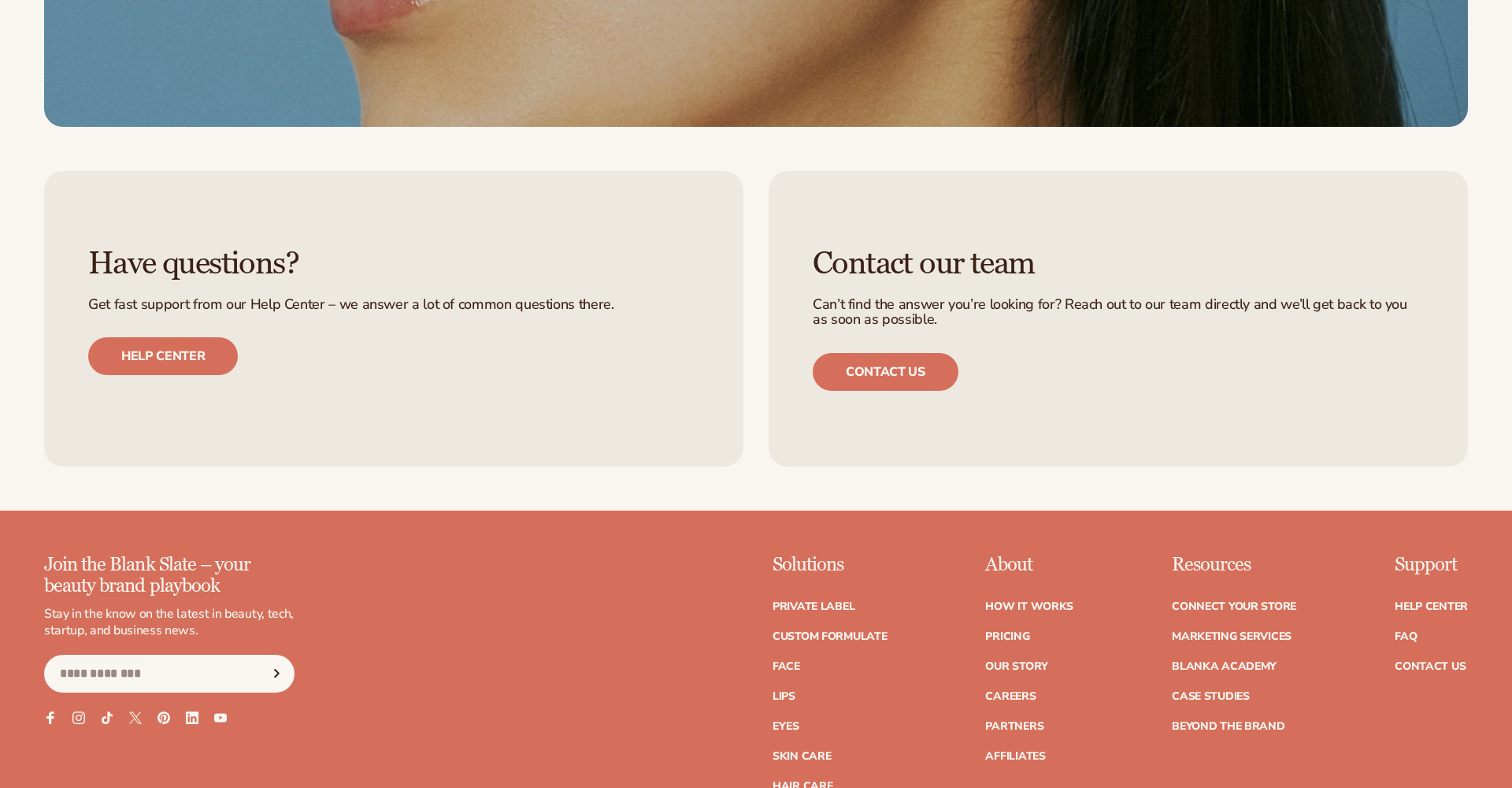 scroll, scrollTop: 2591, scrollLeft: 0, axis: vertical 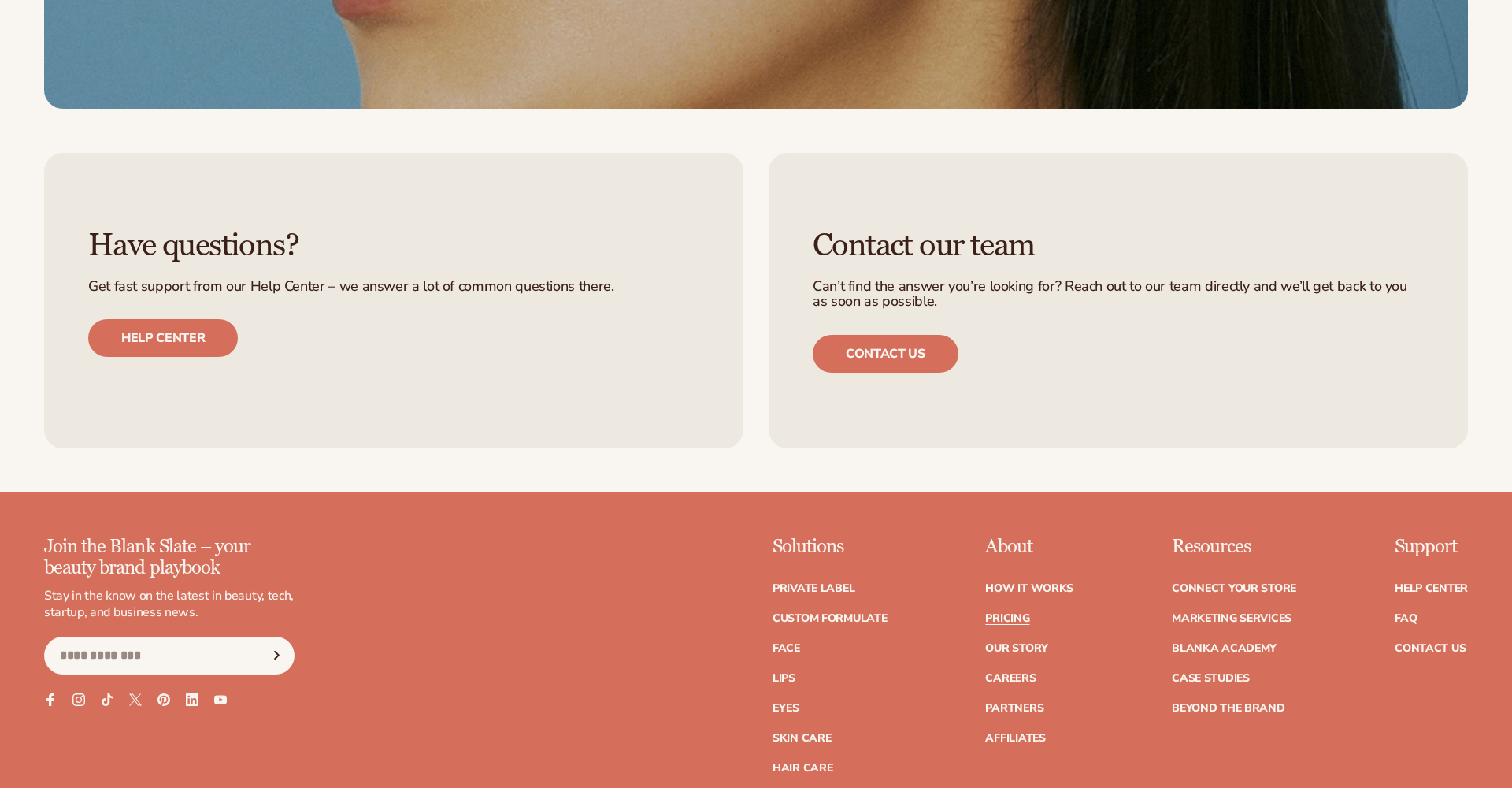 click on "Pricing" at bounding box center [1007, 619] 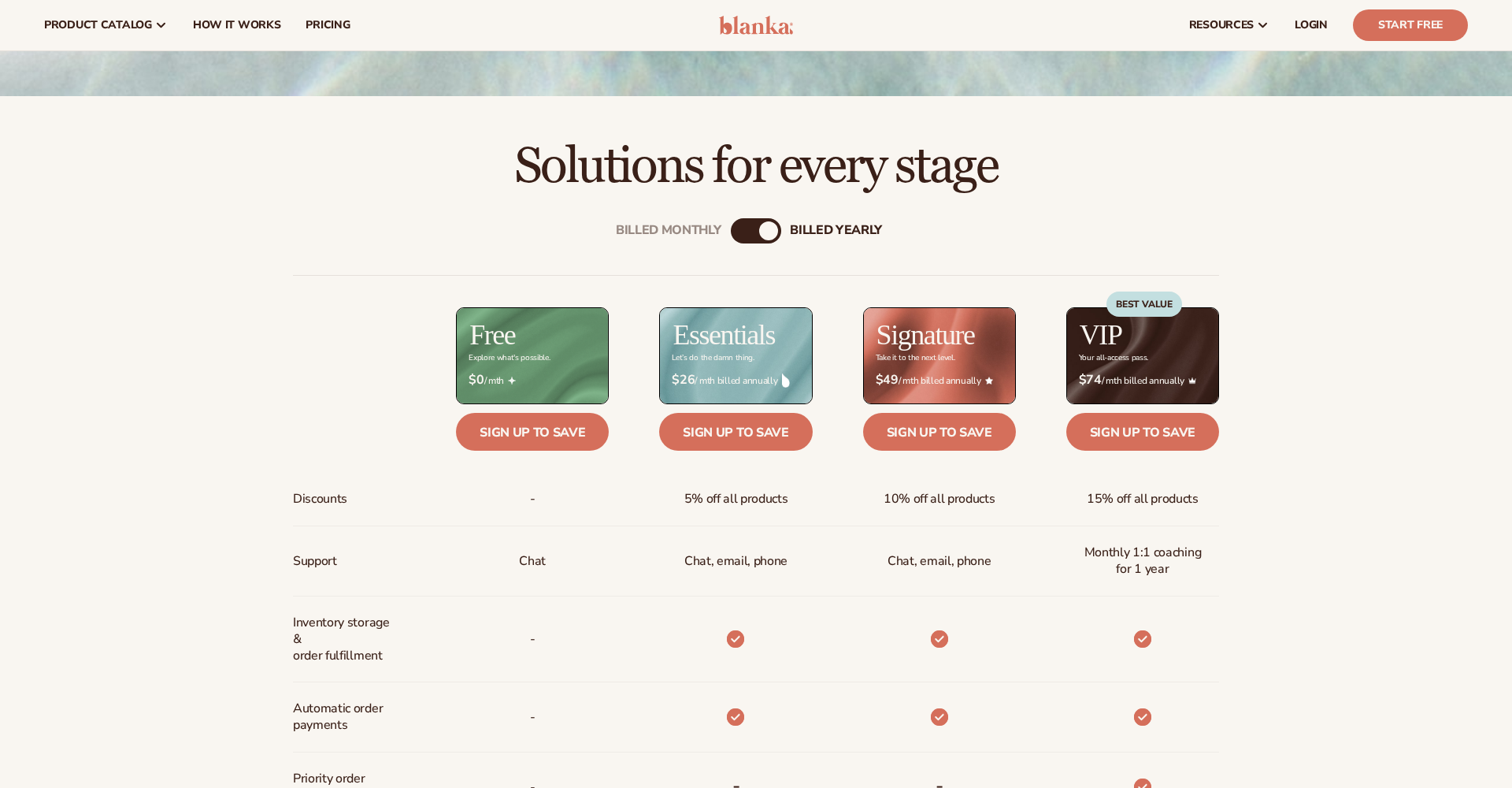 scroll, scrollTop: 502, scrollLeft: 0, axis: vertical 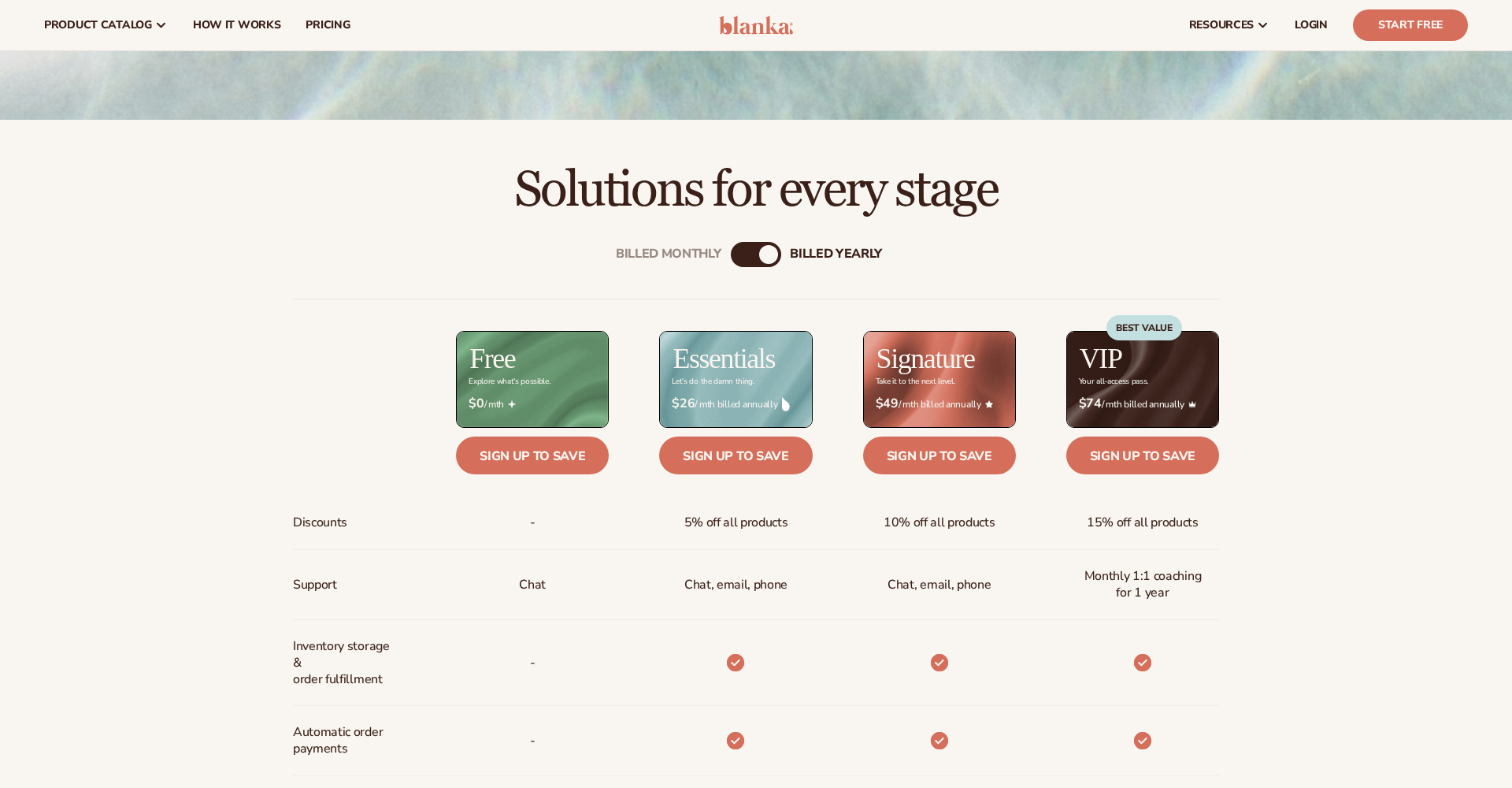 click on "Billed Monthly
billed Yearly" at bounding box center [756, 255] 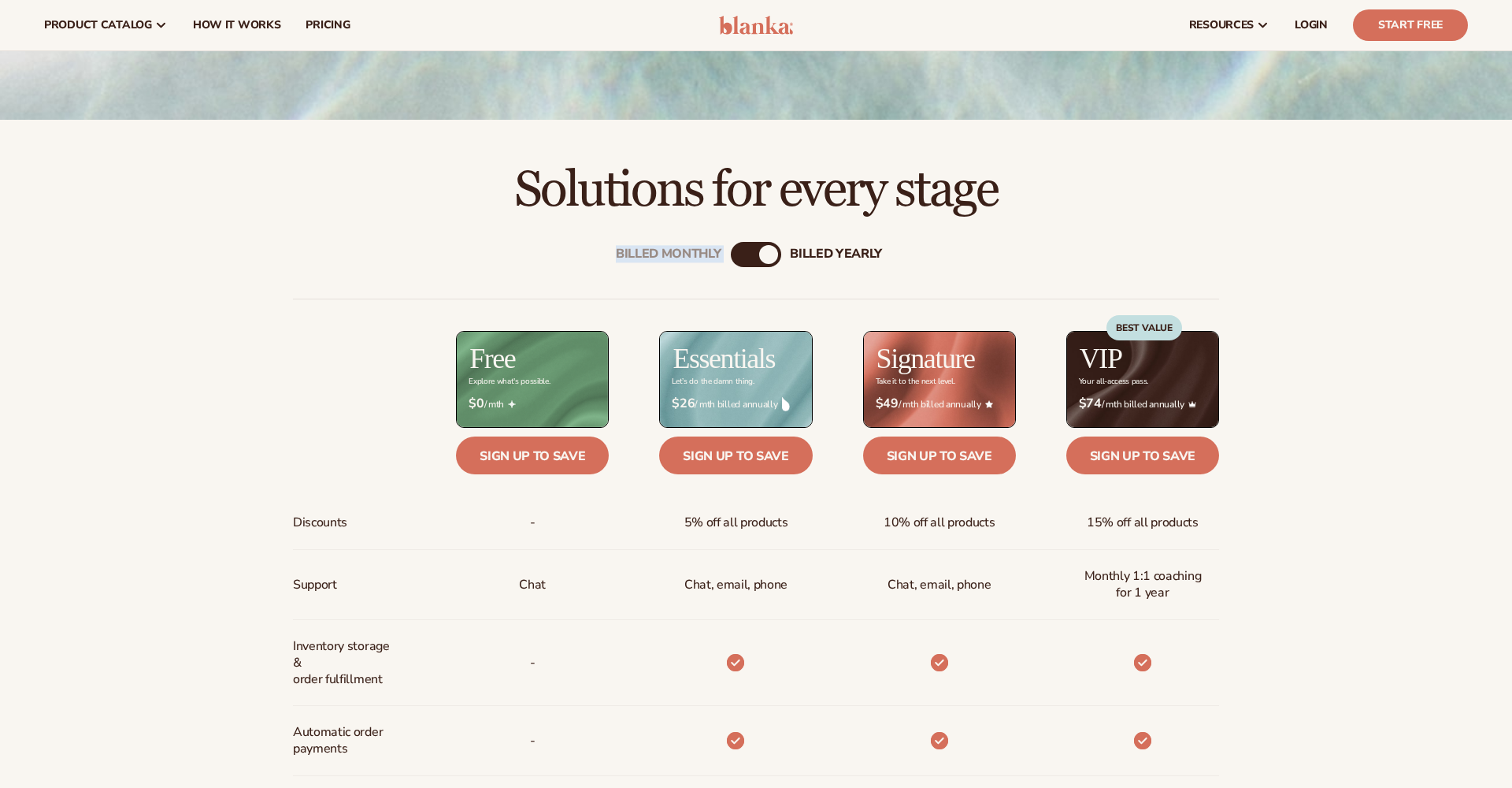 drag, startPoint x: 772, startPoint y: 259, endPoint x: 738, endPoint y: 253, distance: 34.525353 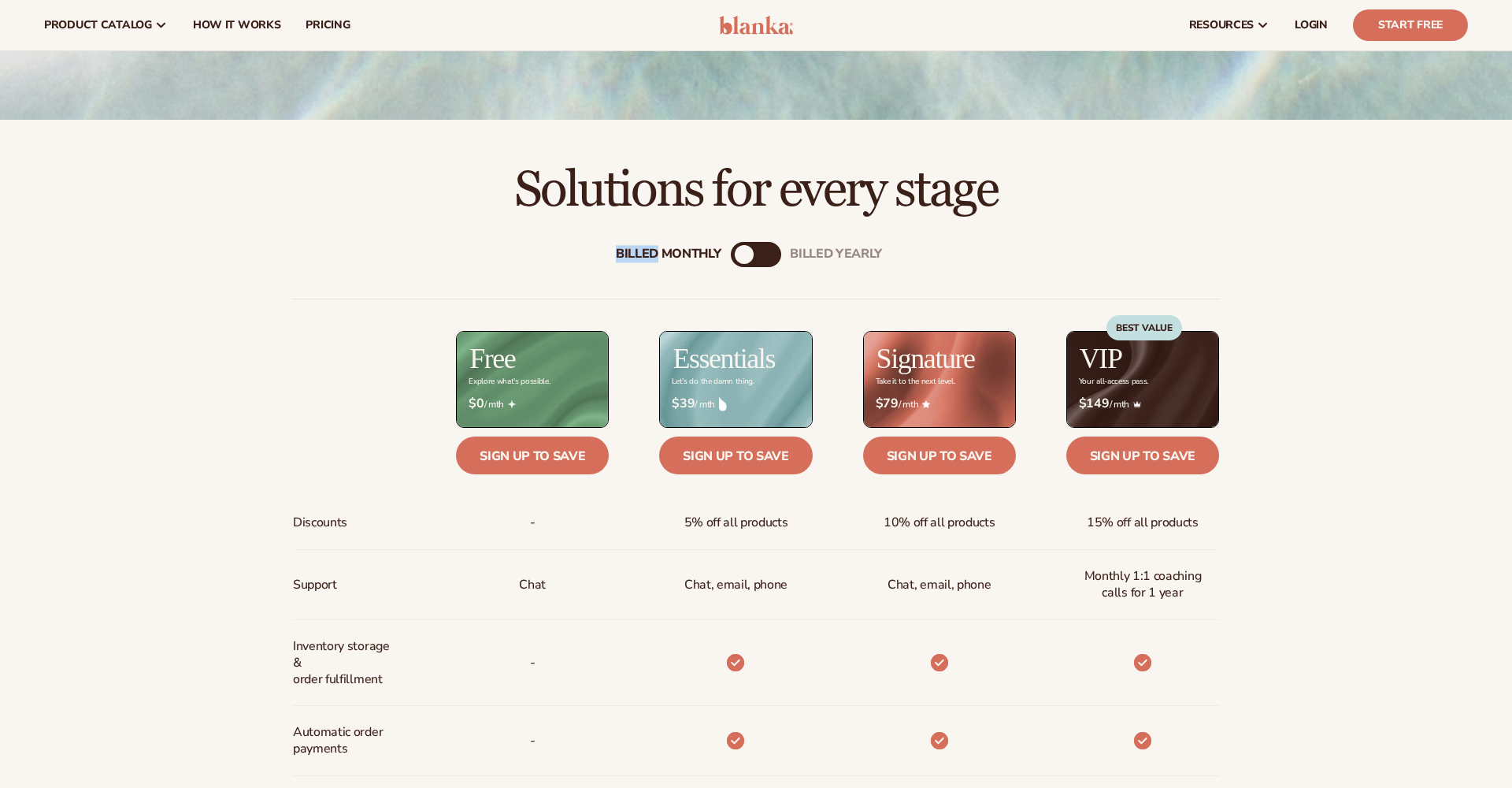 click on "Billed Monthly" at bounding box center (744, 255) 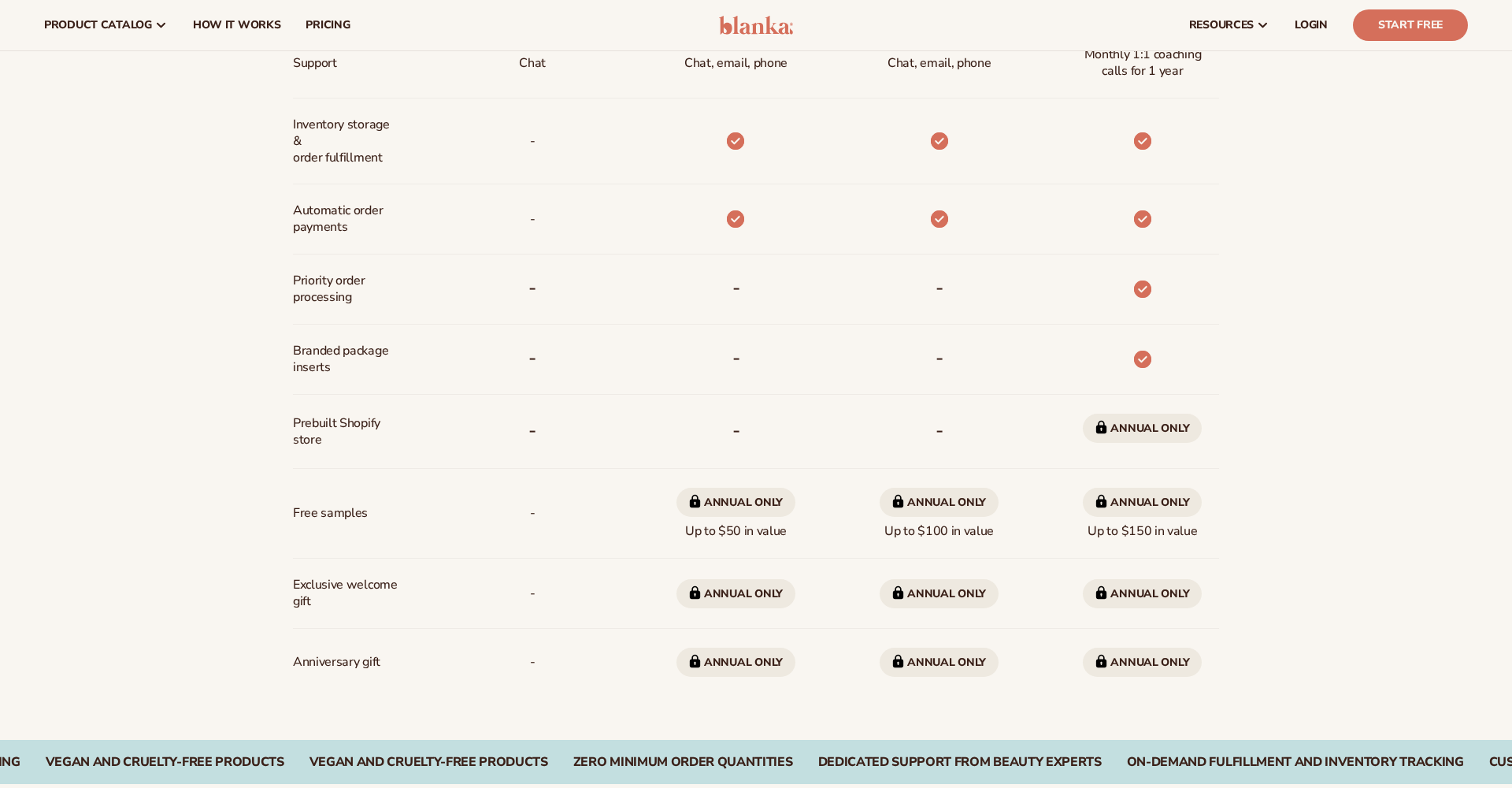 scroll, scrollTop: 1020, scrollLeft: 0, axis: vertical 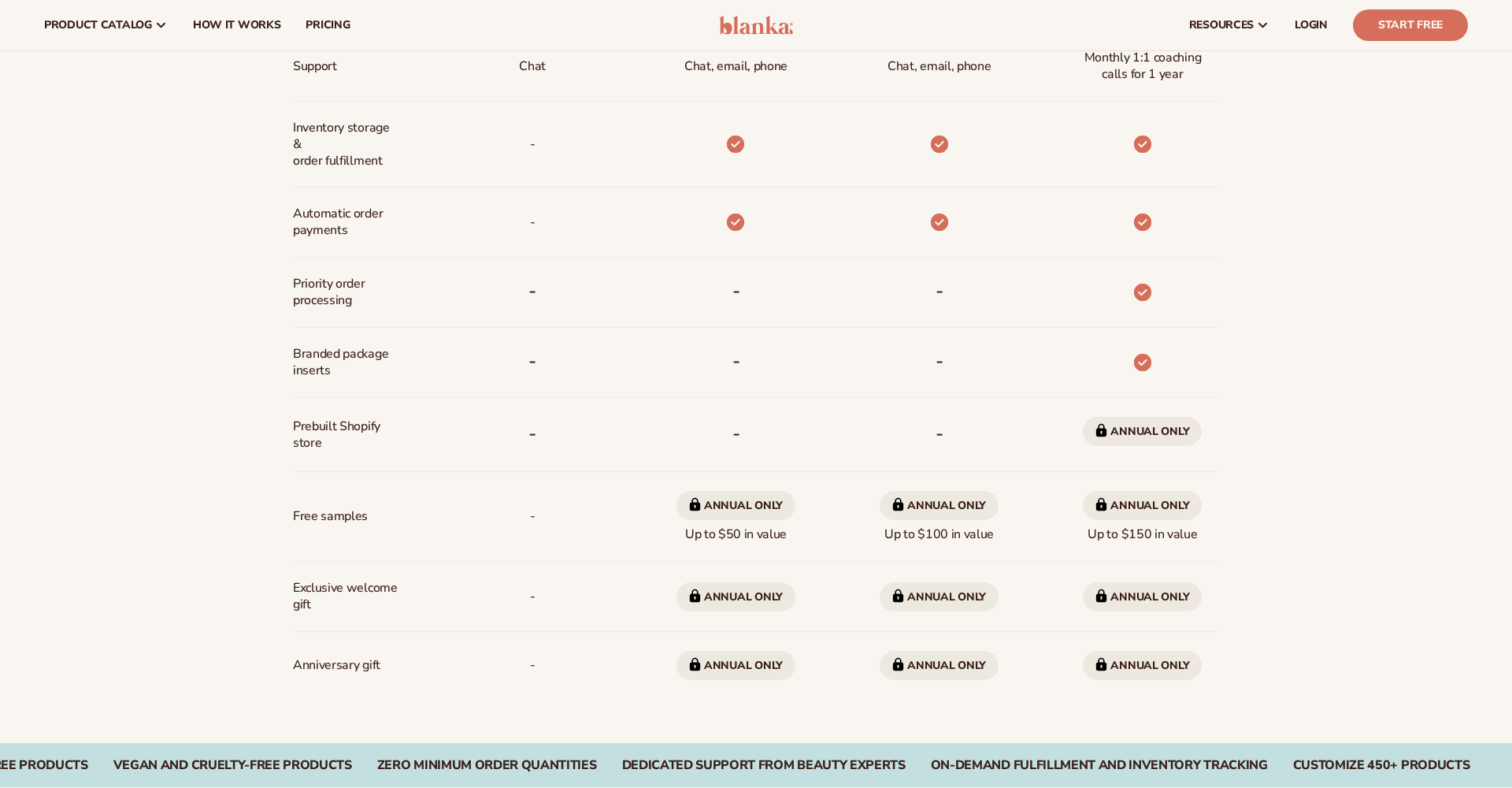click on "Branded package inserts" at bounding box center (345, 362) 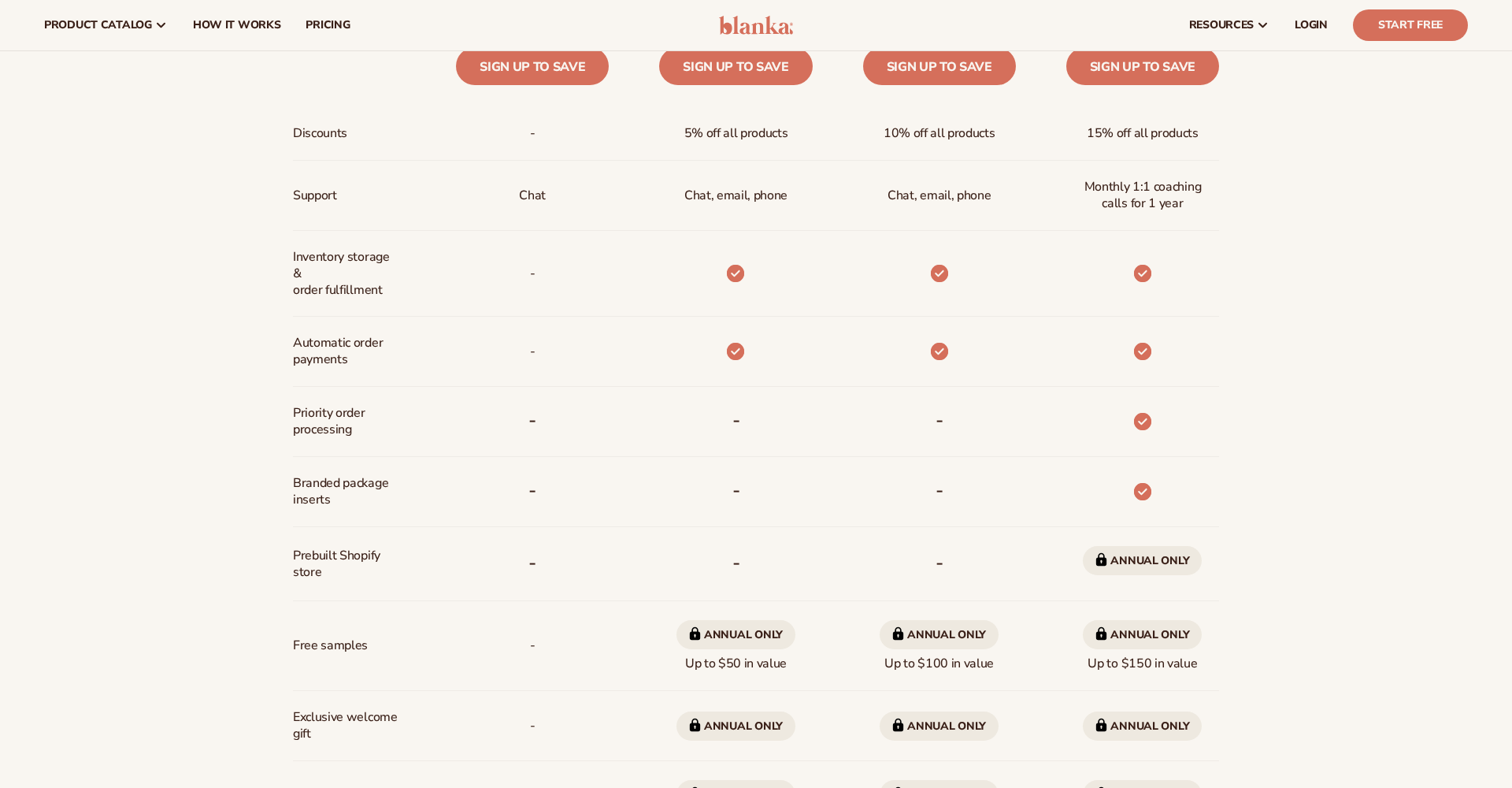 scroll, scrollTop: 890, scrollLeft: 0, axis: vertical 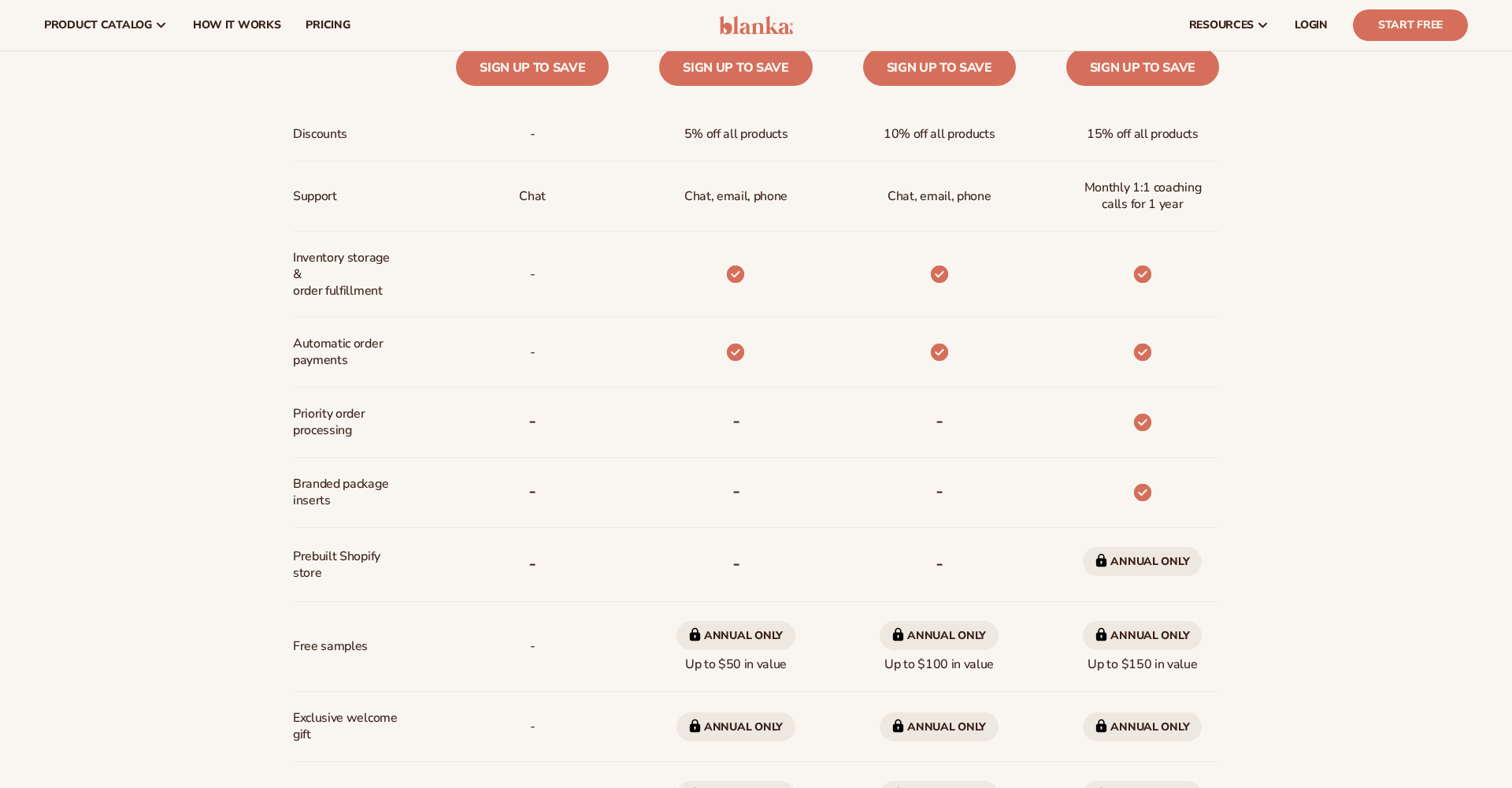 click on "Automatic order payments" at bounding box center [345, 352] 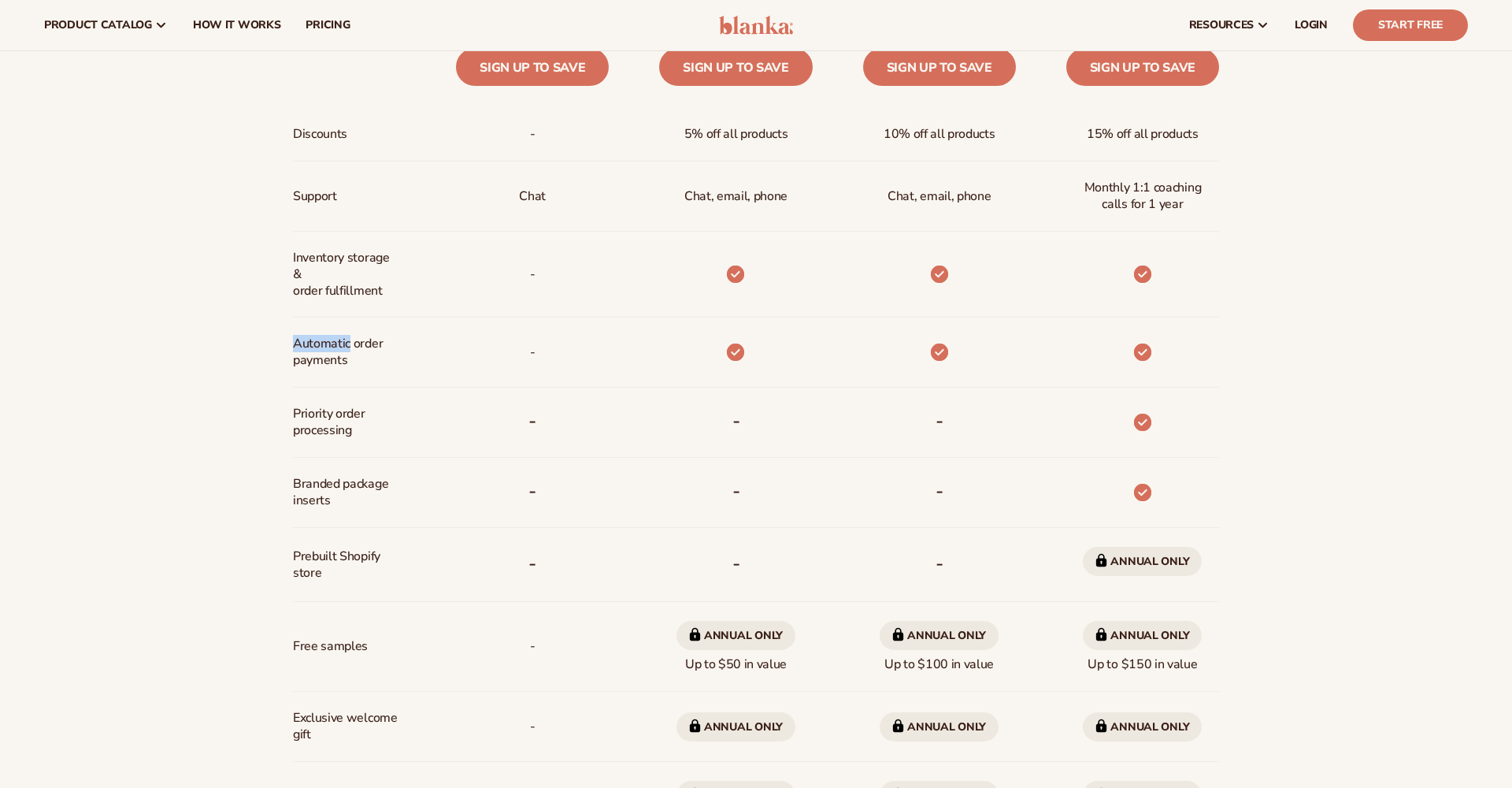 click on "Automatic order payments" at bounding box center [345, 352] 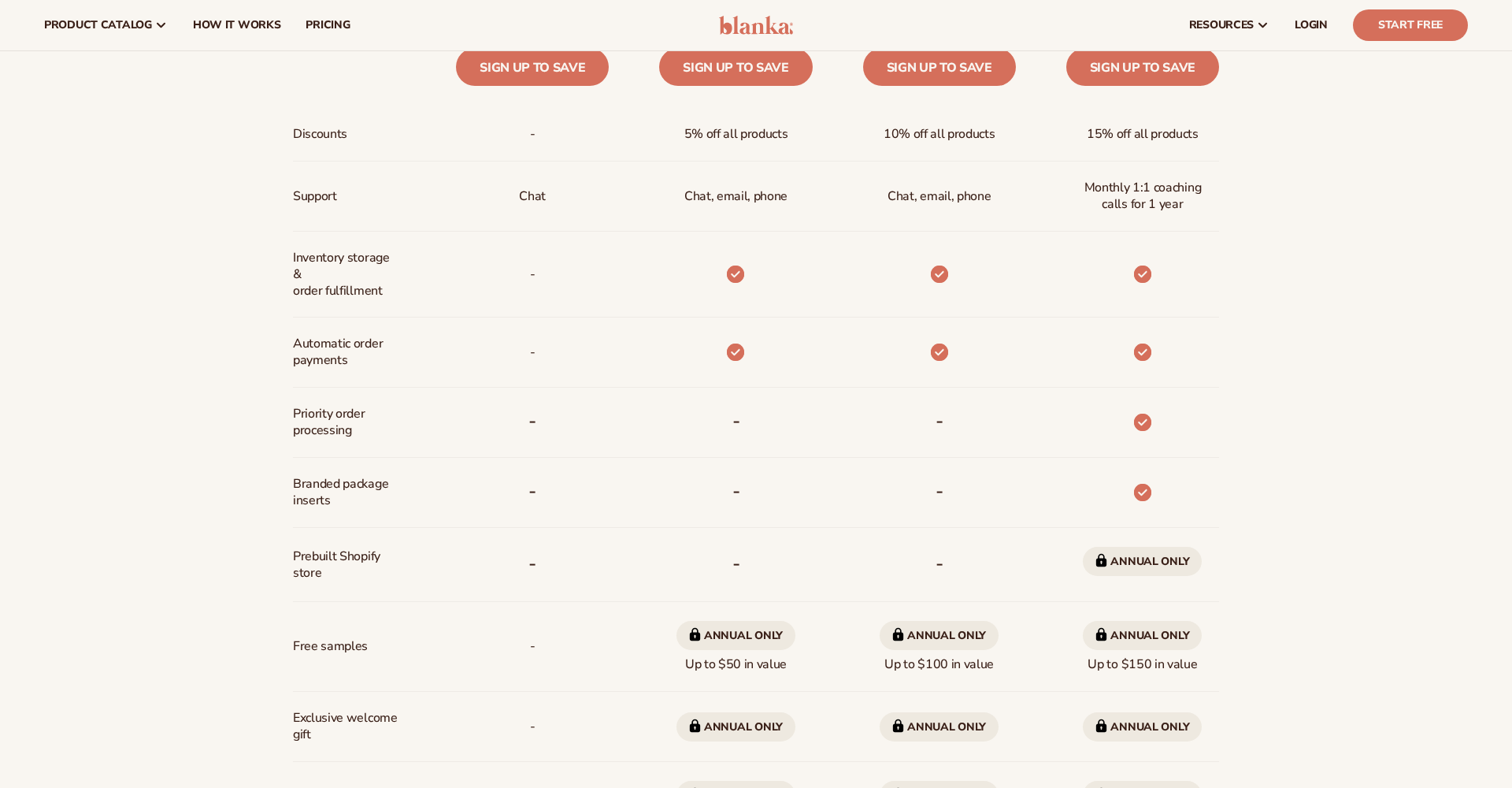 click on "Automatic order payments" at bounding box center [345, 352] 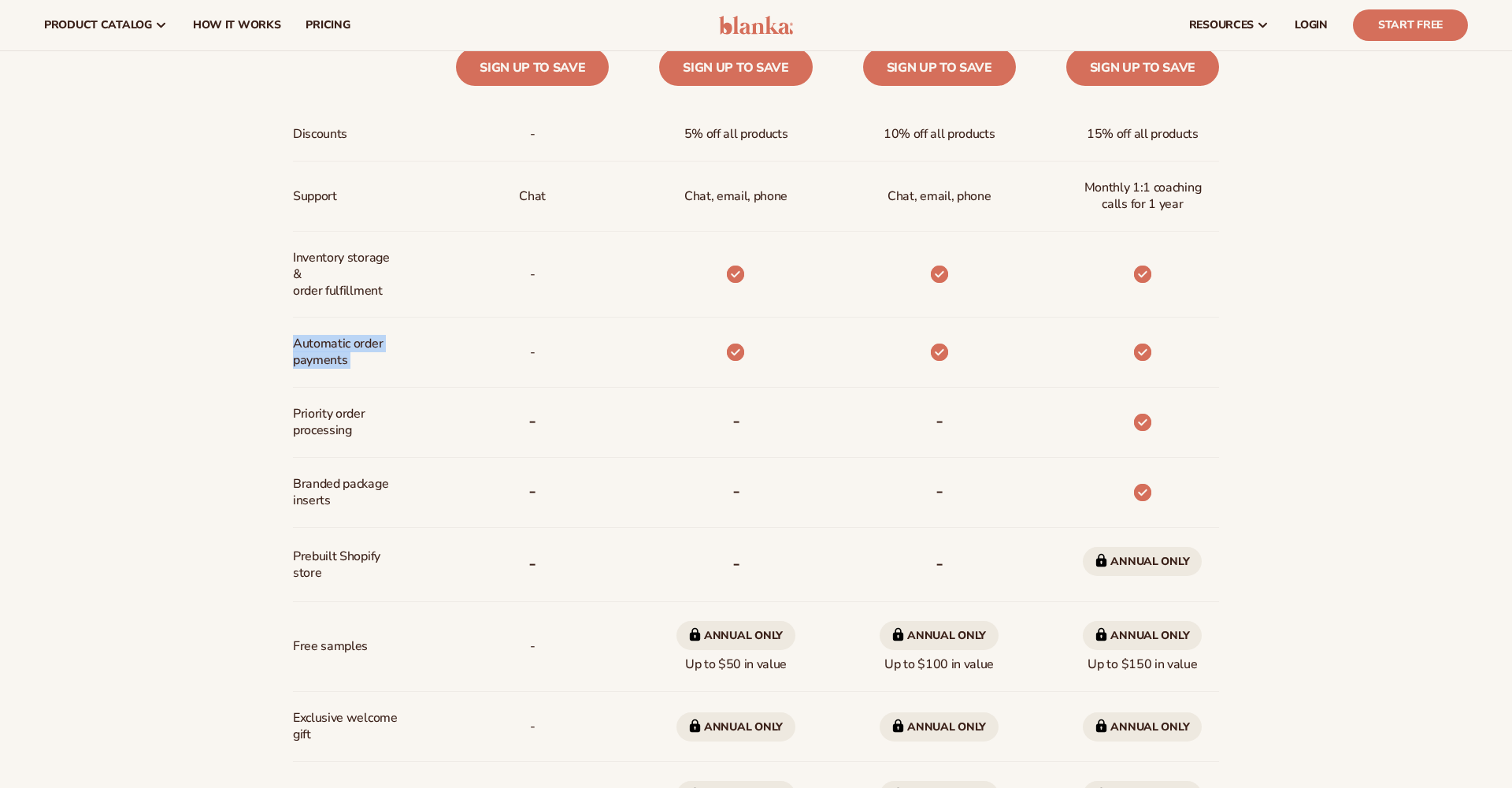 drag, startPoint x: 346, startPoint y: 342, endPoint x: 353, endPoint y: 358, distance: 17.464249 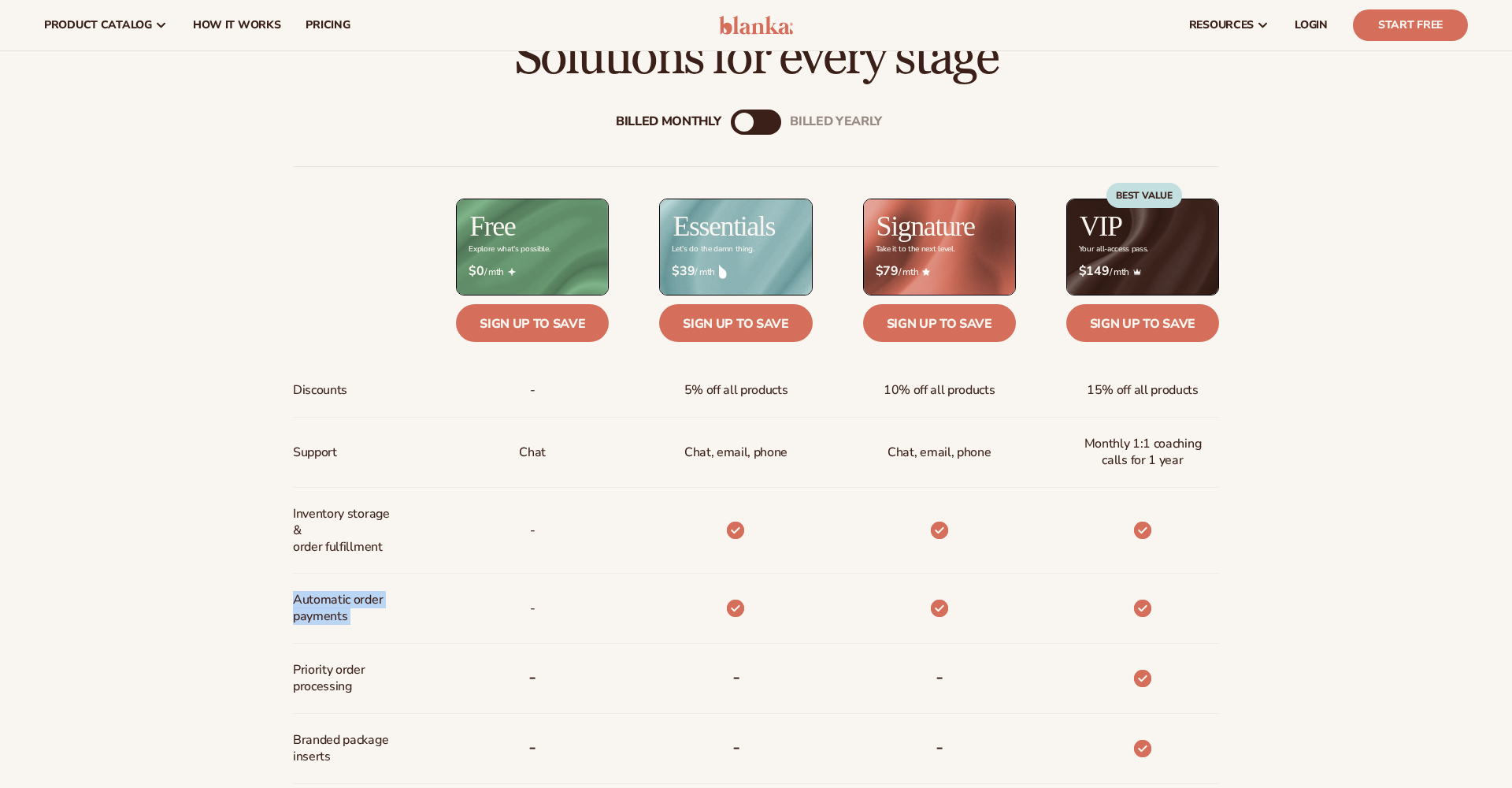 scroll, scrollTop: 632, scrollLeft: 0, axis: vertical 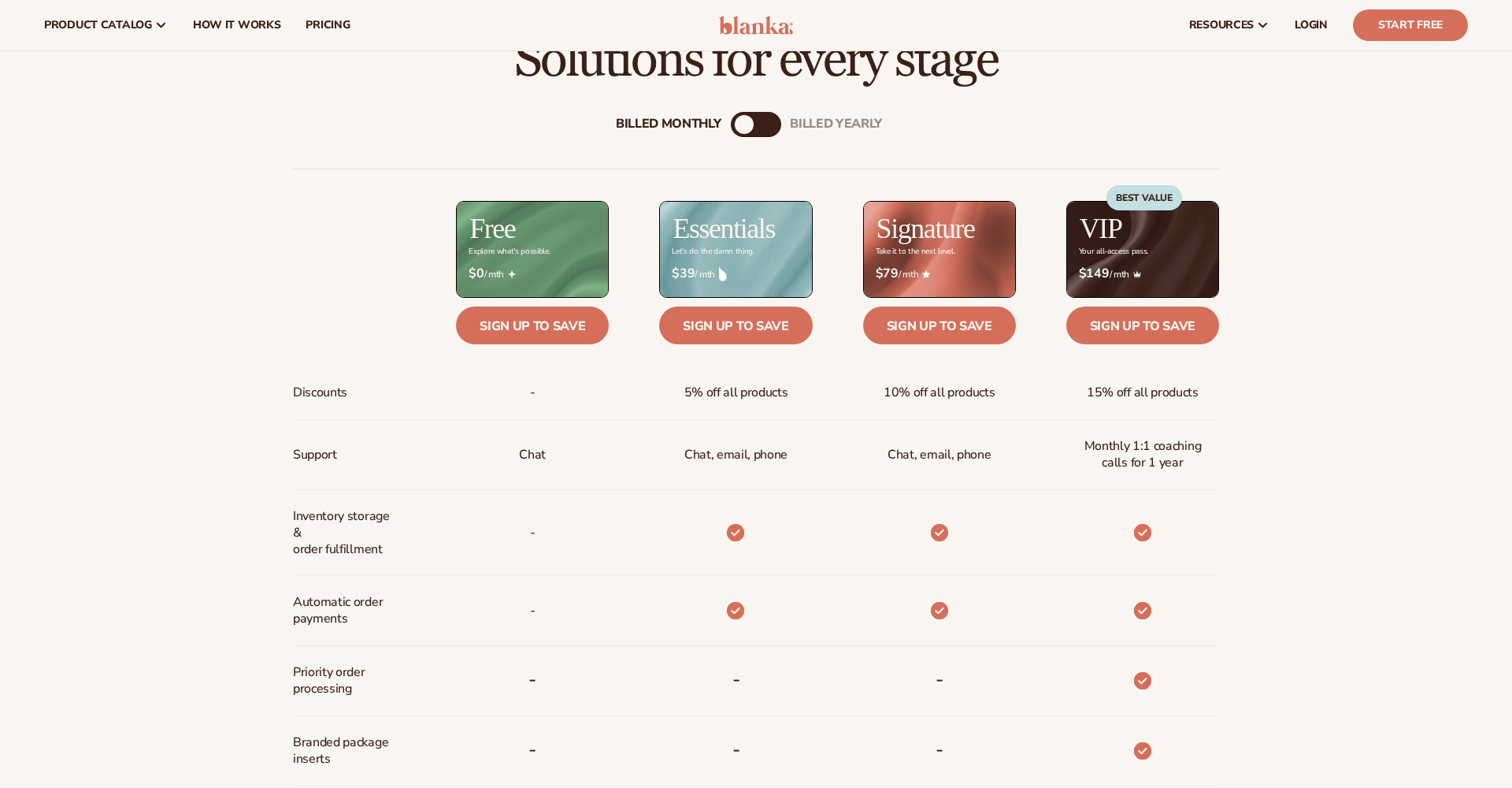 click on "$0  / mth" at bounding box center (532, 273) 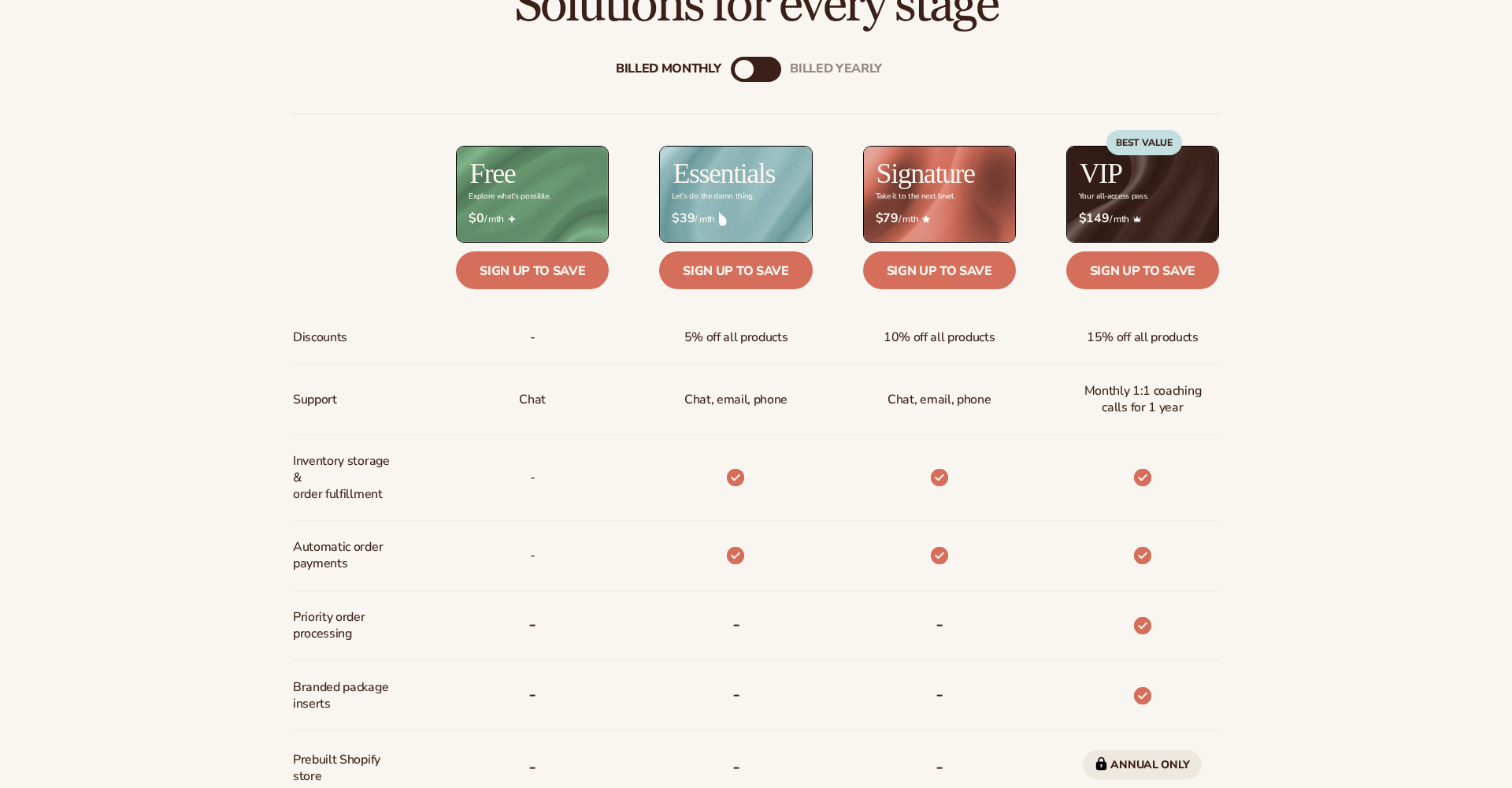 scroll, scrollTop: 697, scrollLeft: 0, axis: vertical 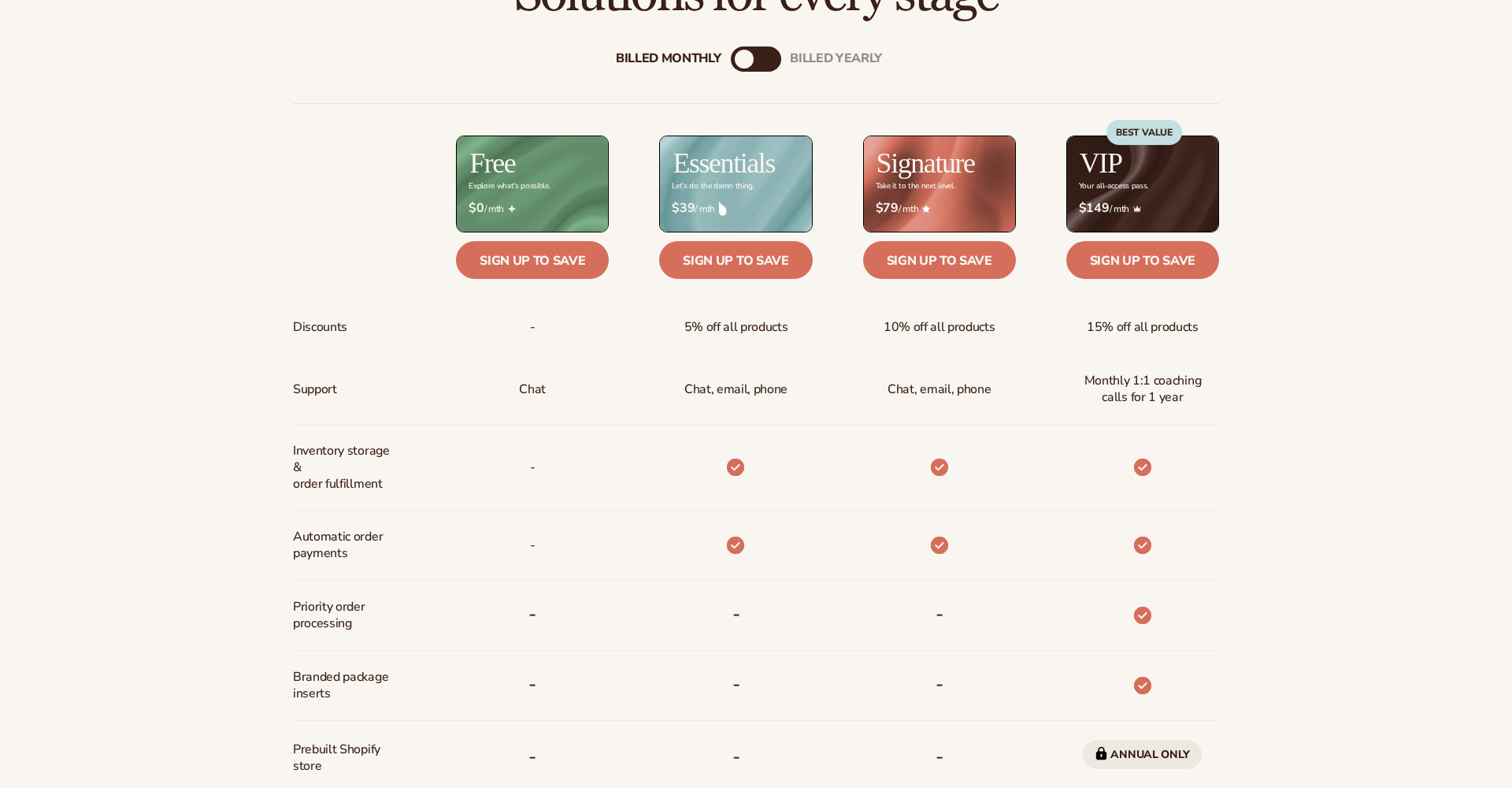 click on "5% off all products" at bounding box center [736, 327] 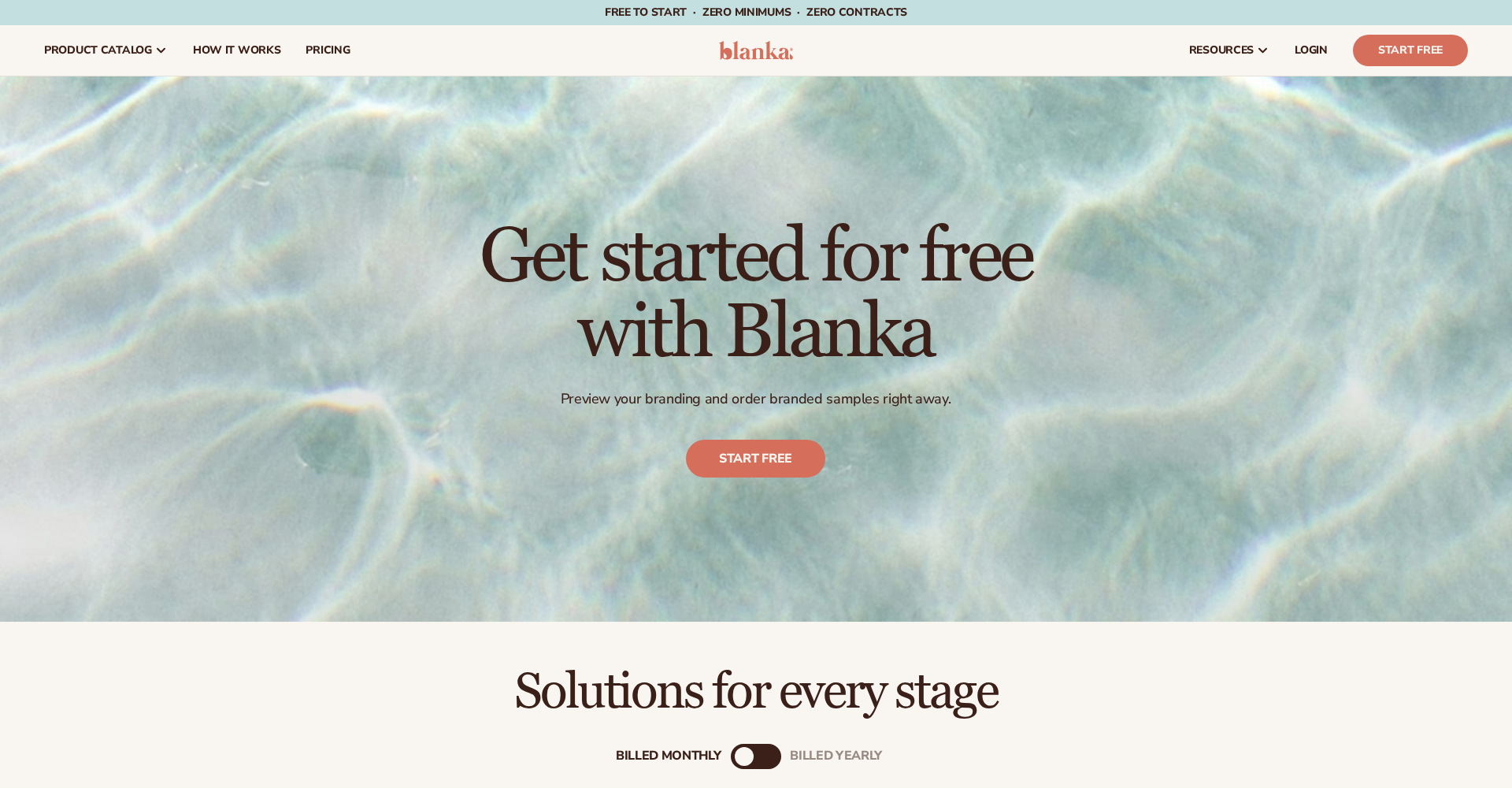 scroll, scrollTop: 0, scrollLeft: 0, axis: both 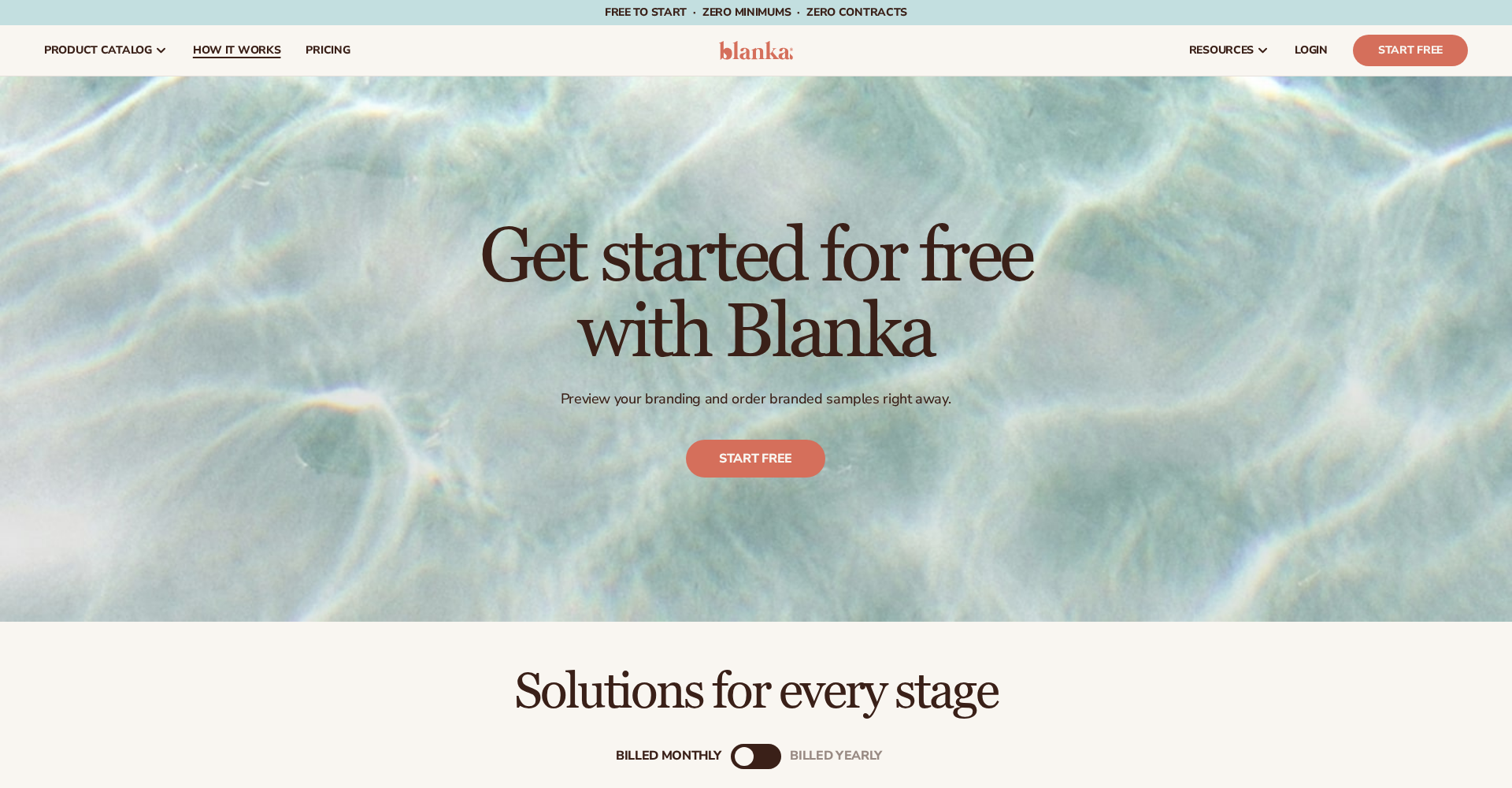 click on "How It Works" at bounding box center (237, 50) 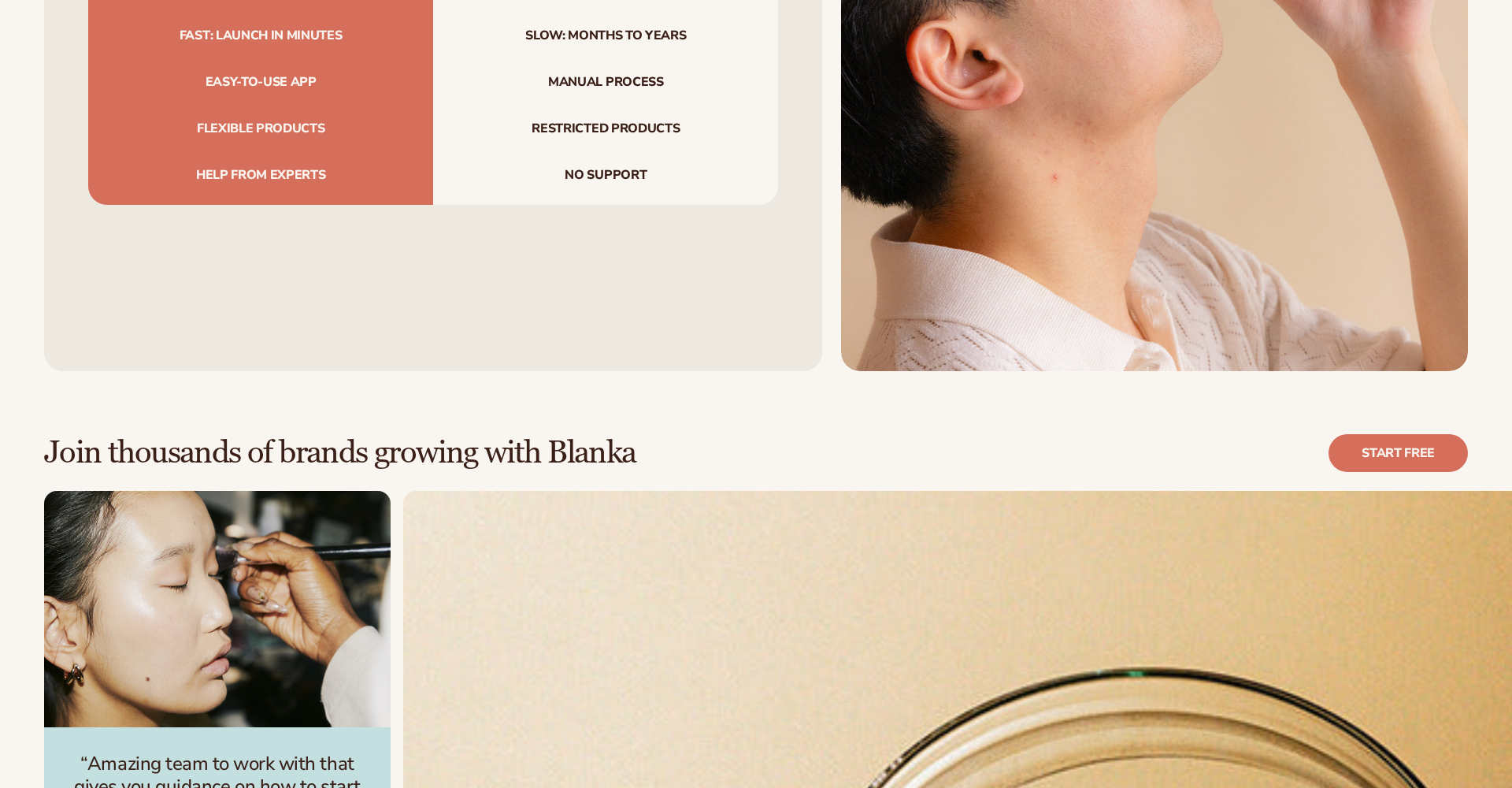 scroll, scrollTop: 3574, scrollLeft: 0, axis: vertical 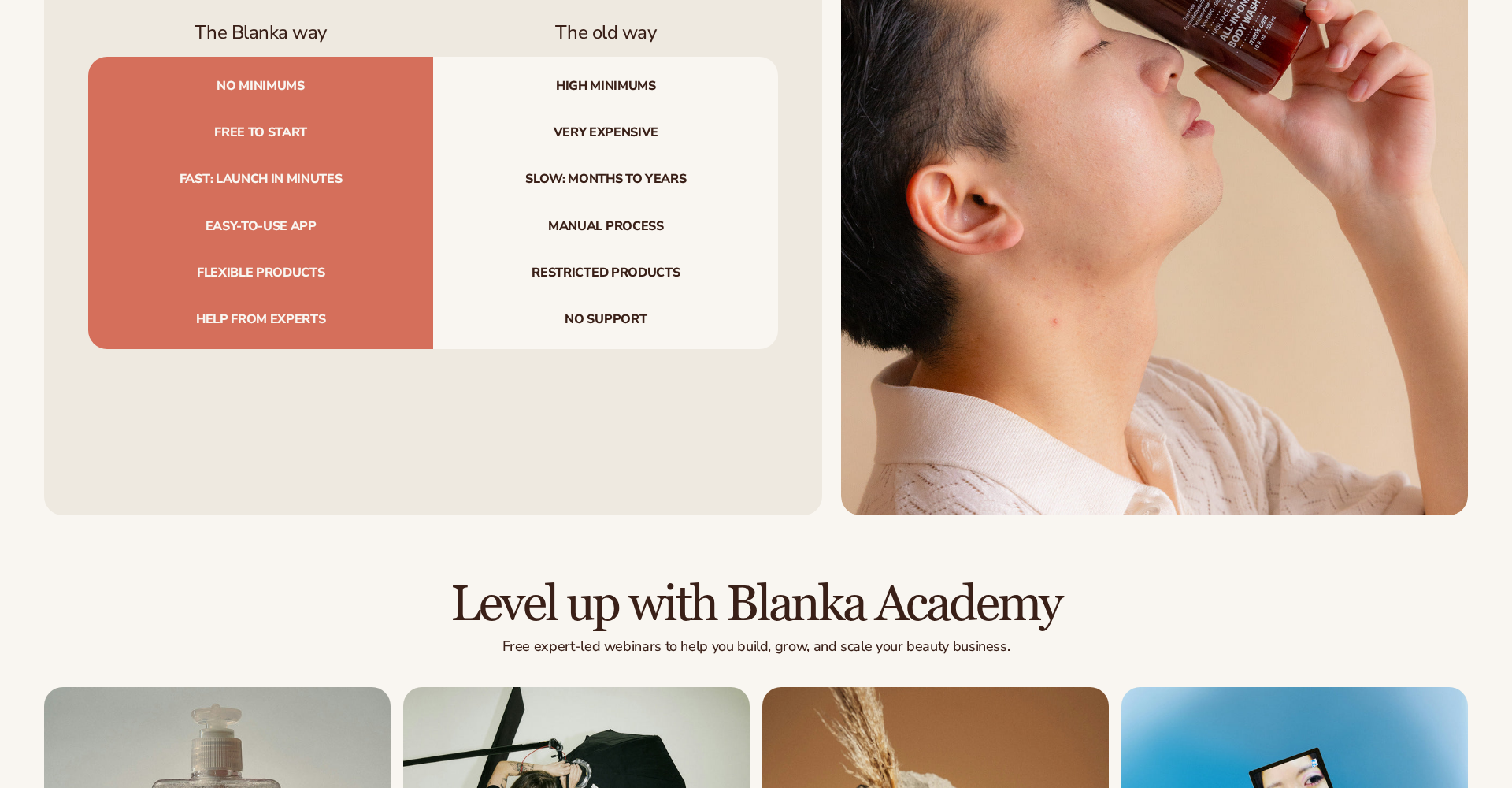 click on "No support" at bounding box center (606, 322) 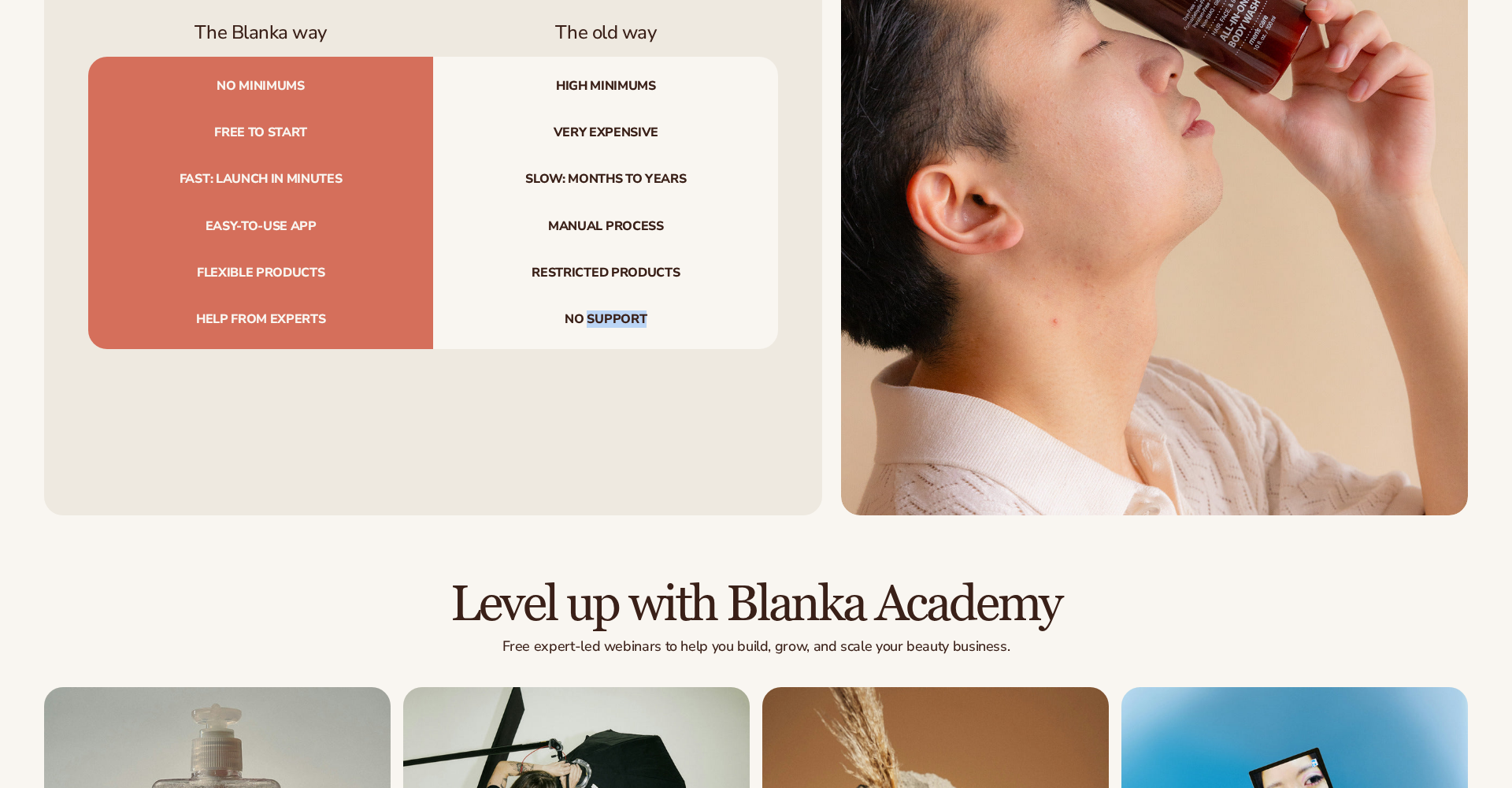 click on "No support" at bounding box center [606, 322] 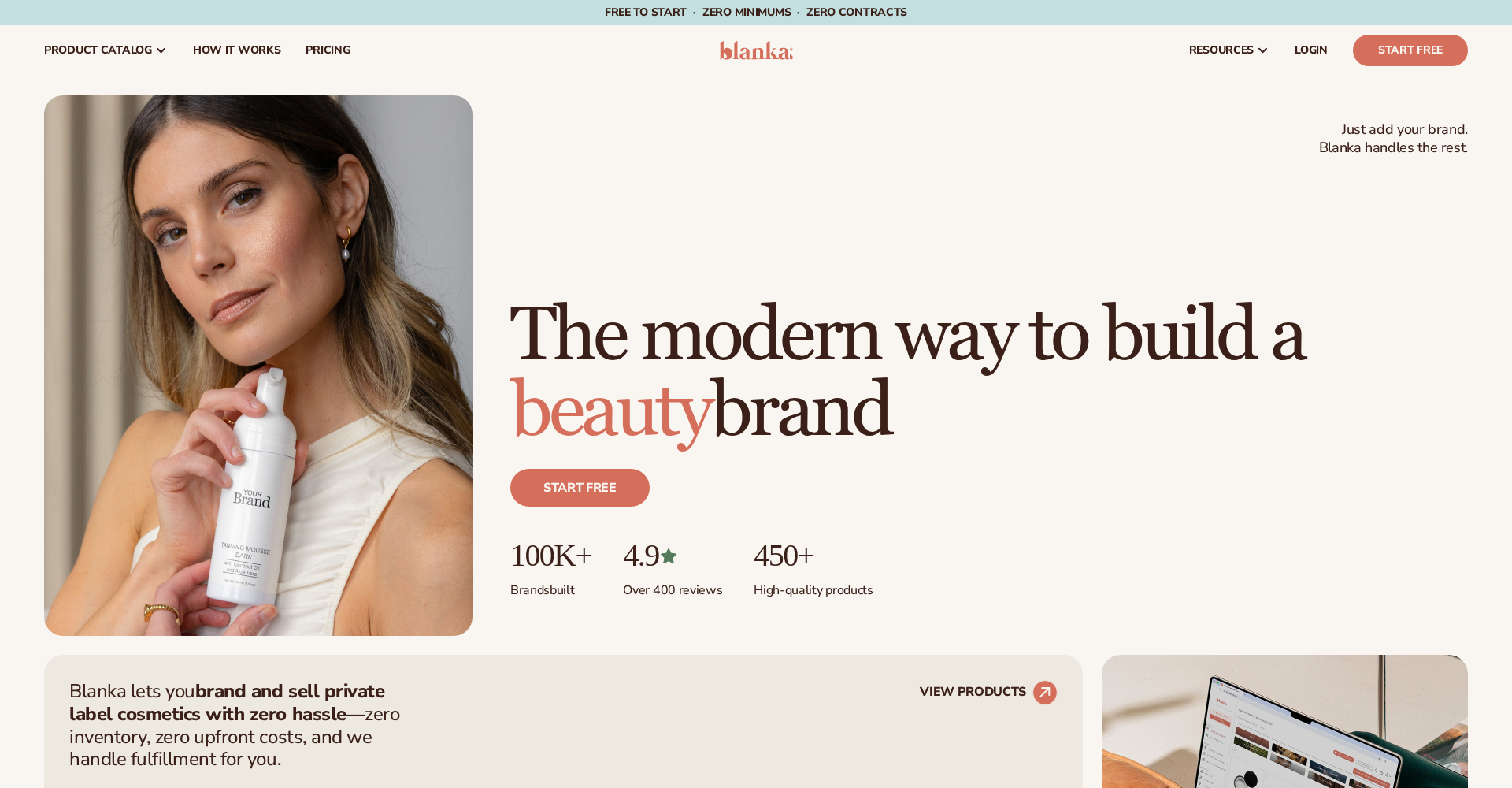 scroll, scrollTop: 0, scrollLeft: 0, axis: both 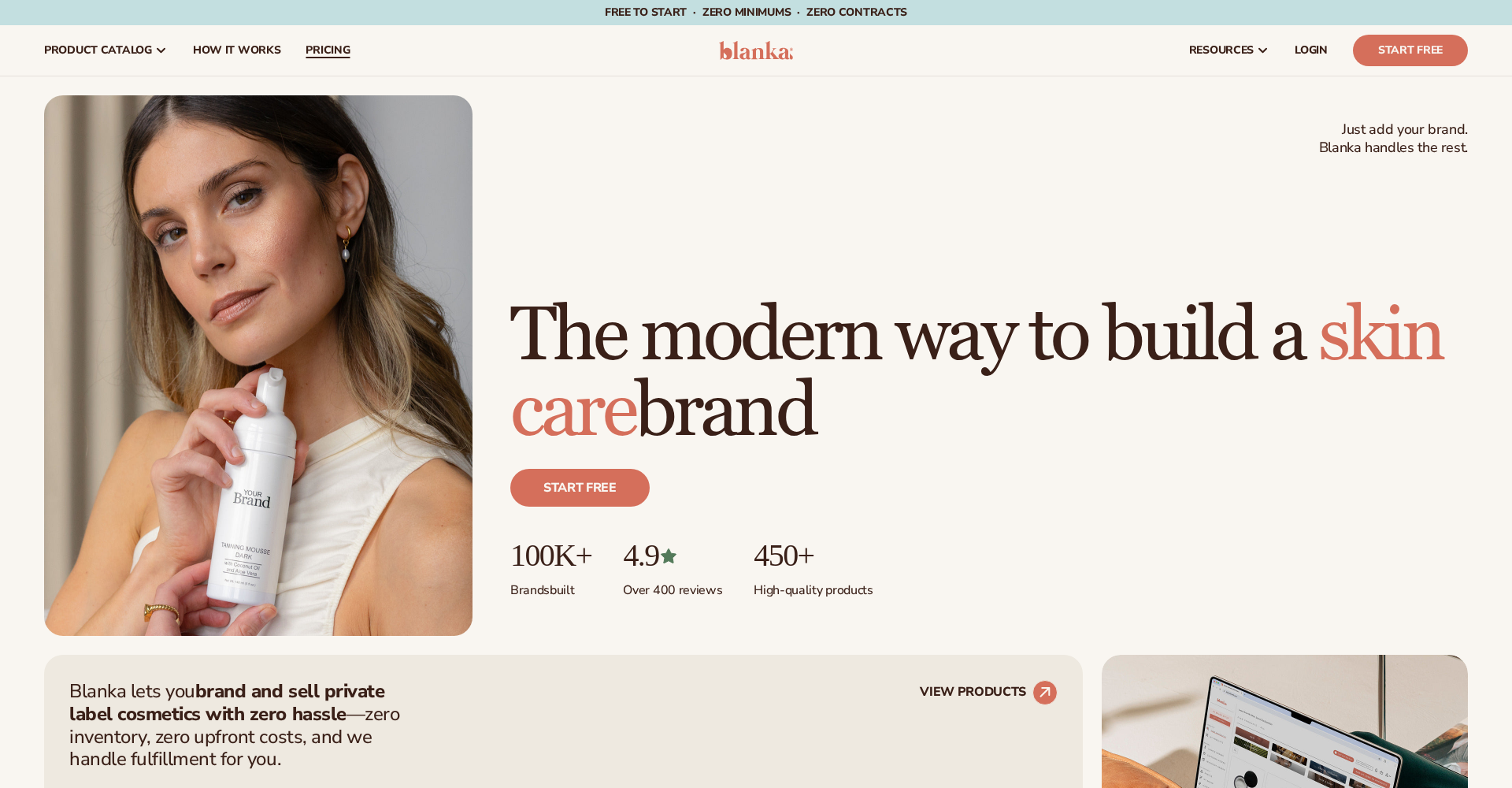 click on "pricing" at bounding box center (328, 50) 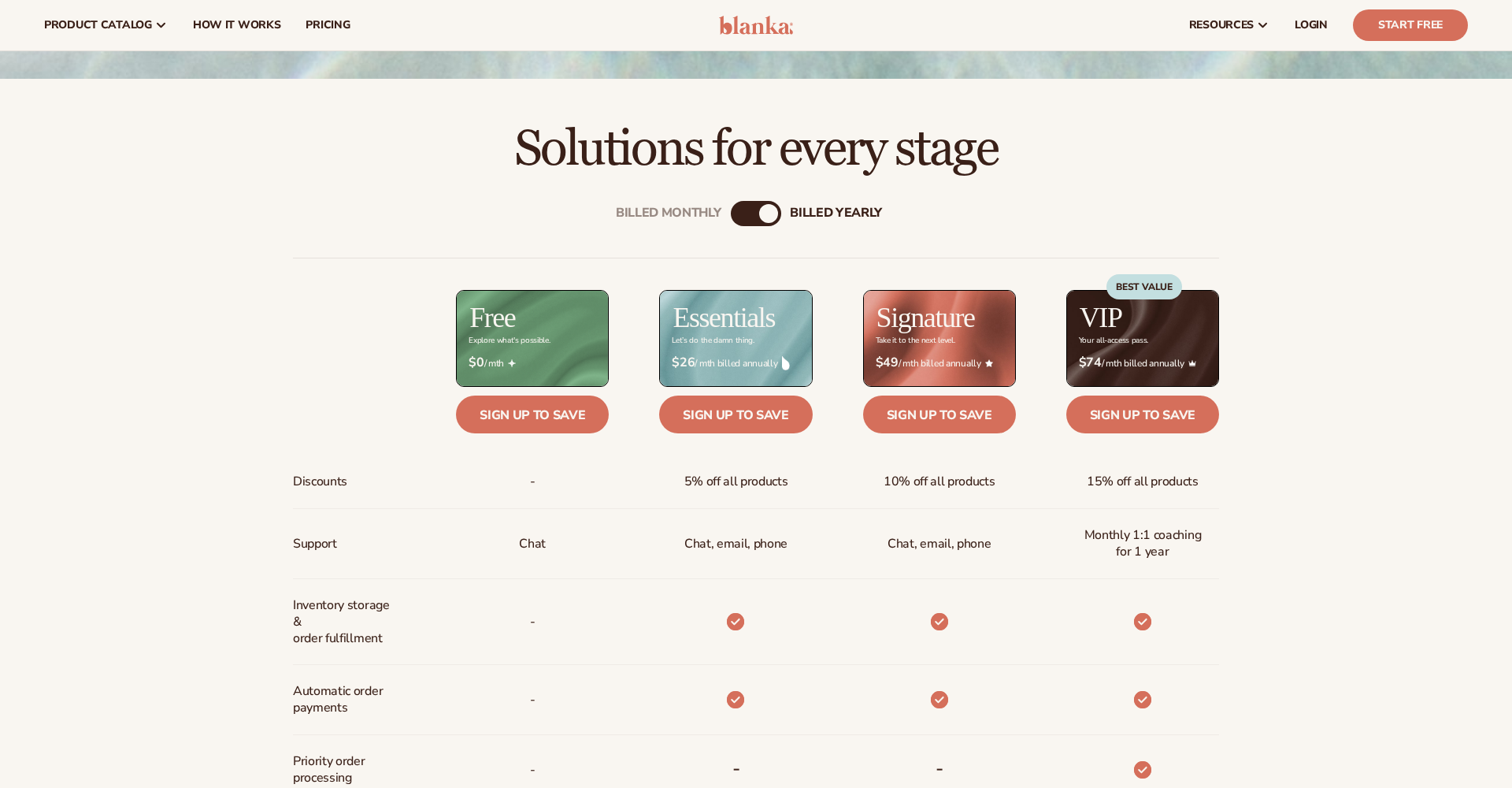 scroll, scrollTop: 541, scrollLeft: 0, axis: vertical 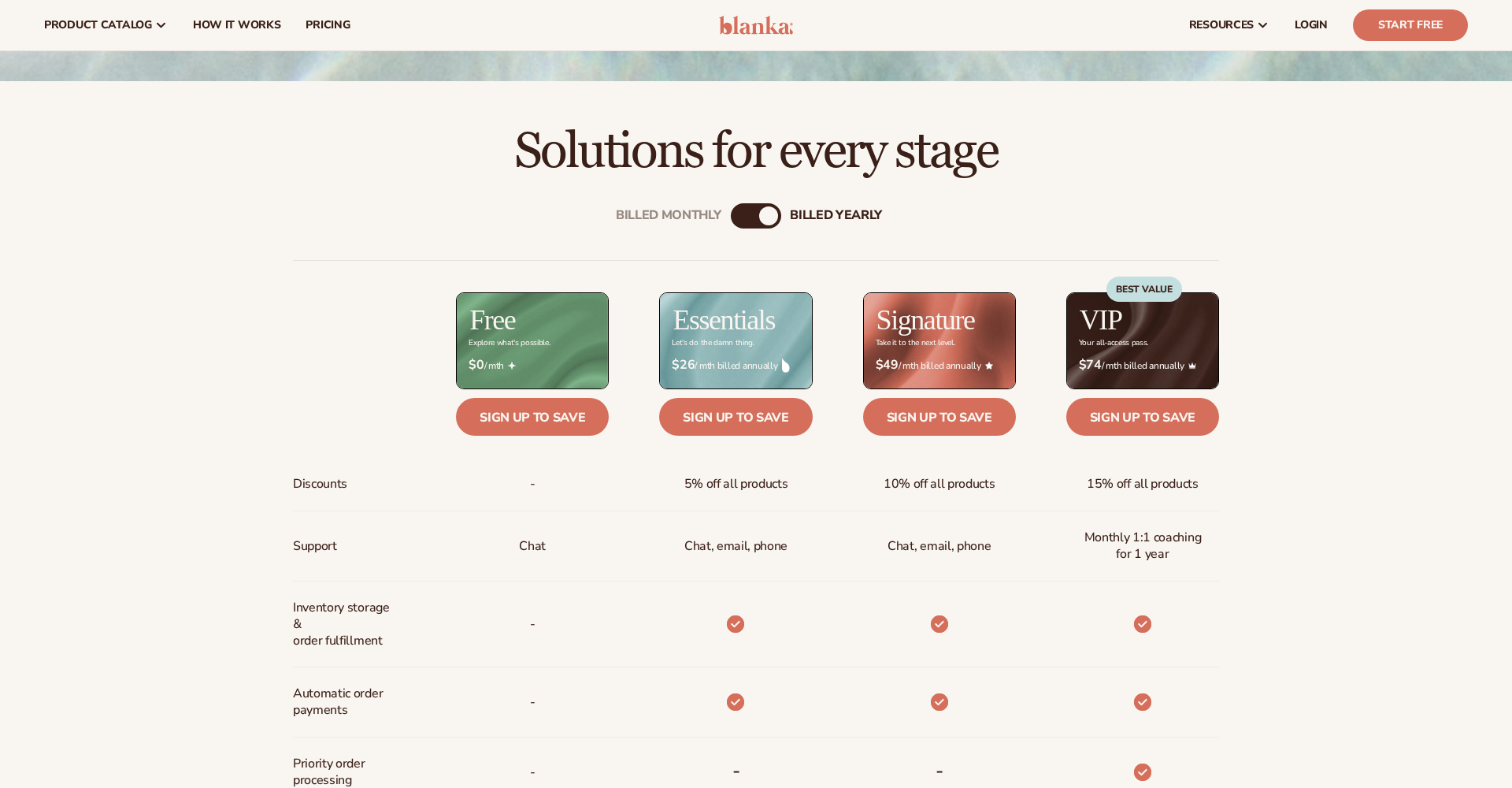 click on "billed Yearly" at bounding box center (769, 216) 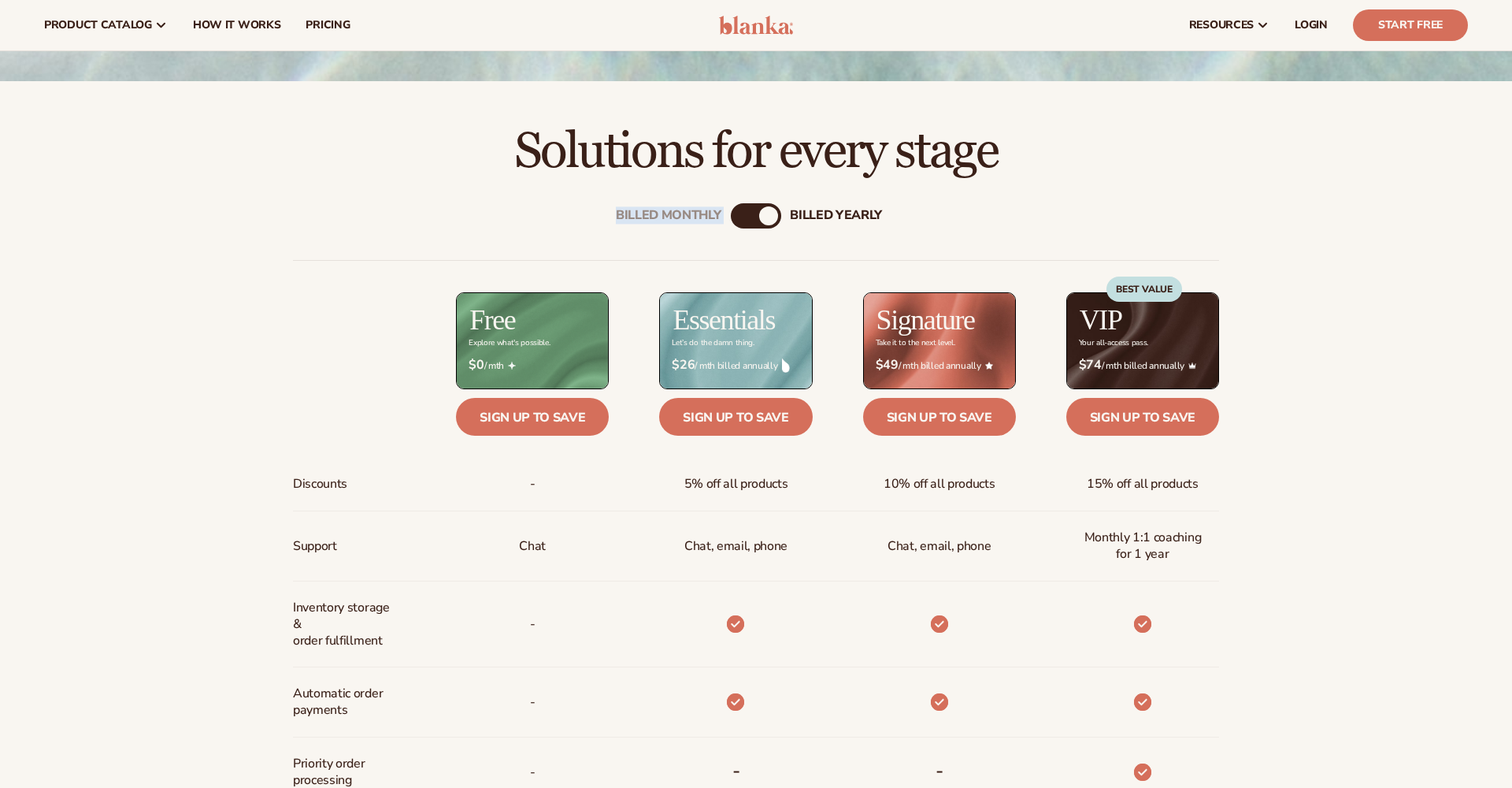 drag, startPoint x: 766, startPoint y: 218, endPoint x: 737, endPoint y: 218, distance: 29 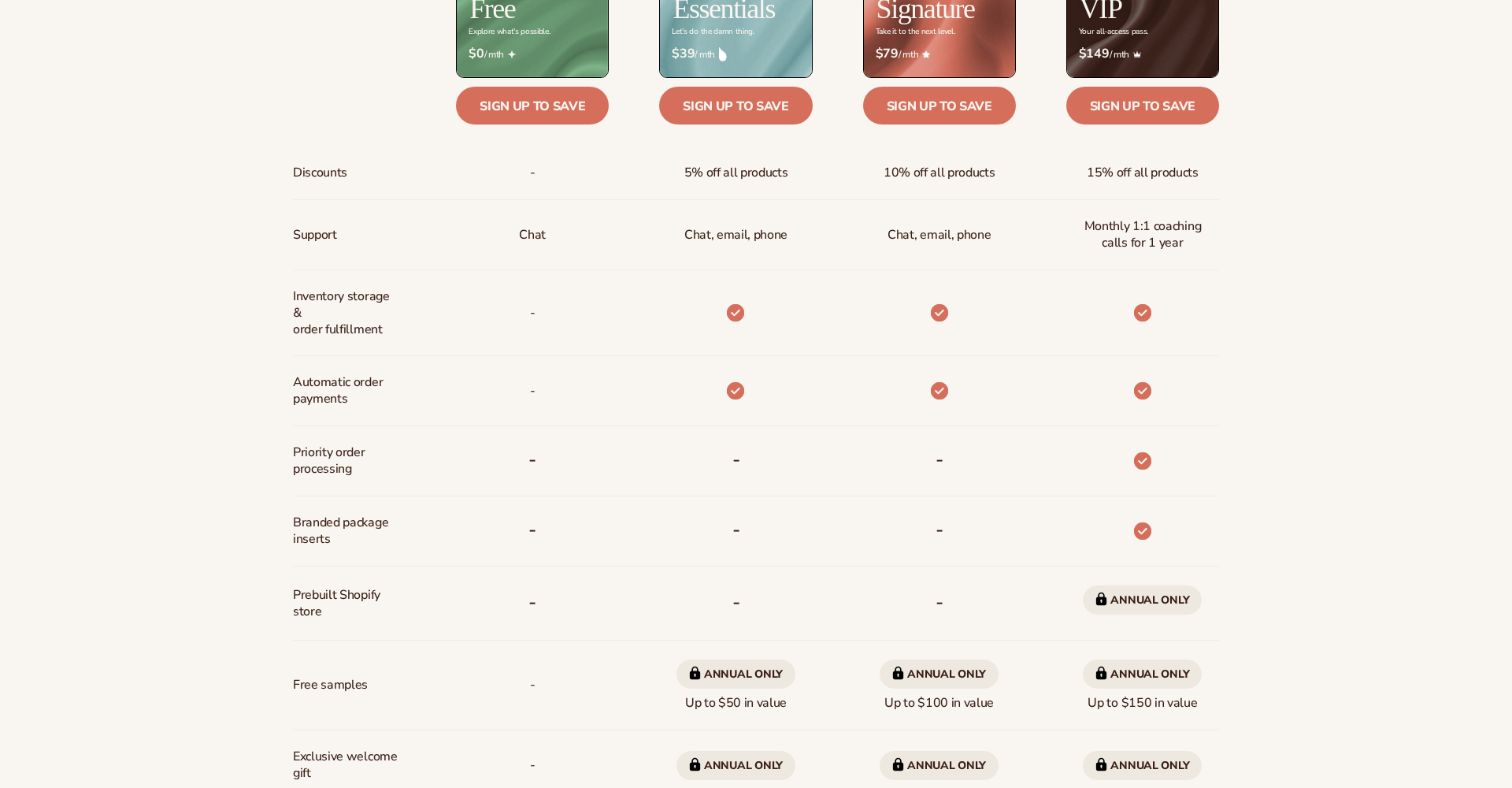 scroll, scrollTop: 894, scrollLeft: 0, axis: vertical 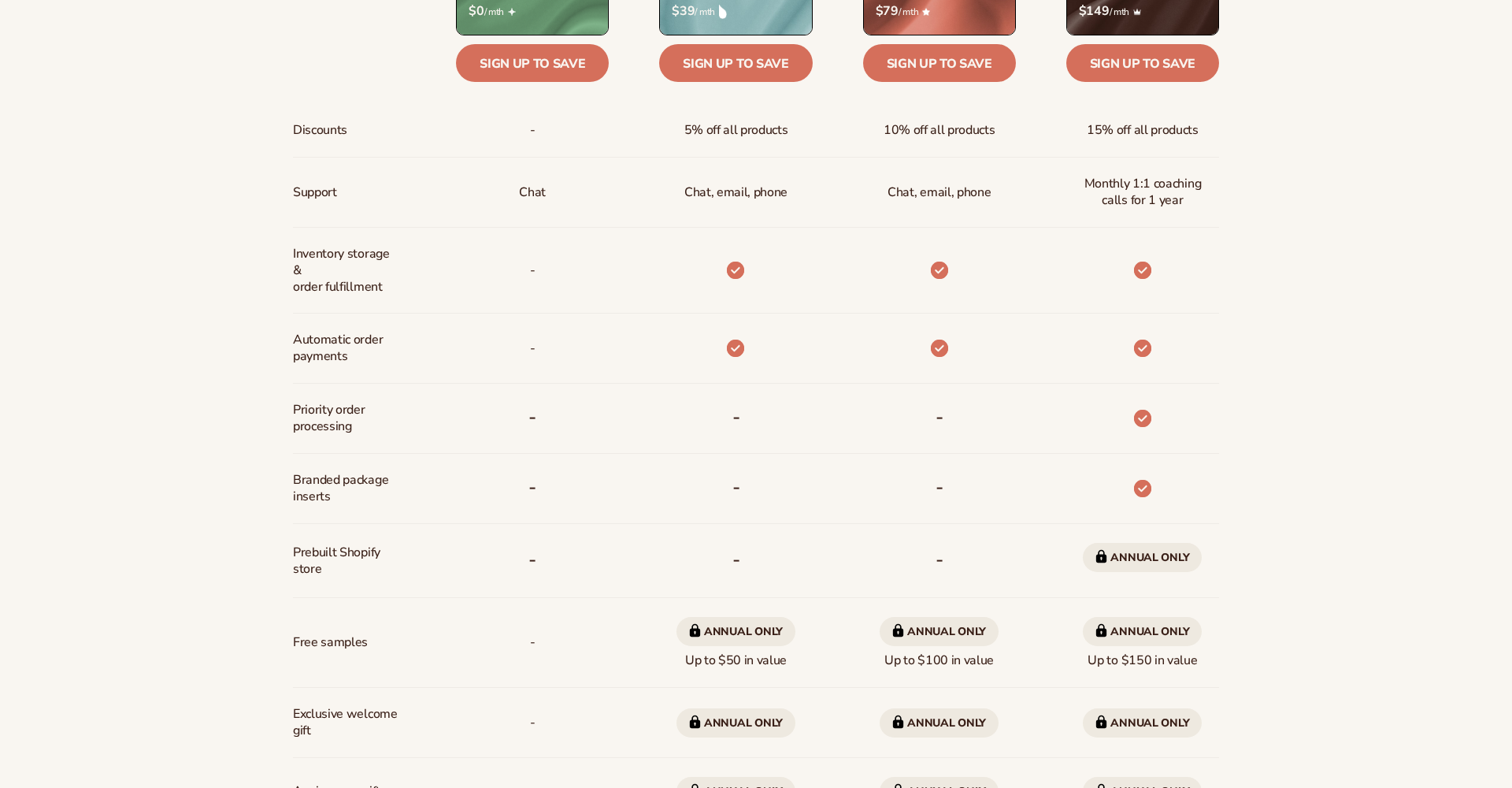 click 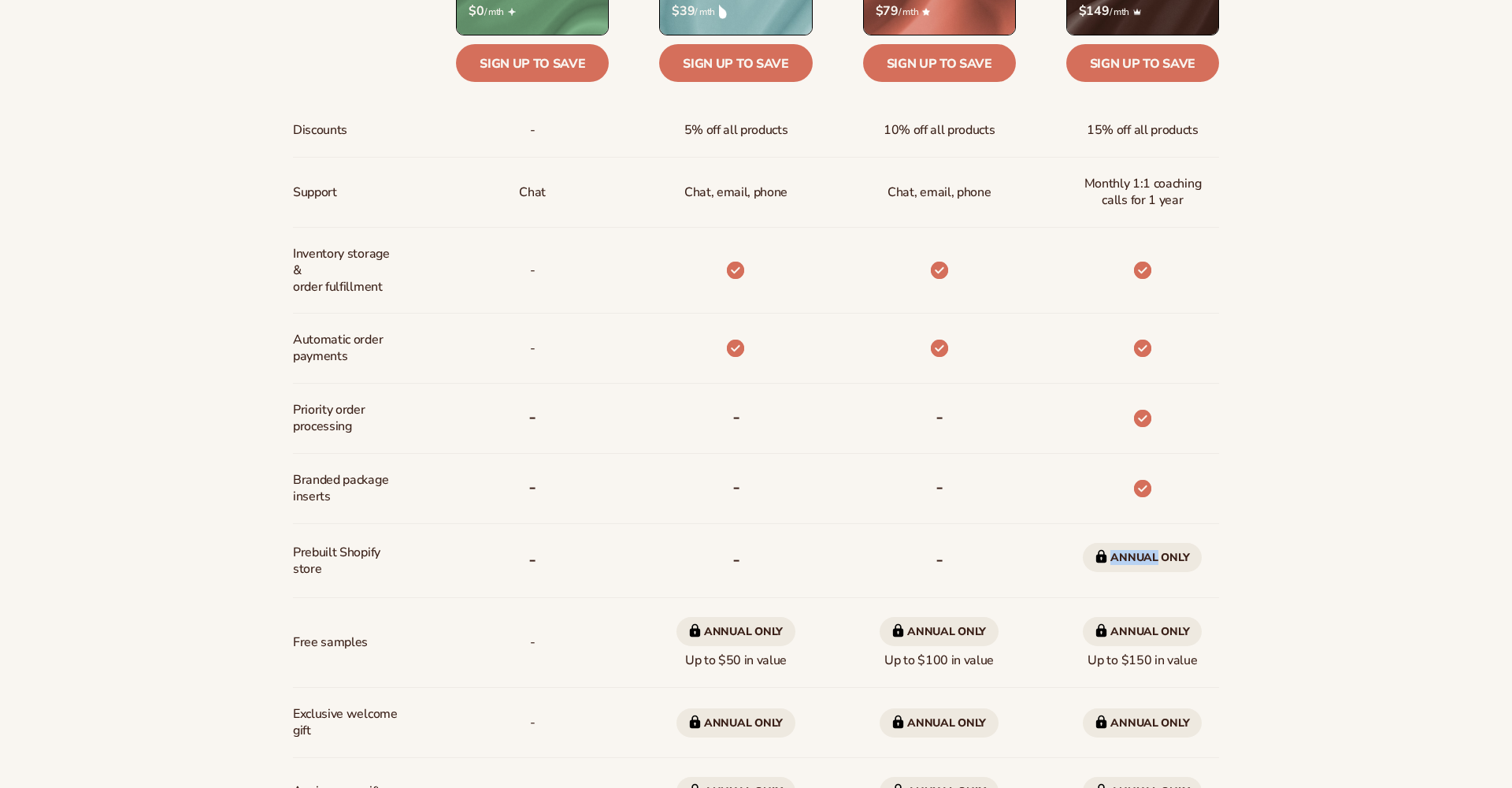 click 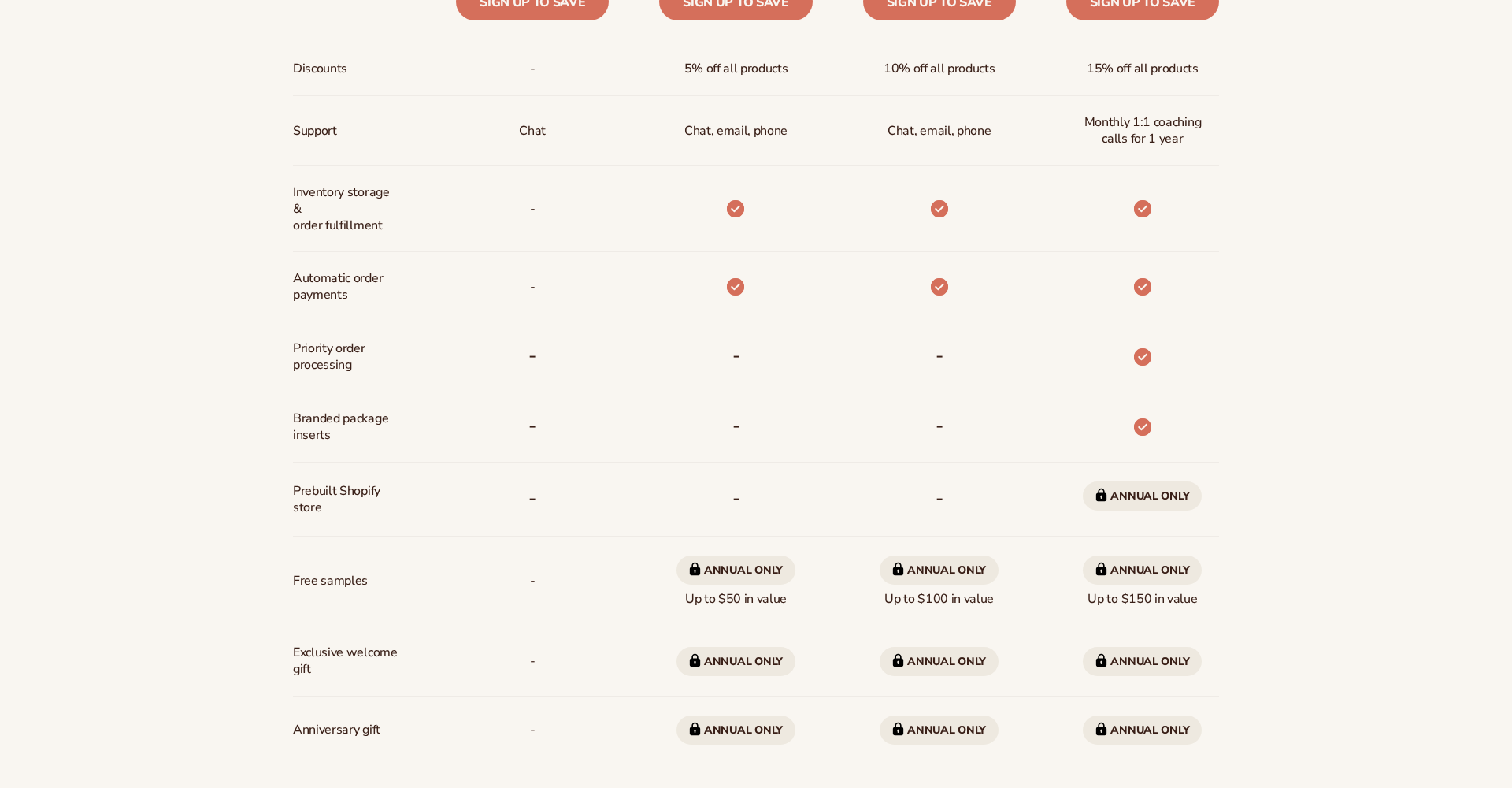 scroll, scrollTop: 957, scrollLeft: 0, axis: vertical 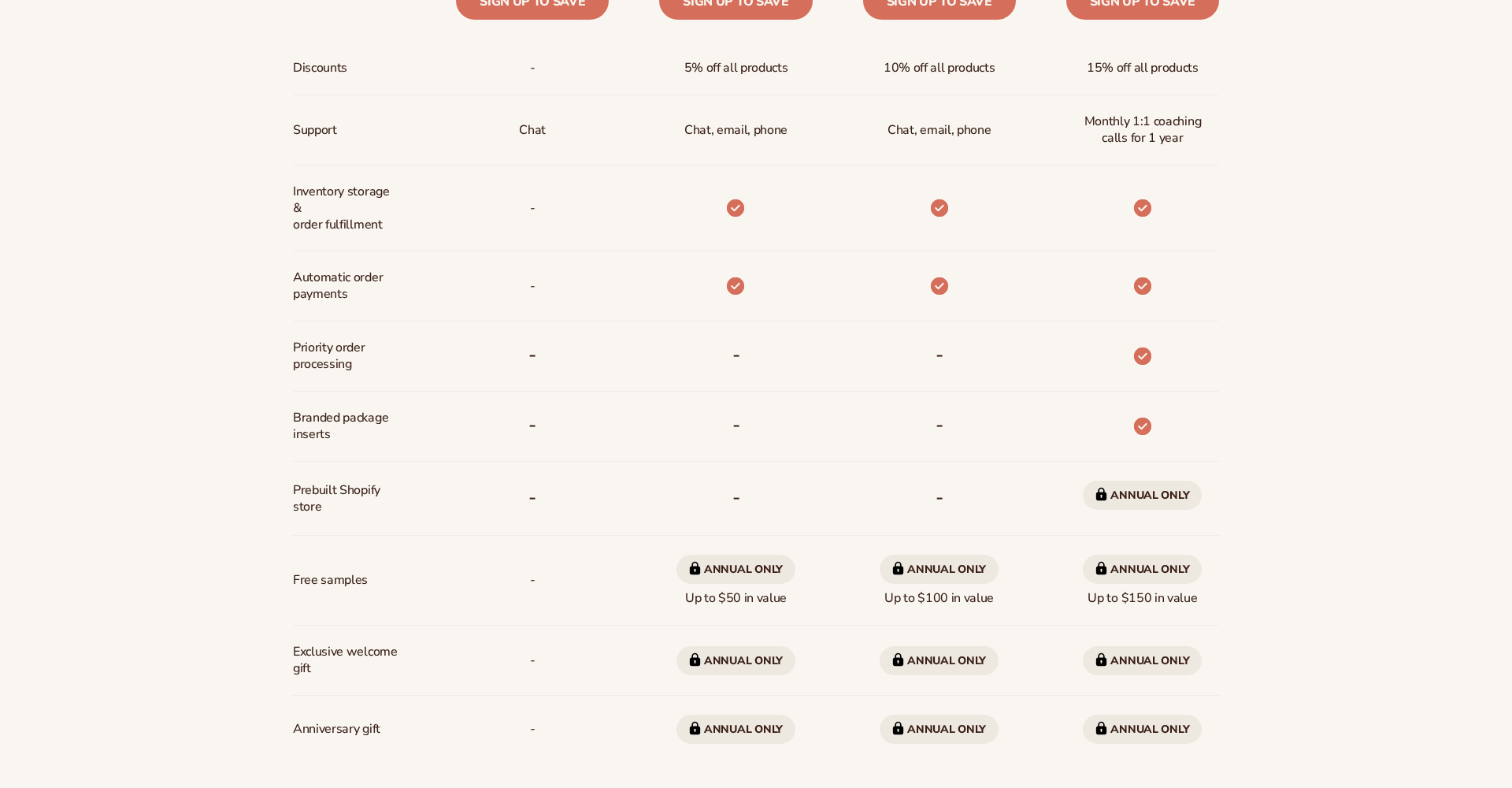 click on "Annual only" at bounding box center (1142, 495) 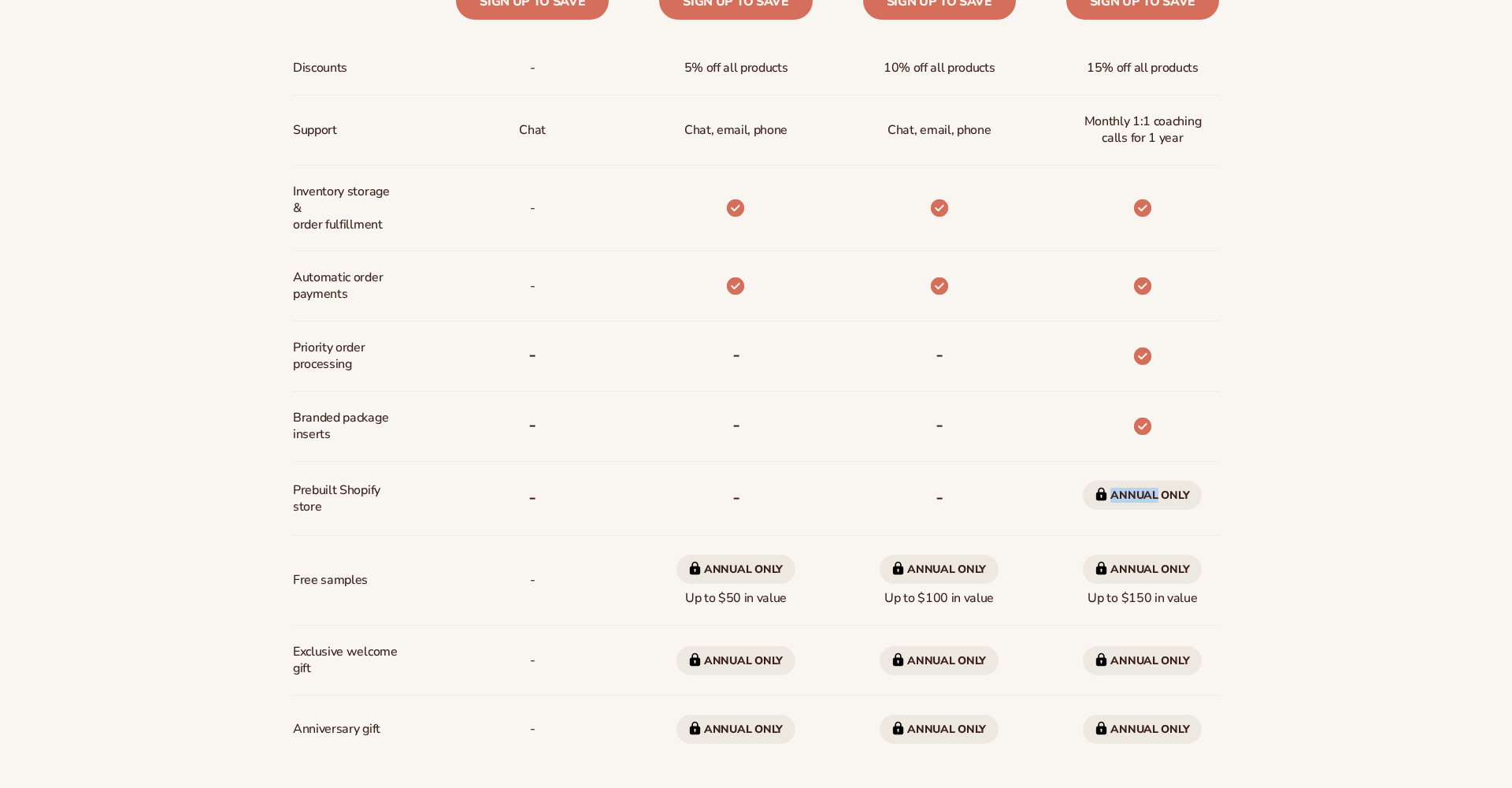 click on "Annual only" at bounding box center [1142, 495] 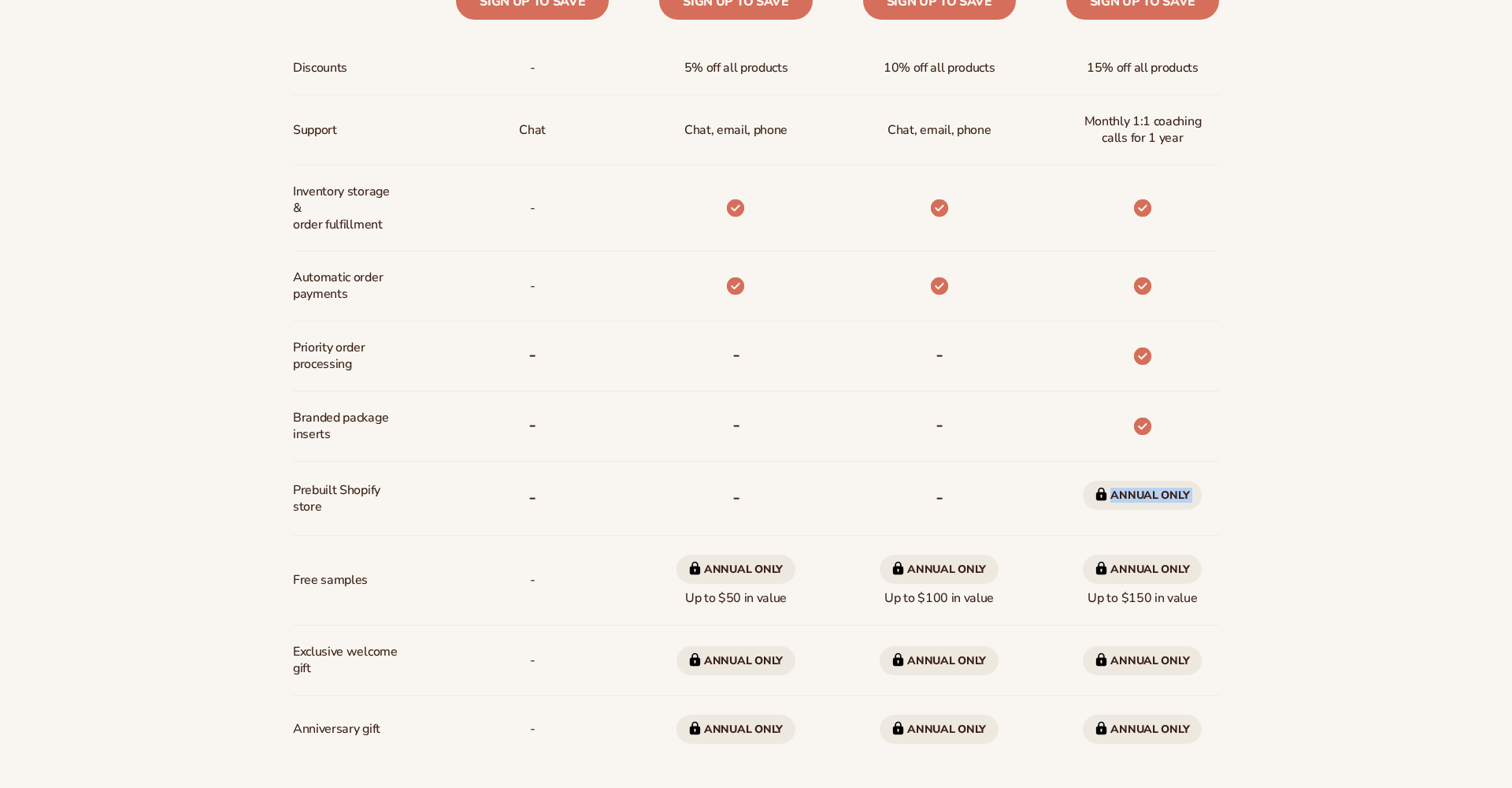 click on "Annual only" at bounding box center [1142, 495] 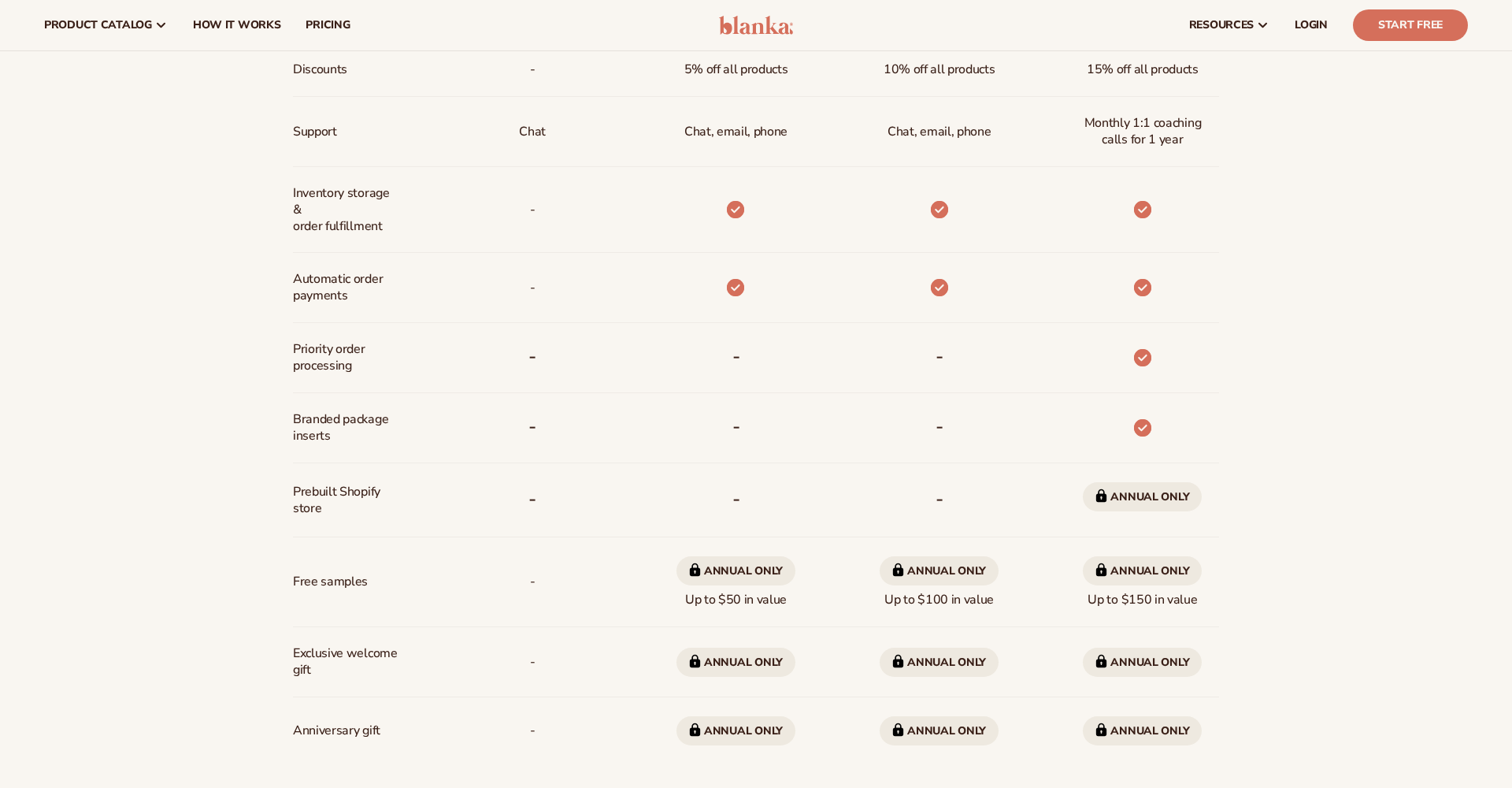 click on "Prebuilt Shopify store" at bounding box center (345, 500) 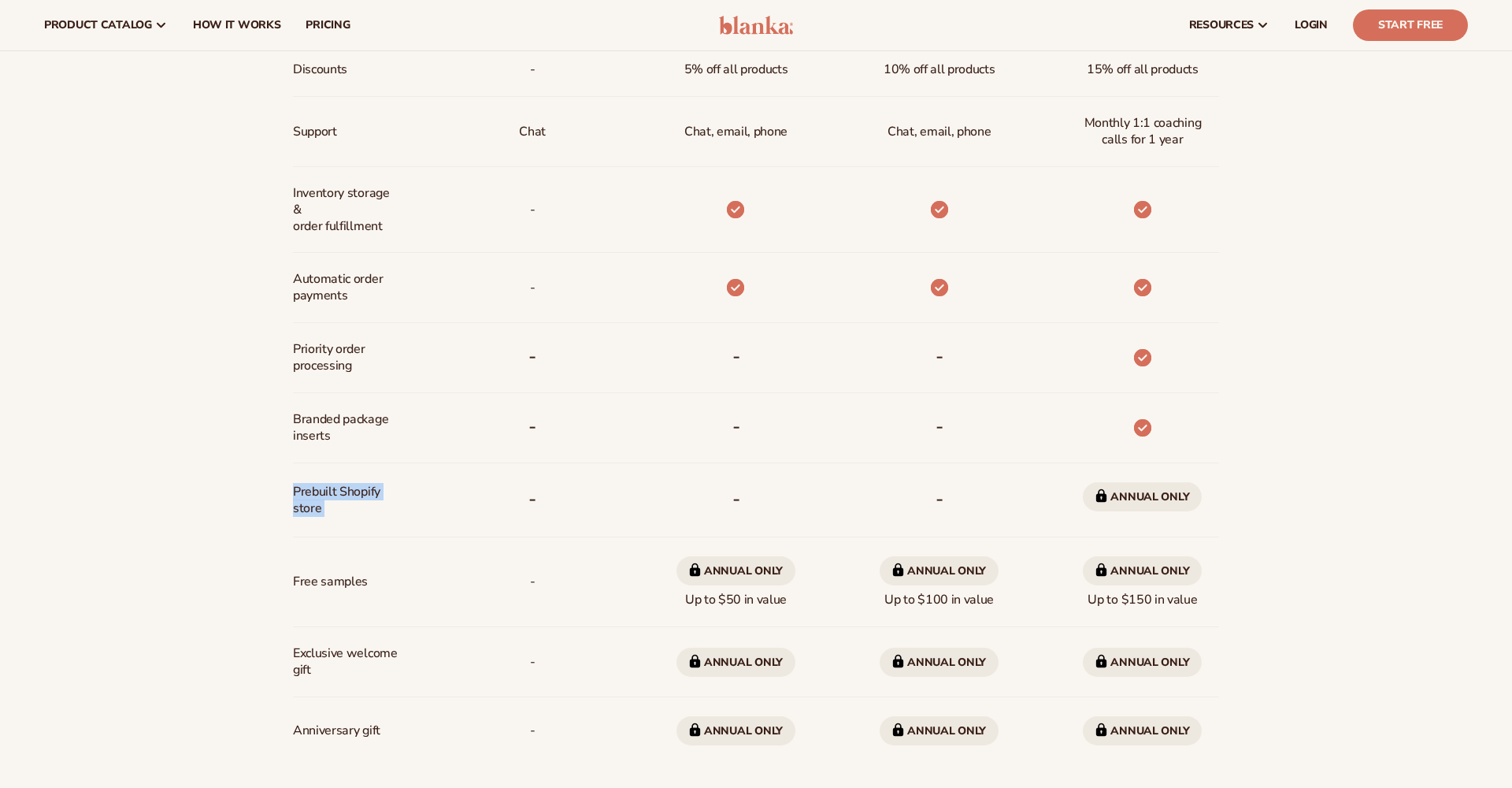 drag, startPoint x: 317, startPoint y: 490, endPoint x: 346, endPoint y: 512, distance: 36.400549 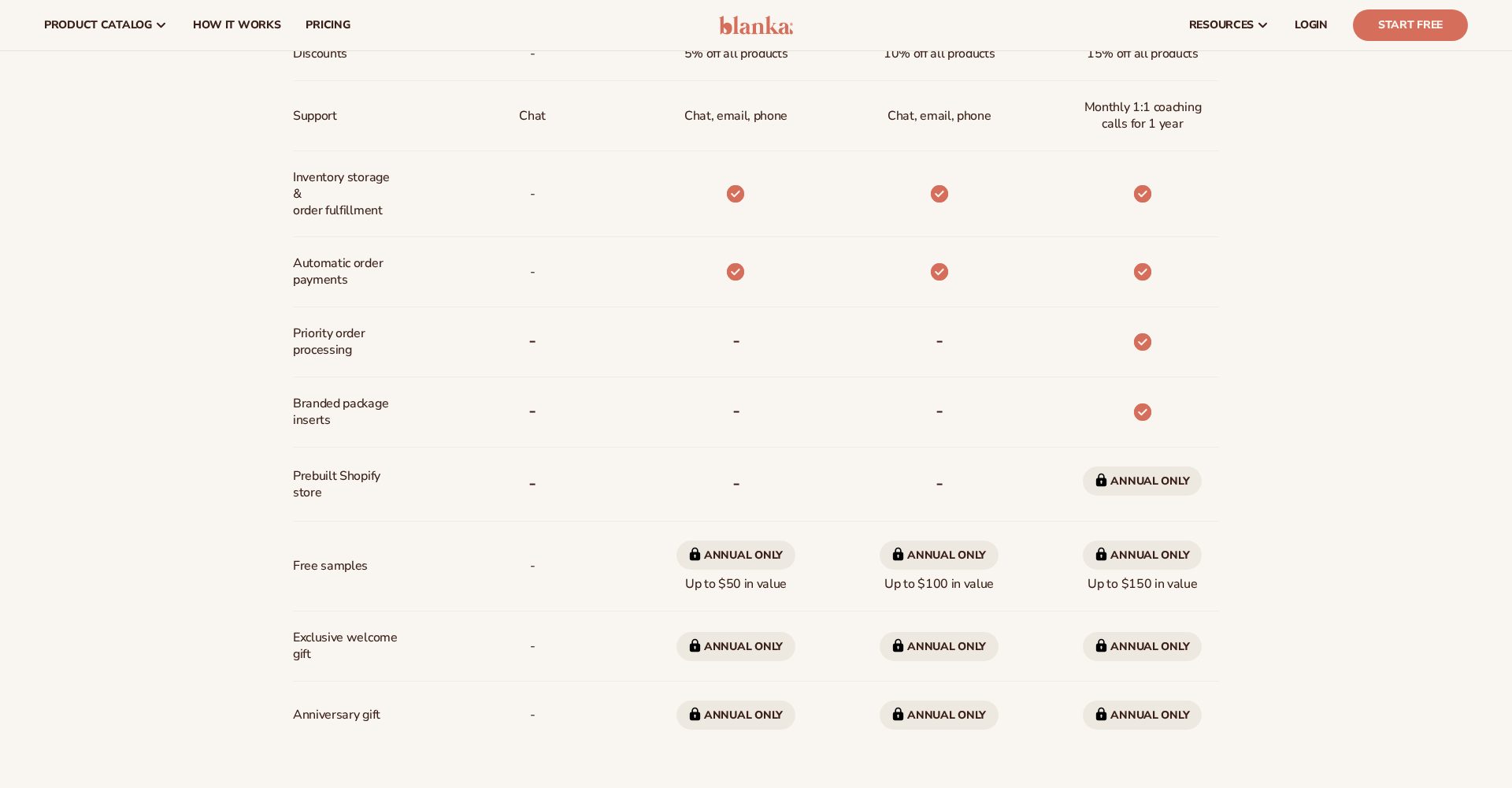 scroll, scrollTop: 969, scrollLeft: 0, axis: vertical 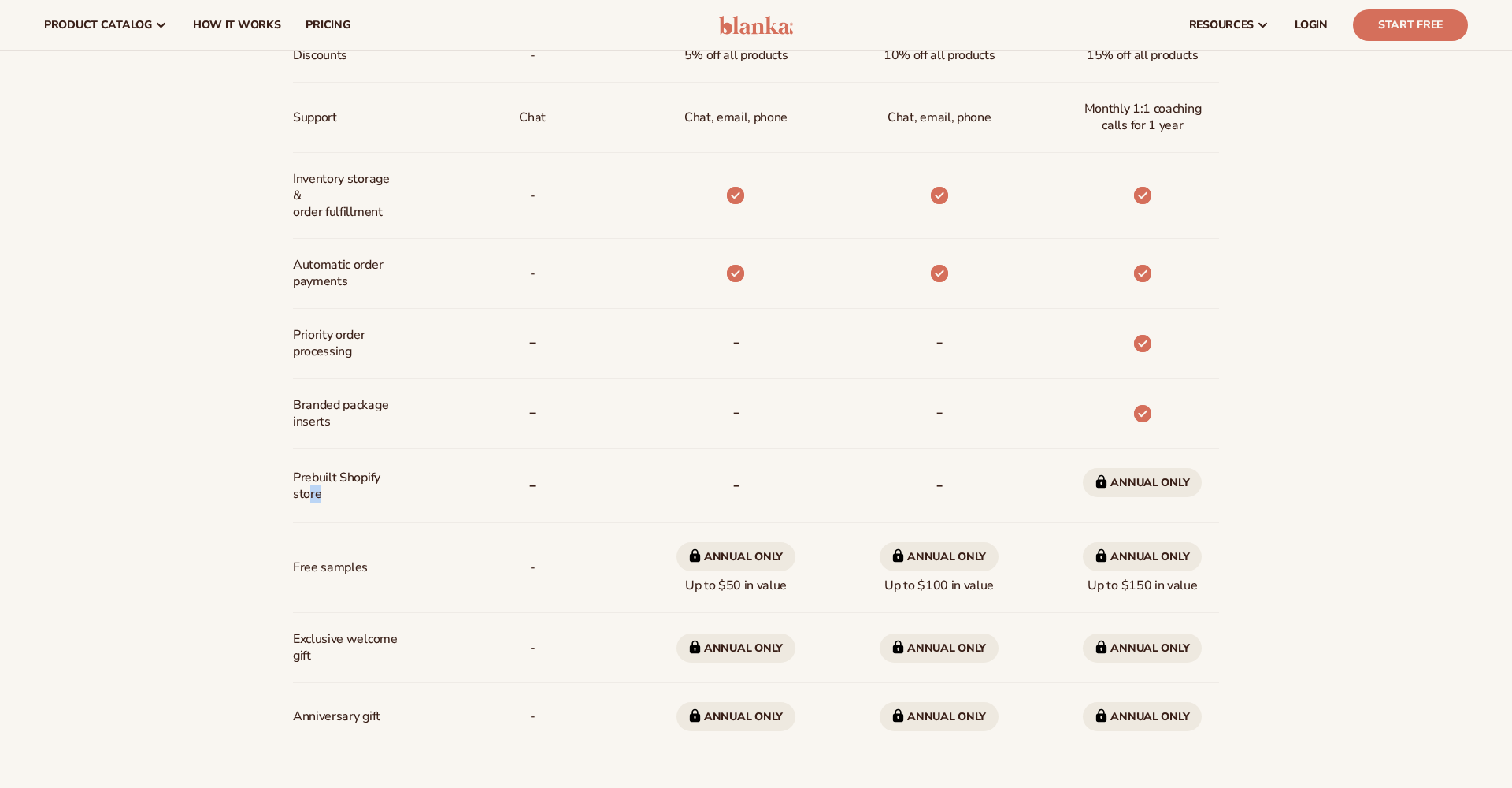 drag, startPoint x: 350, startPoint y: 496, endPoint x: 309, endPoint y: 489, distance: 41.593269 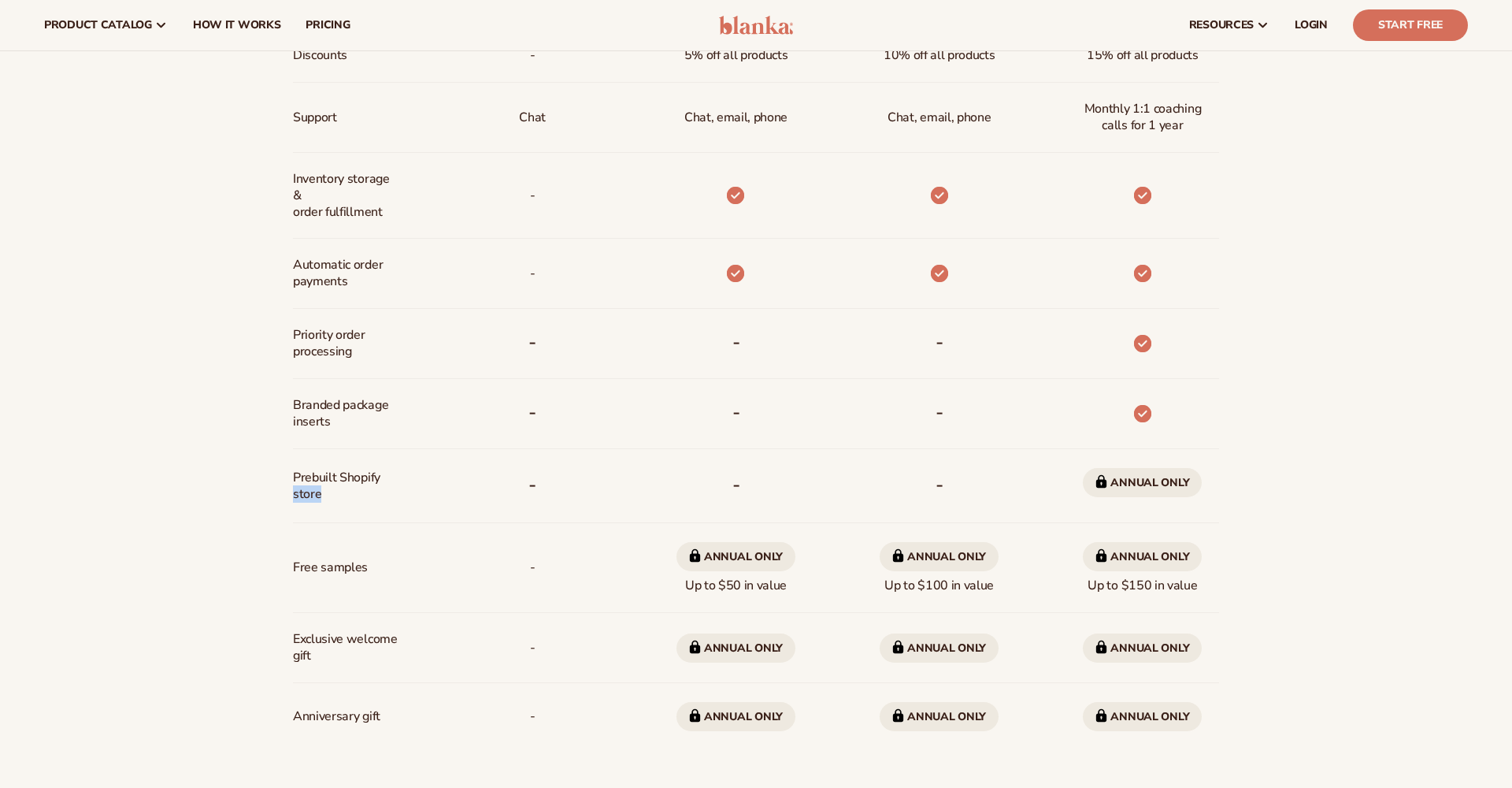 click on "Prebuilt Shopify store" at bounding box center (345, 486) 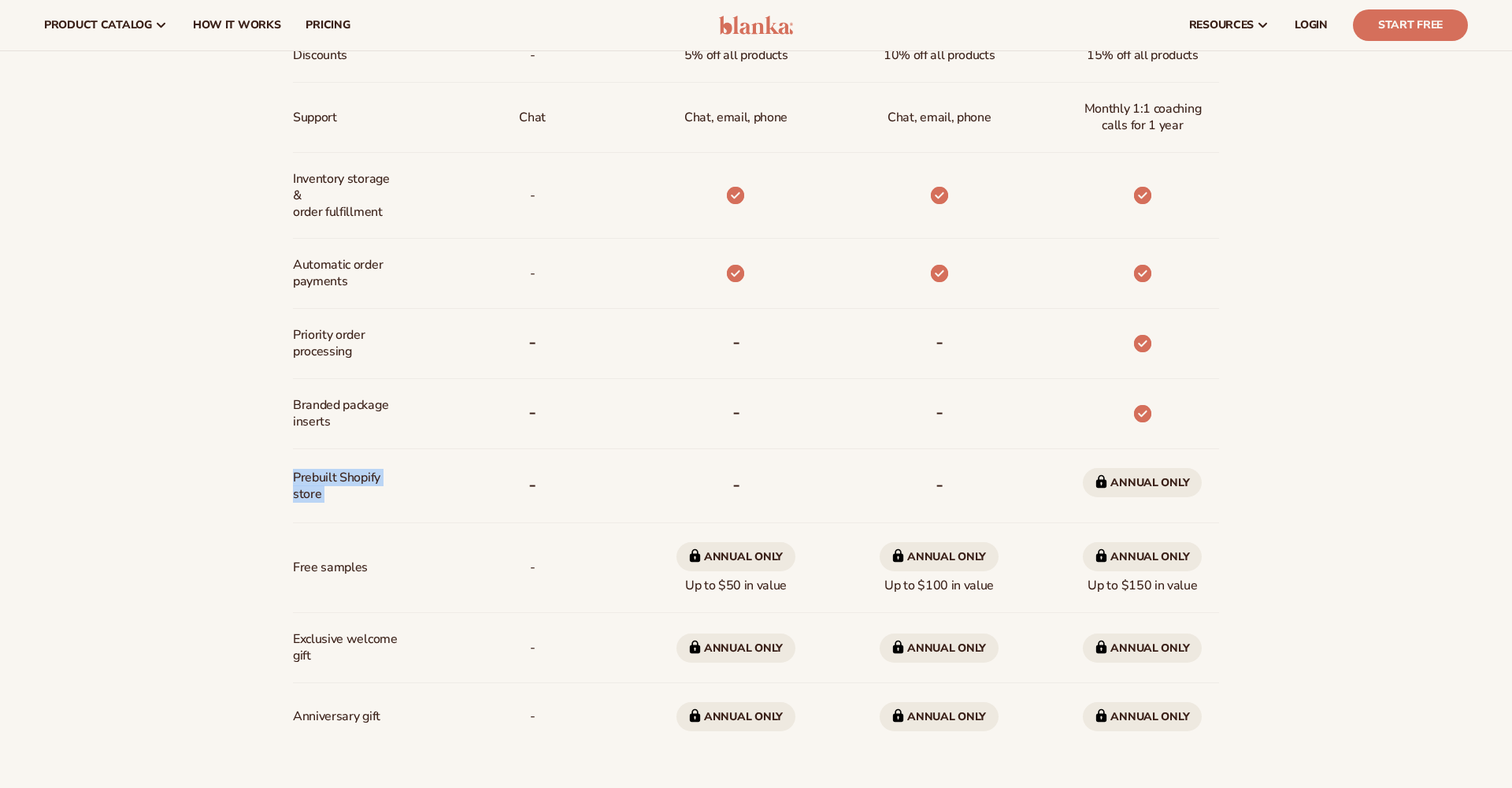 click on "Prebuilt Shopify store" at bounding box center [345, 486] 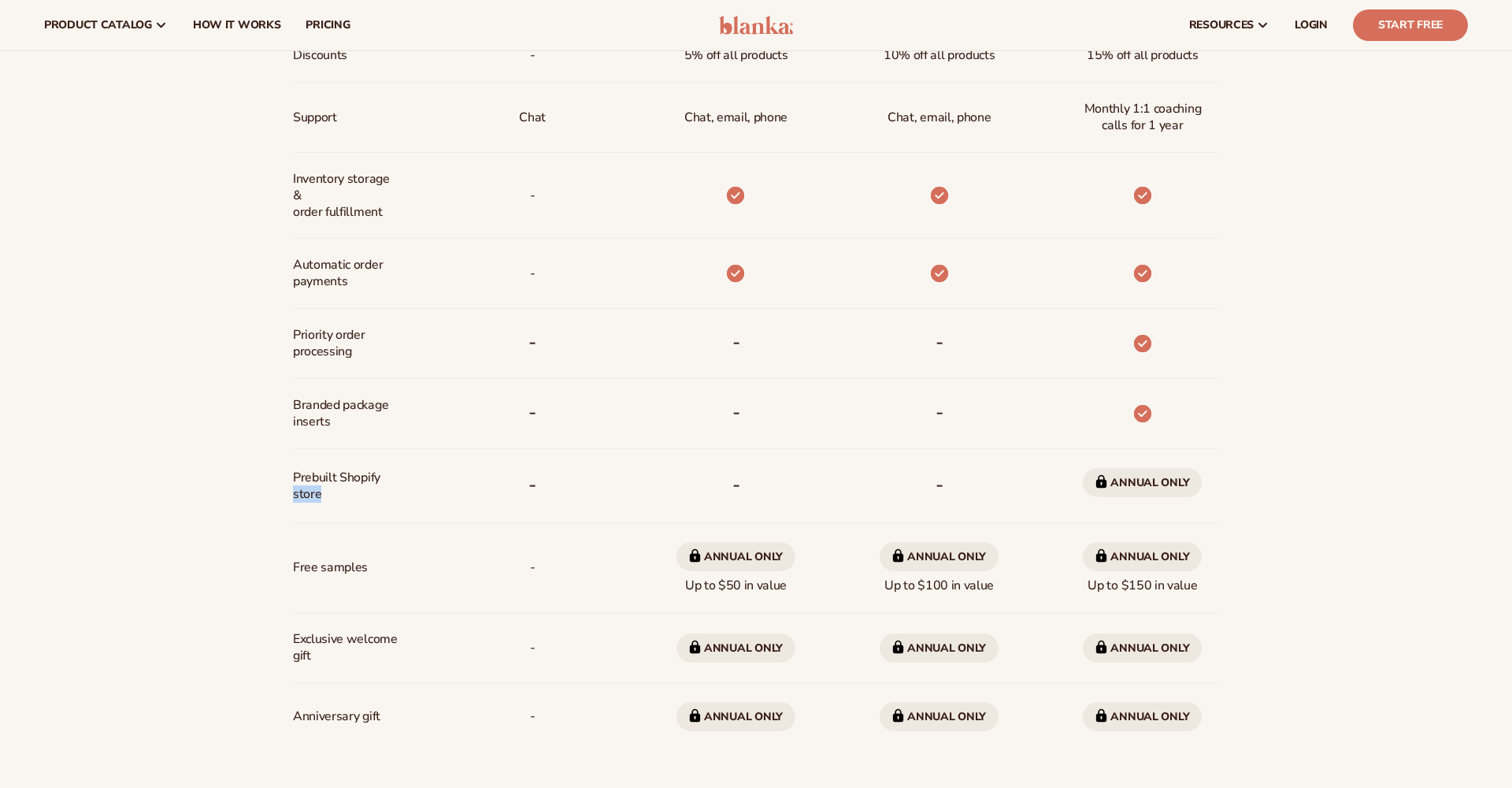 click on "Prebuilt Shopify store" at bounding box center (345, 486) 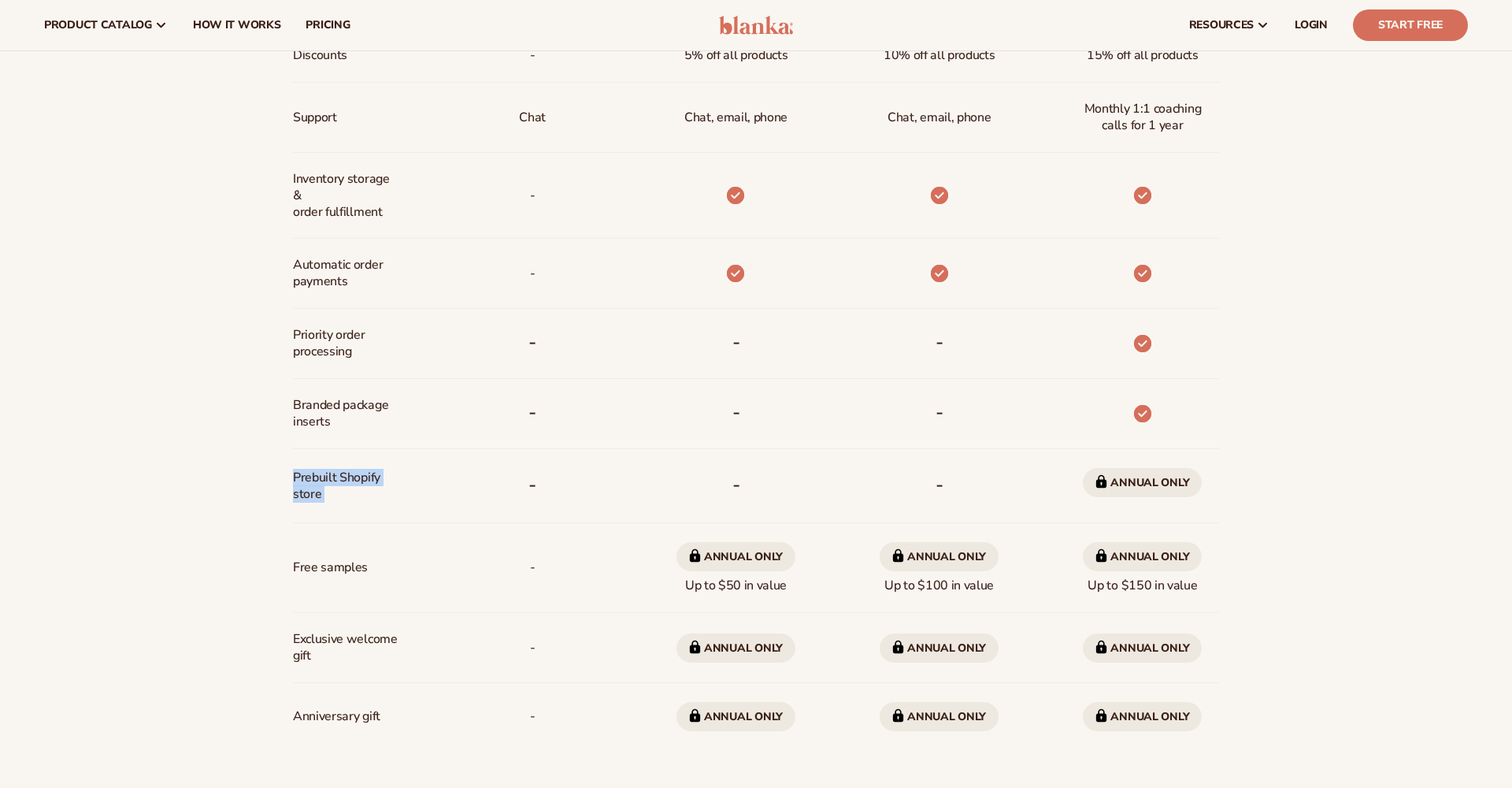 click on "Prebuilt Shopify store" at bounding box center [345, 486] 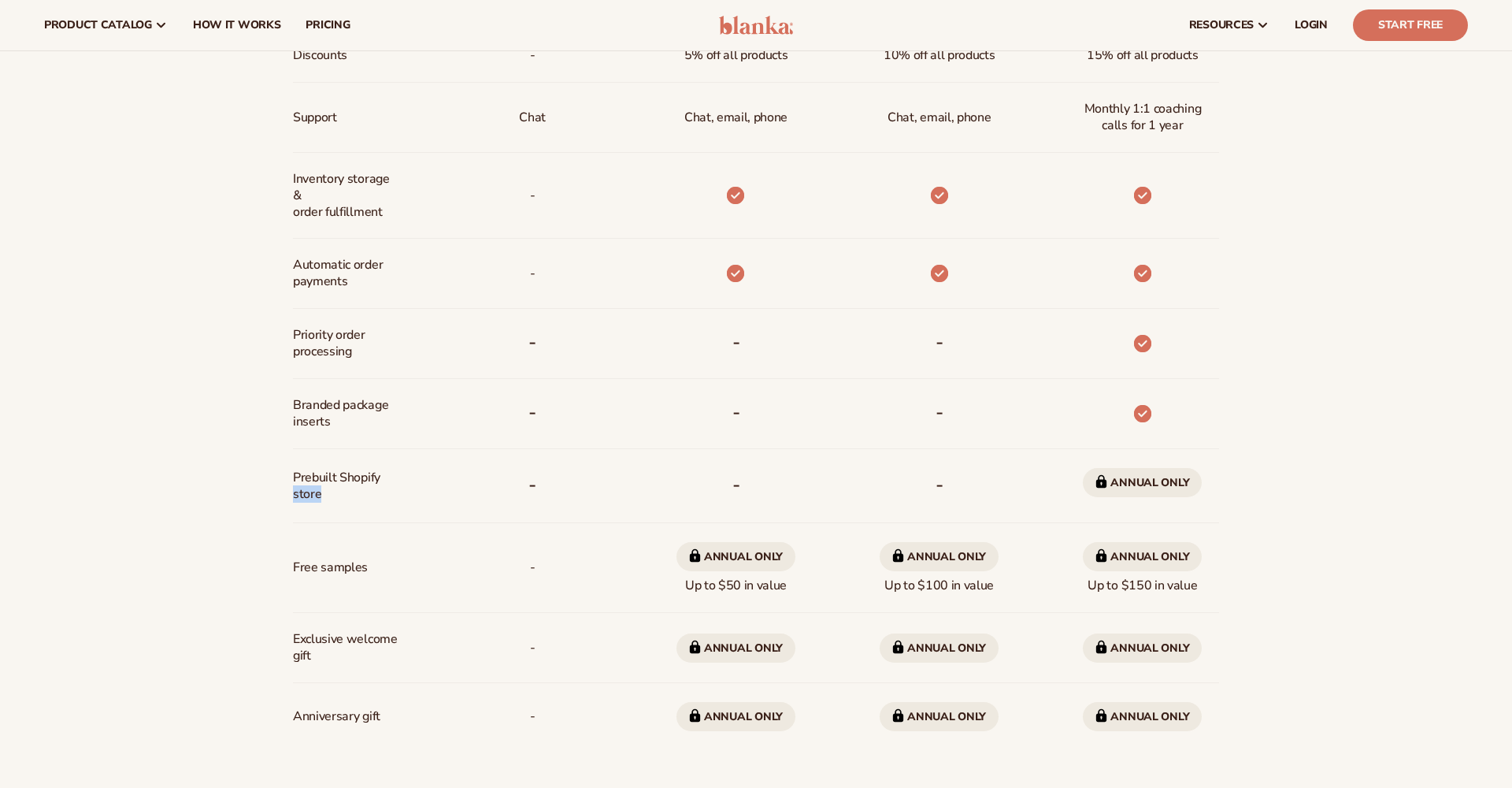 click on "Prebuilt Shopify store" at bounding box center [345, 486] 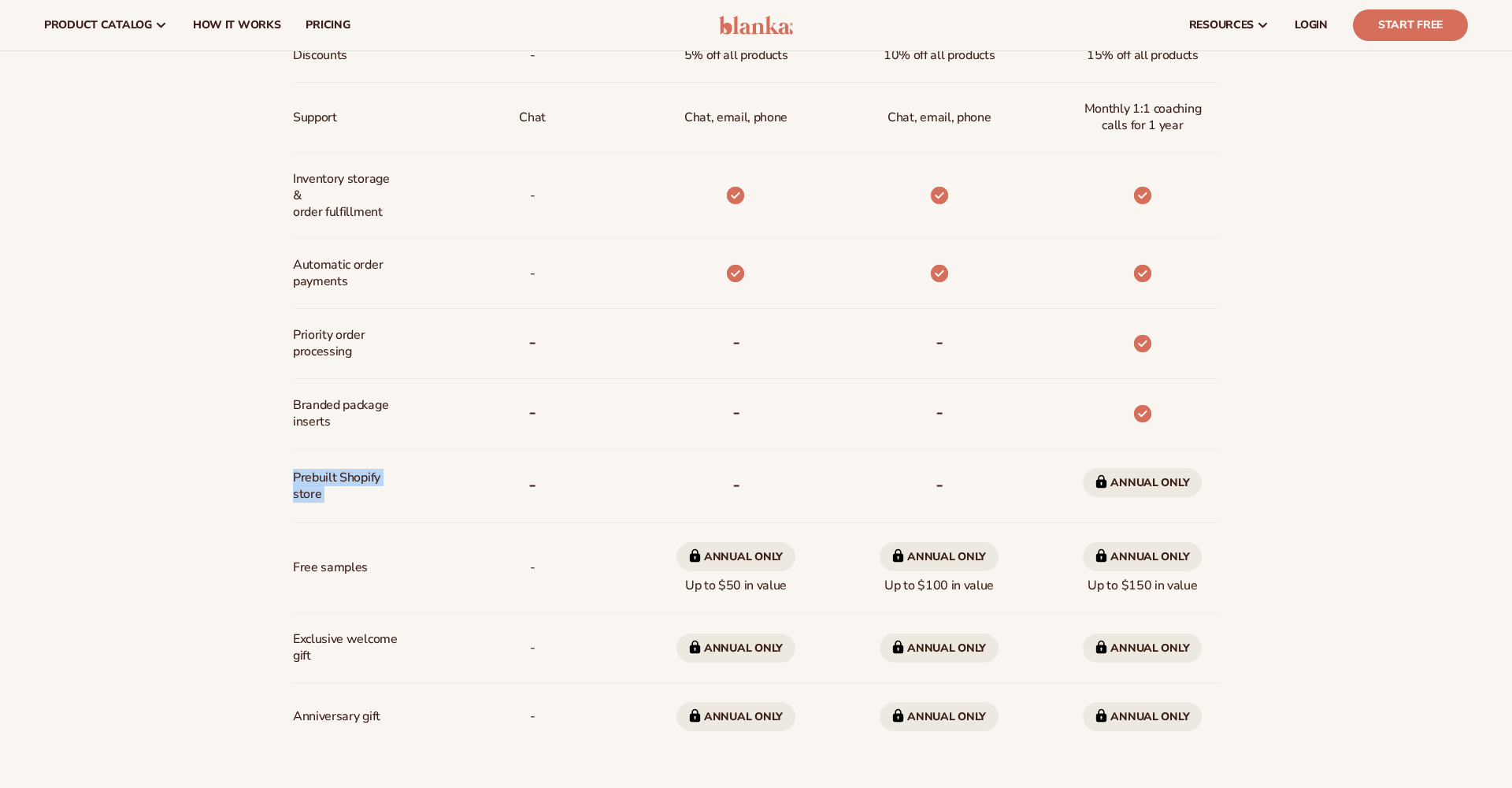 drag, startPoint x: 308, startPoint y: 489, endPoint x: 306, endPoint y: 466, distance: 23.08679 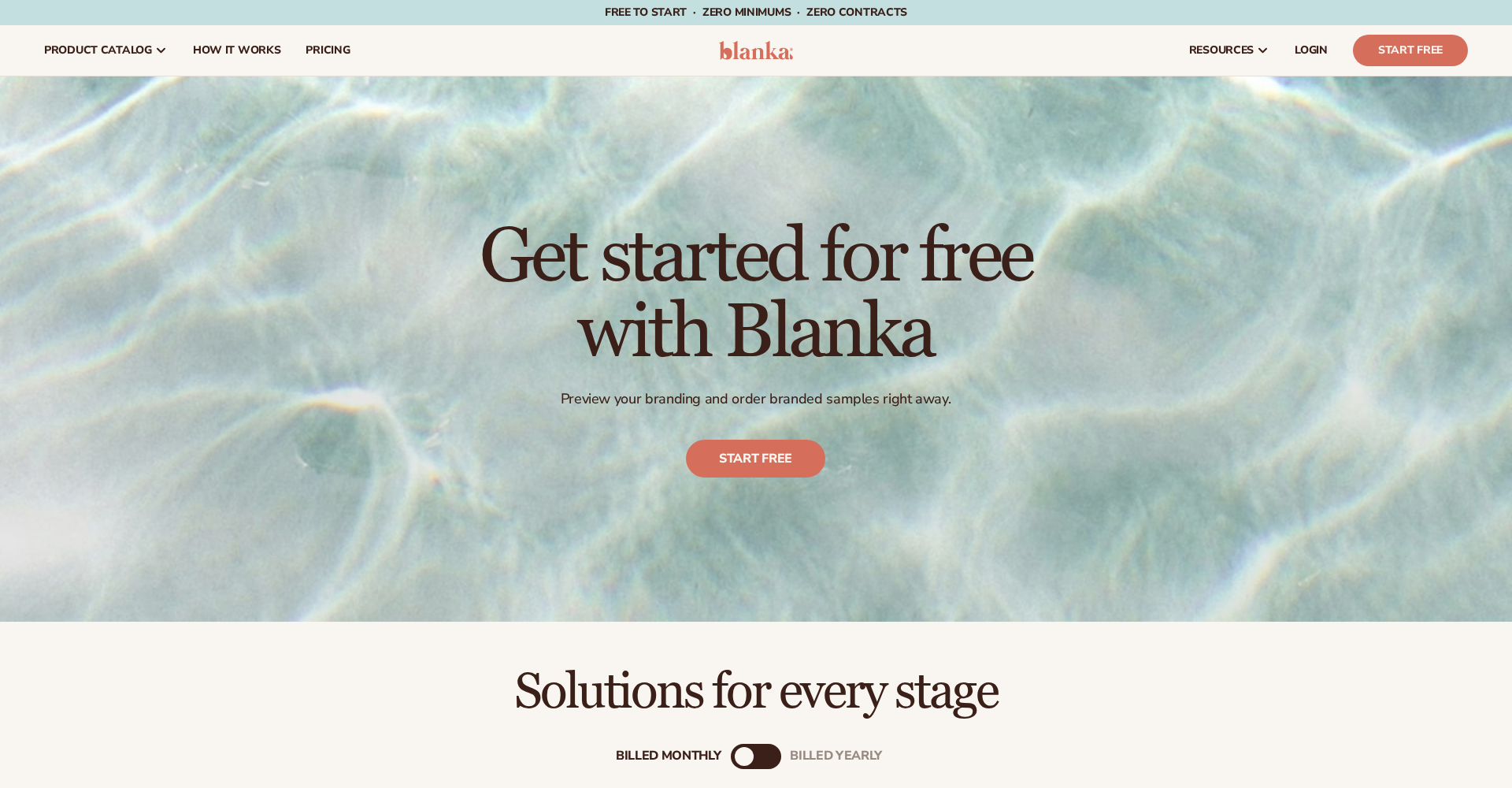 scroll, scrollTop: 0, scrollLeft: 0, axis: both 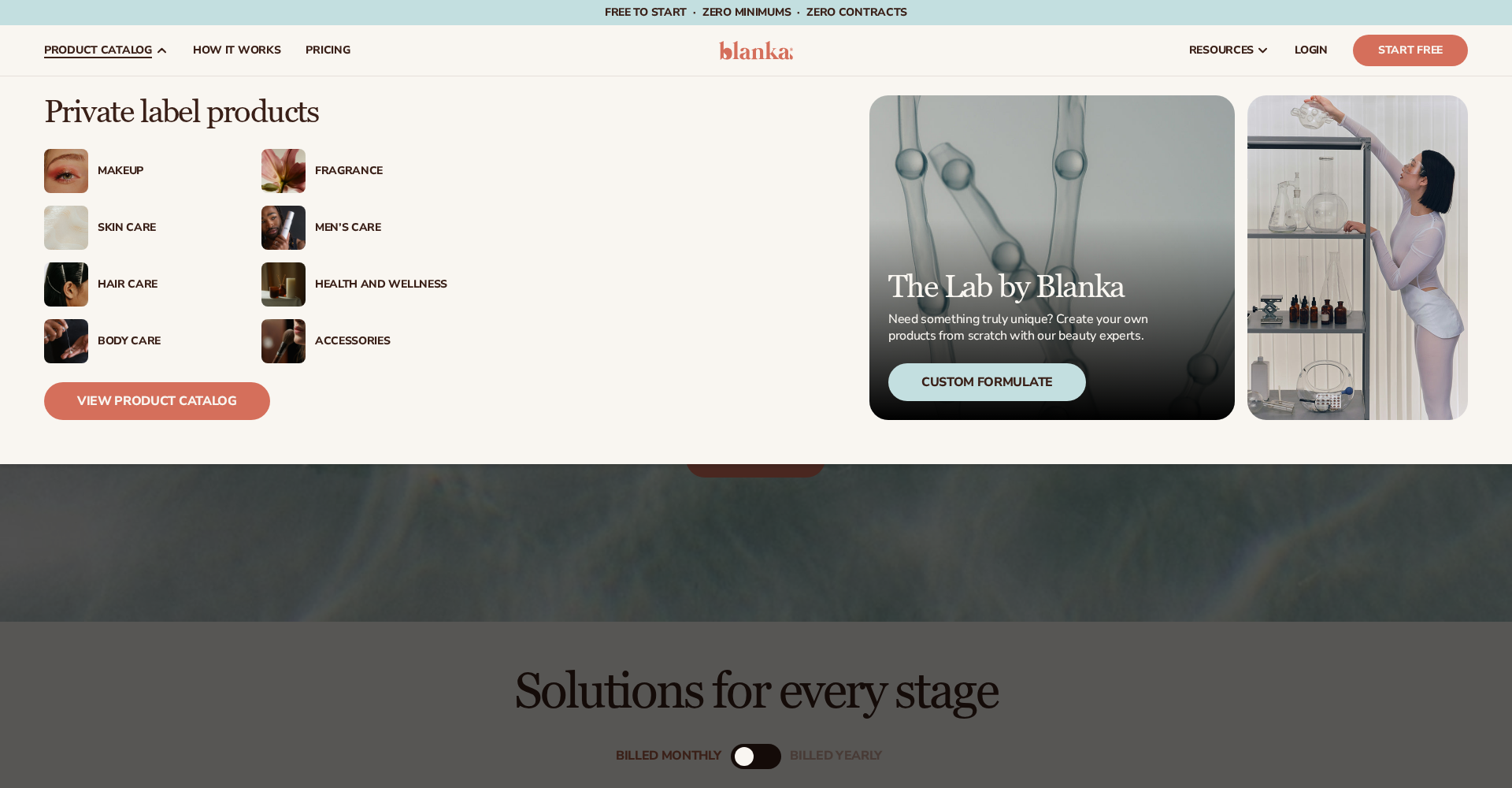 click on "product catalog" at bounding box center (98, 50) 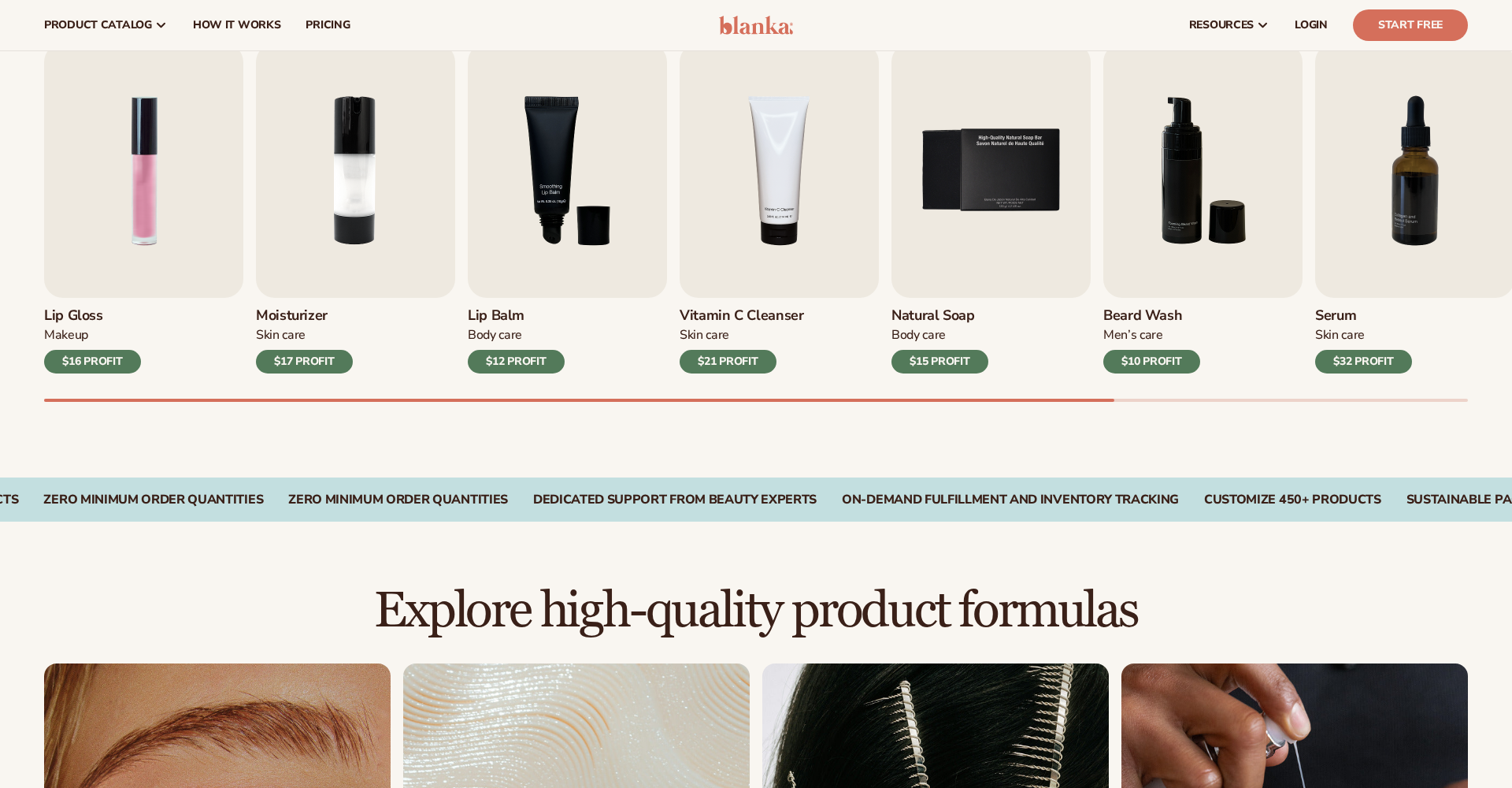 scroll, scrollTop: 455, scrollLeft: 0, axis: vertical 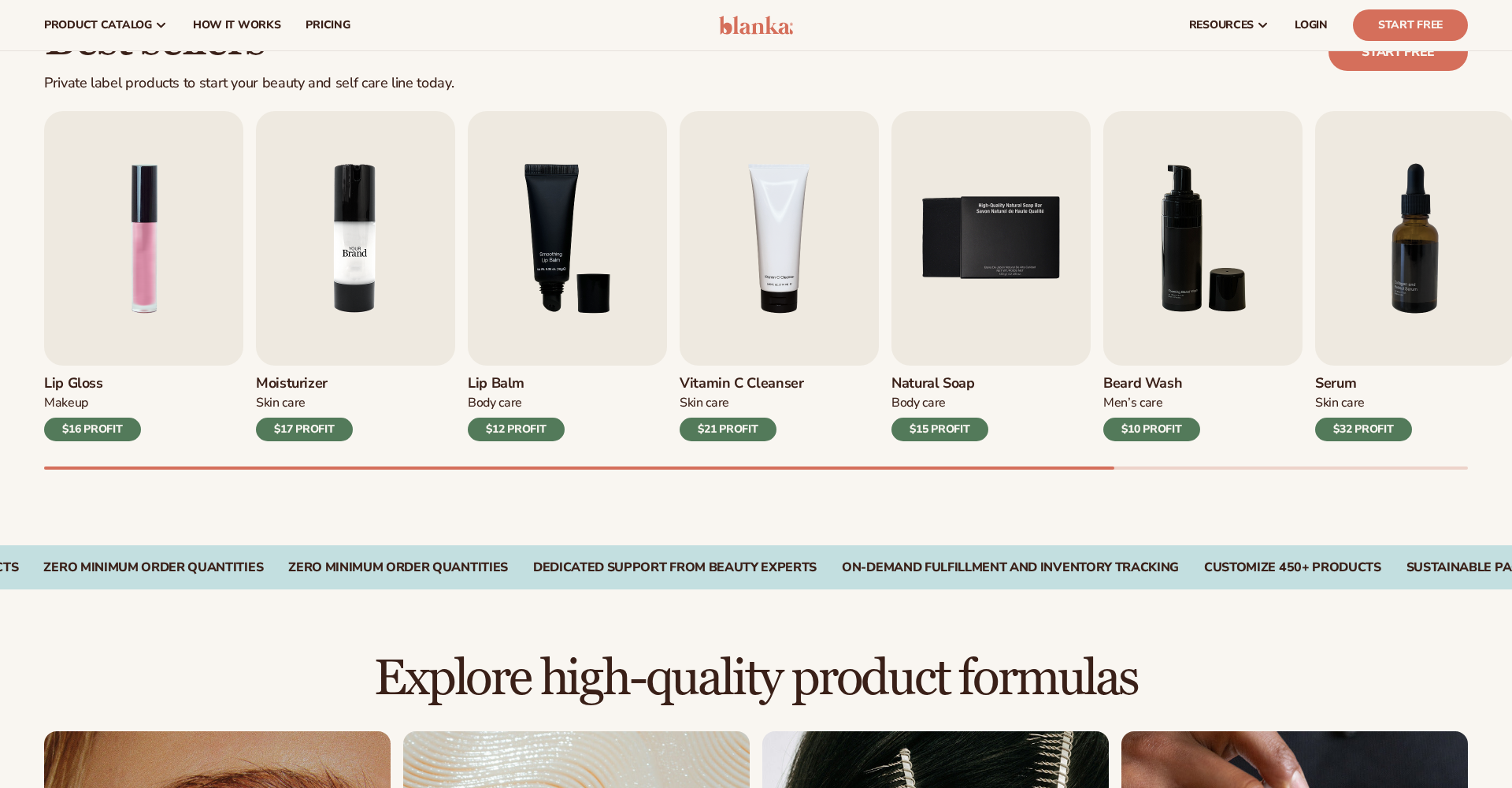 click at bounding box center (355, 238) 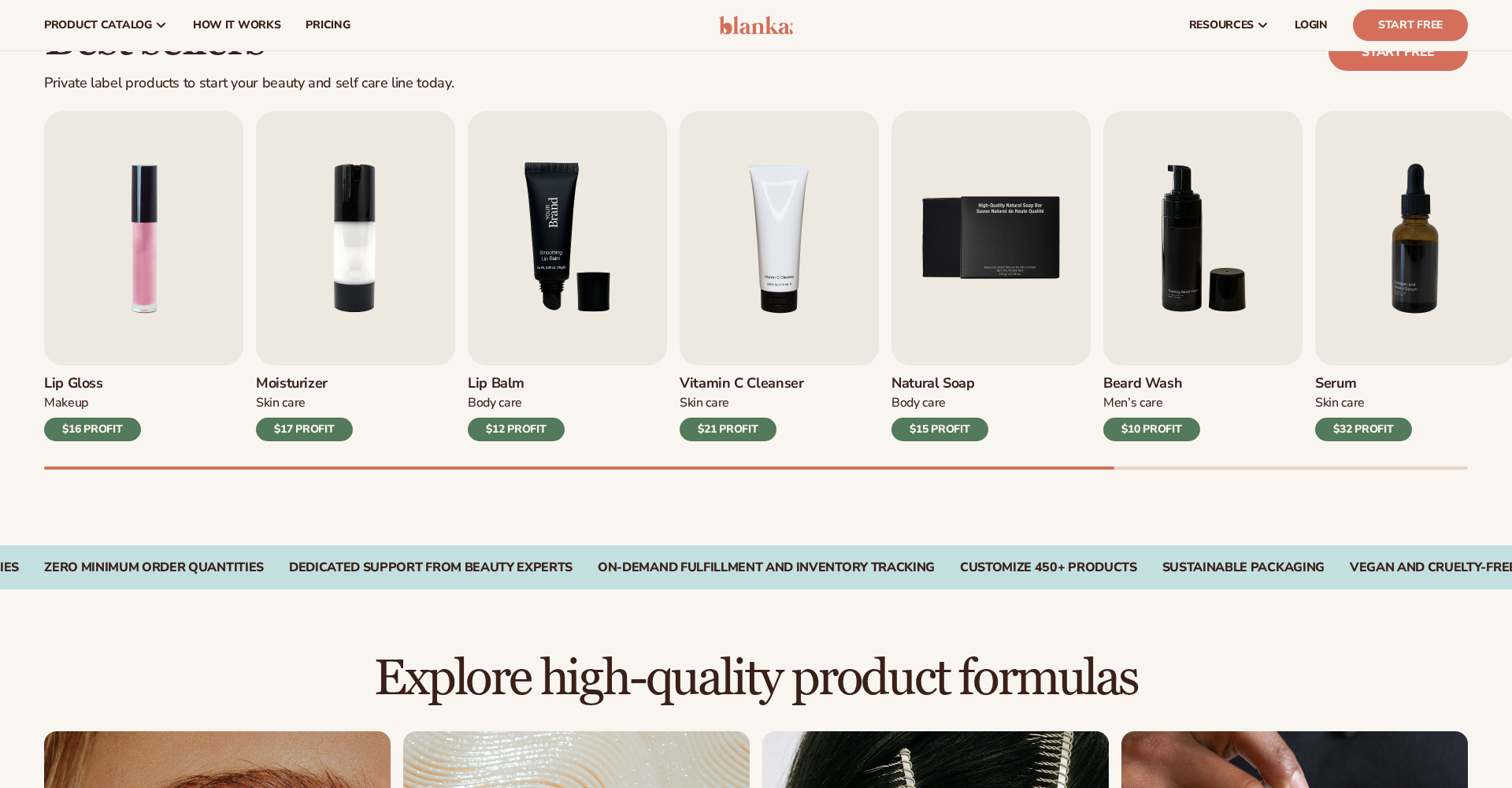 click at bounding box center (567, 238) 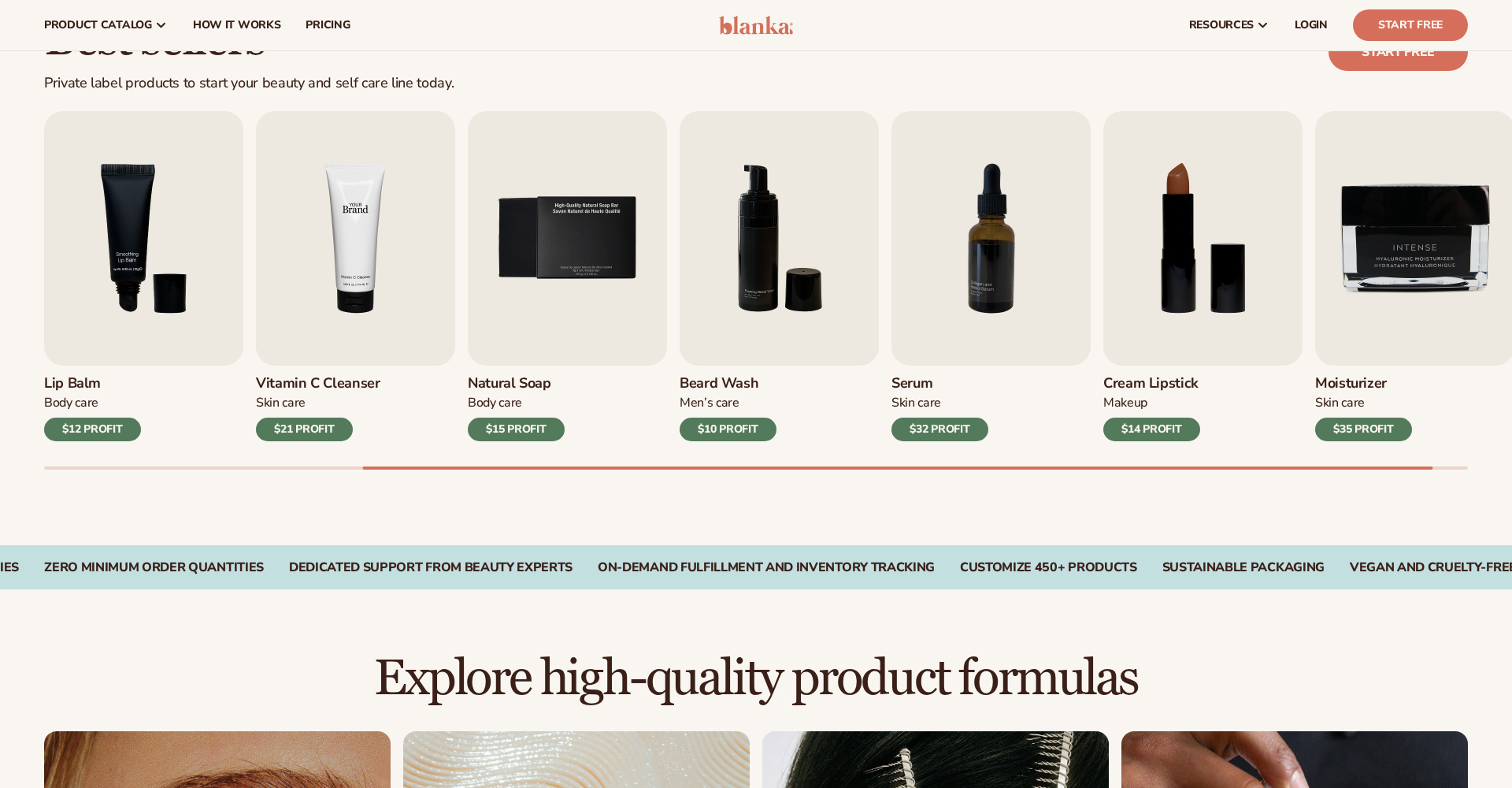 click at bounding box center (355, 238) 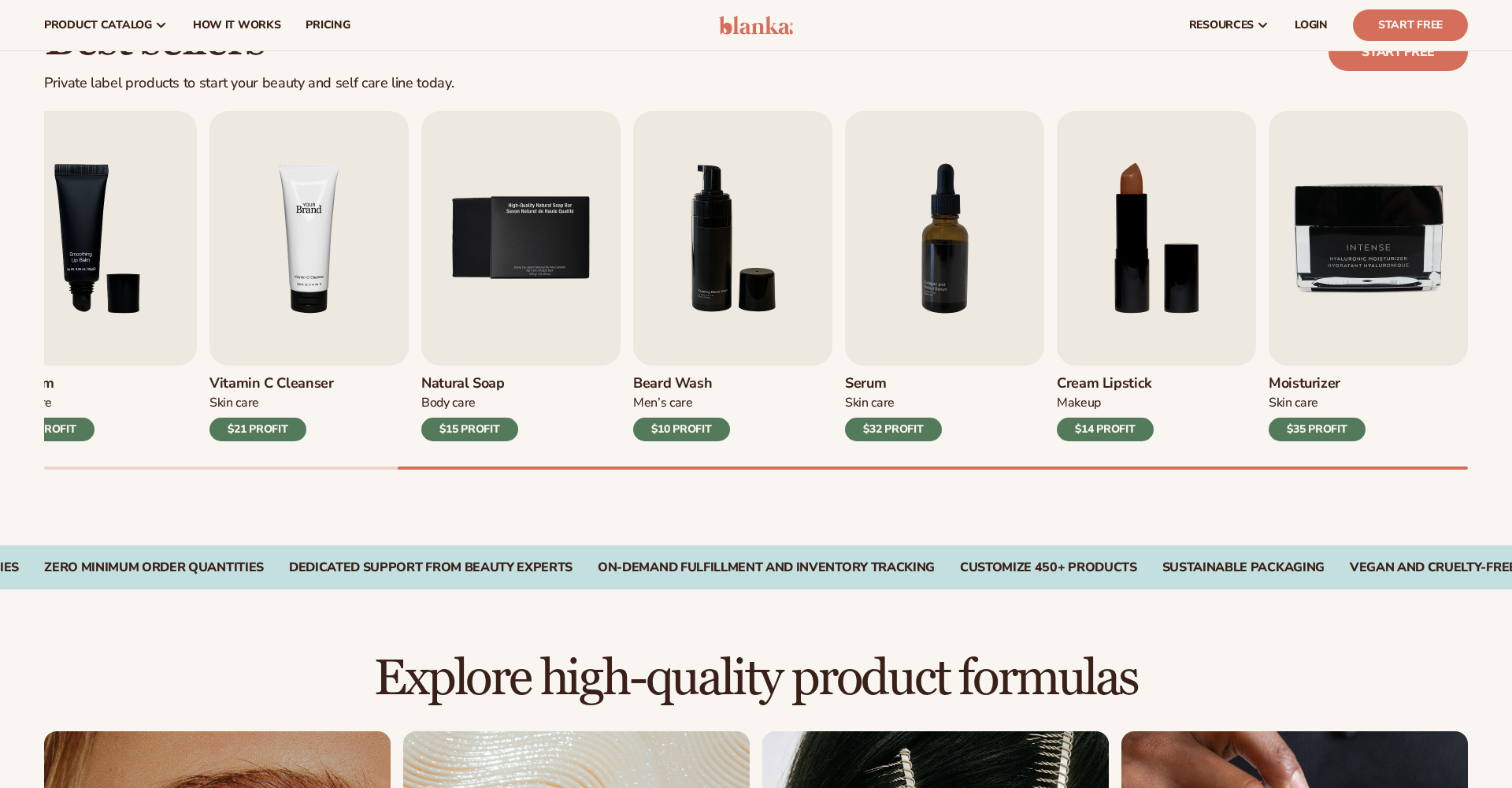 click at bounding box center [521, 238] 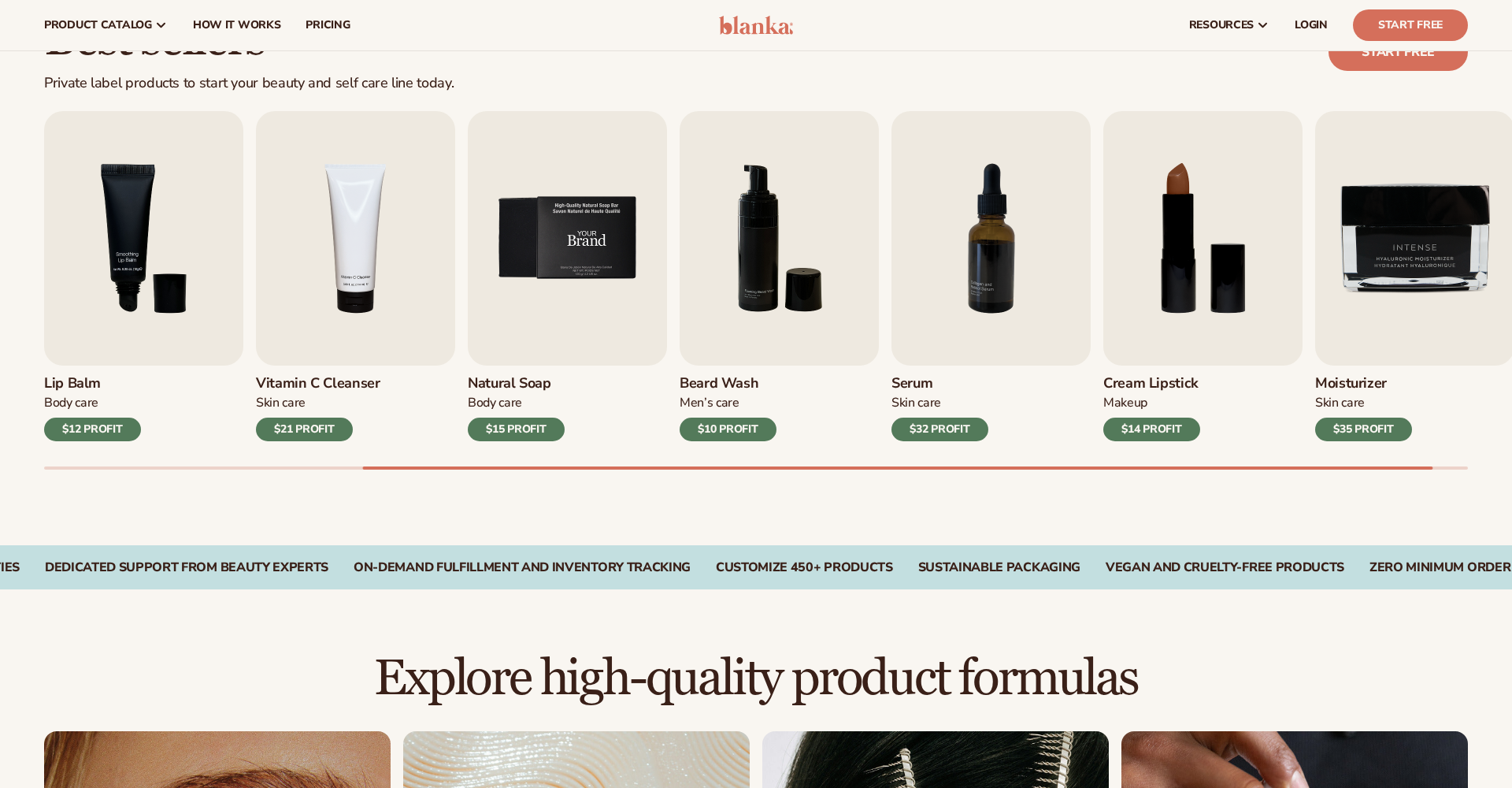 click at bounding box center (567, 238) 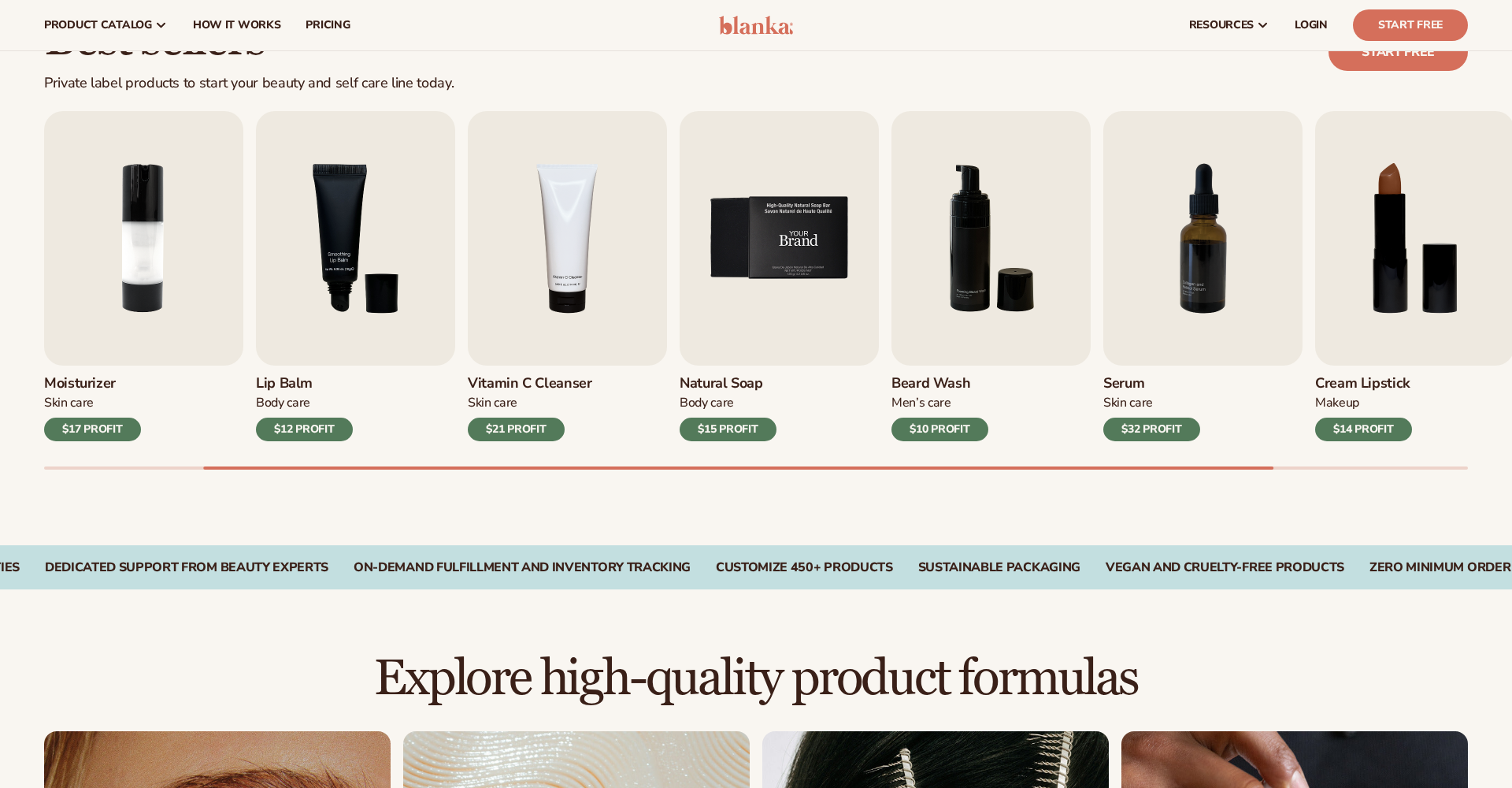 click at bounding box center [779, 238] 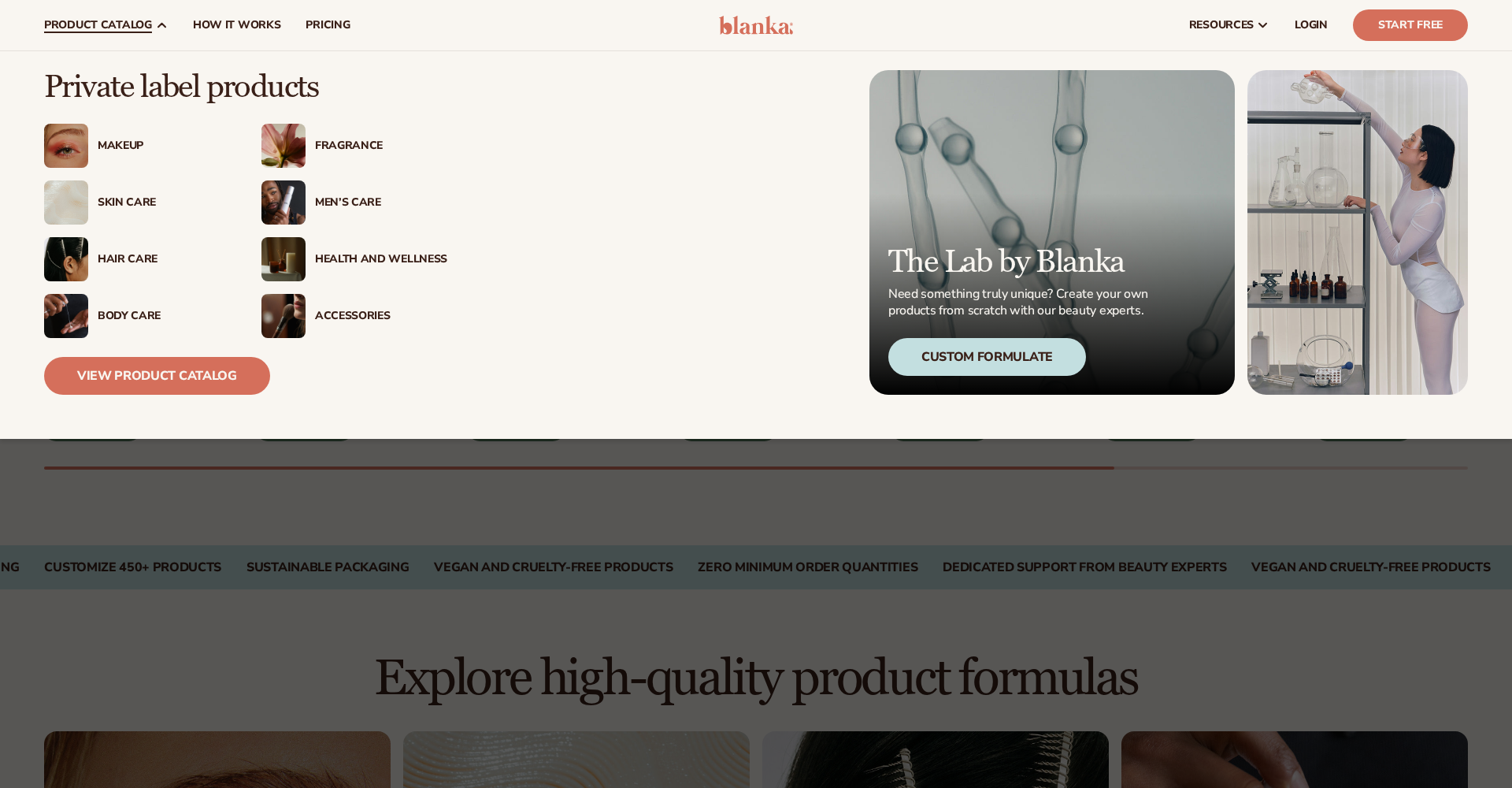 click on "Skin Care" at bounding box center [164, 203] 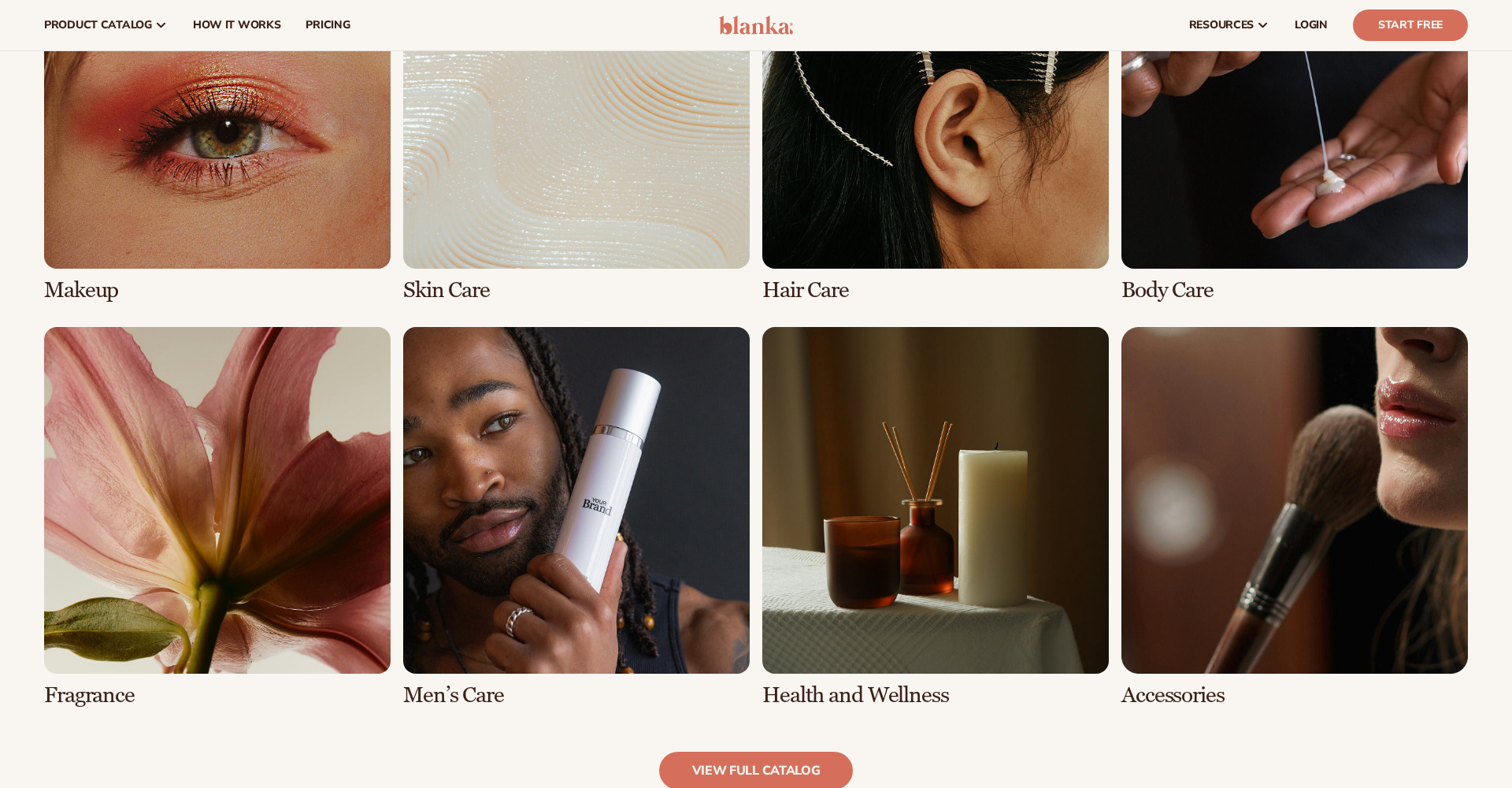 scroll, scrollTop: 1253, scrollLeft: 0, axis: vertical 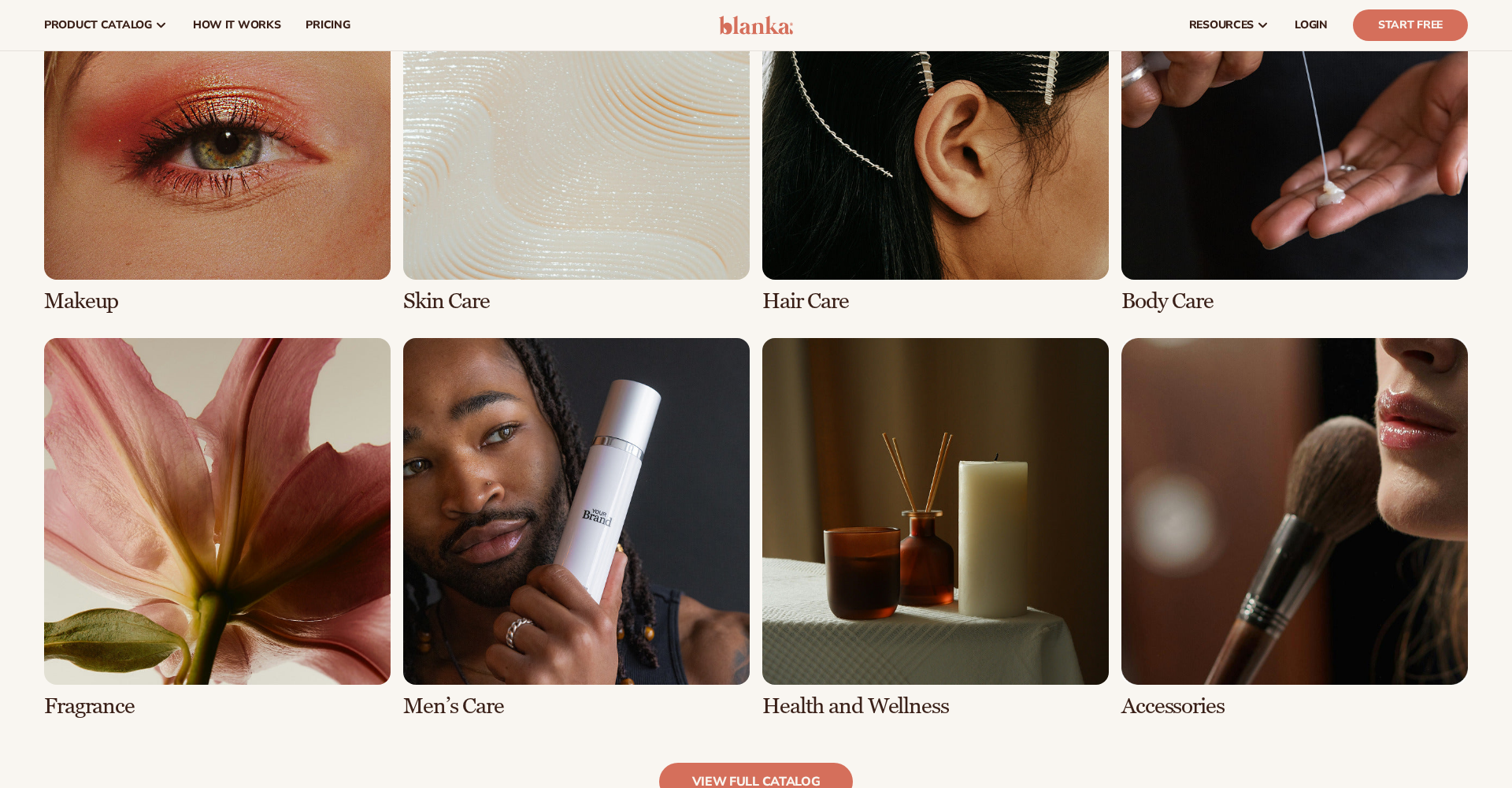 click at bounding box center (576, 123) 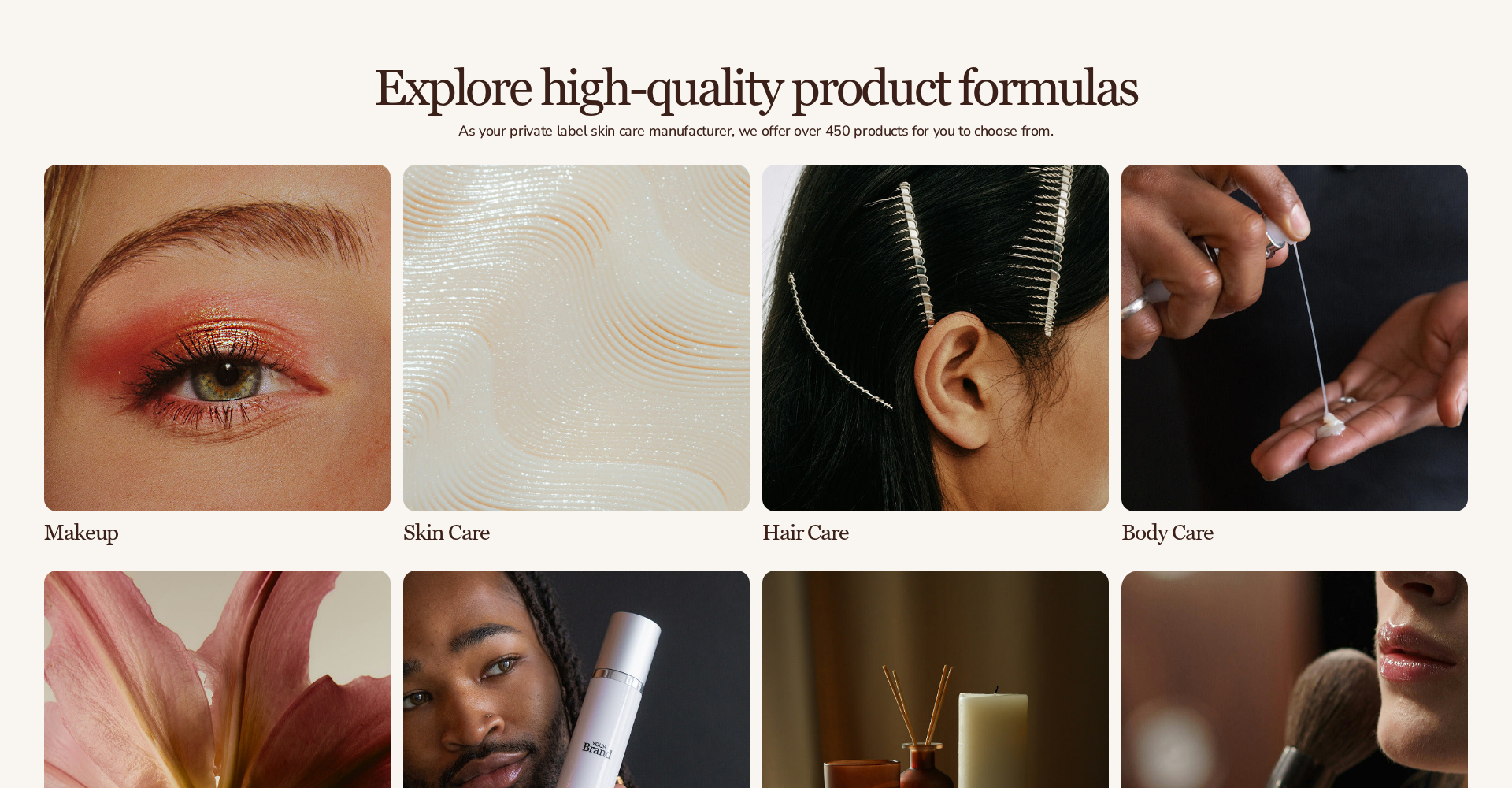 scroll, scrollTop: 1062, scrollLeft: 0, axis: vertical 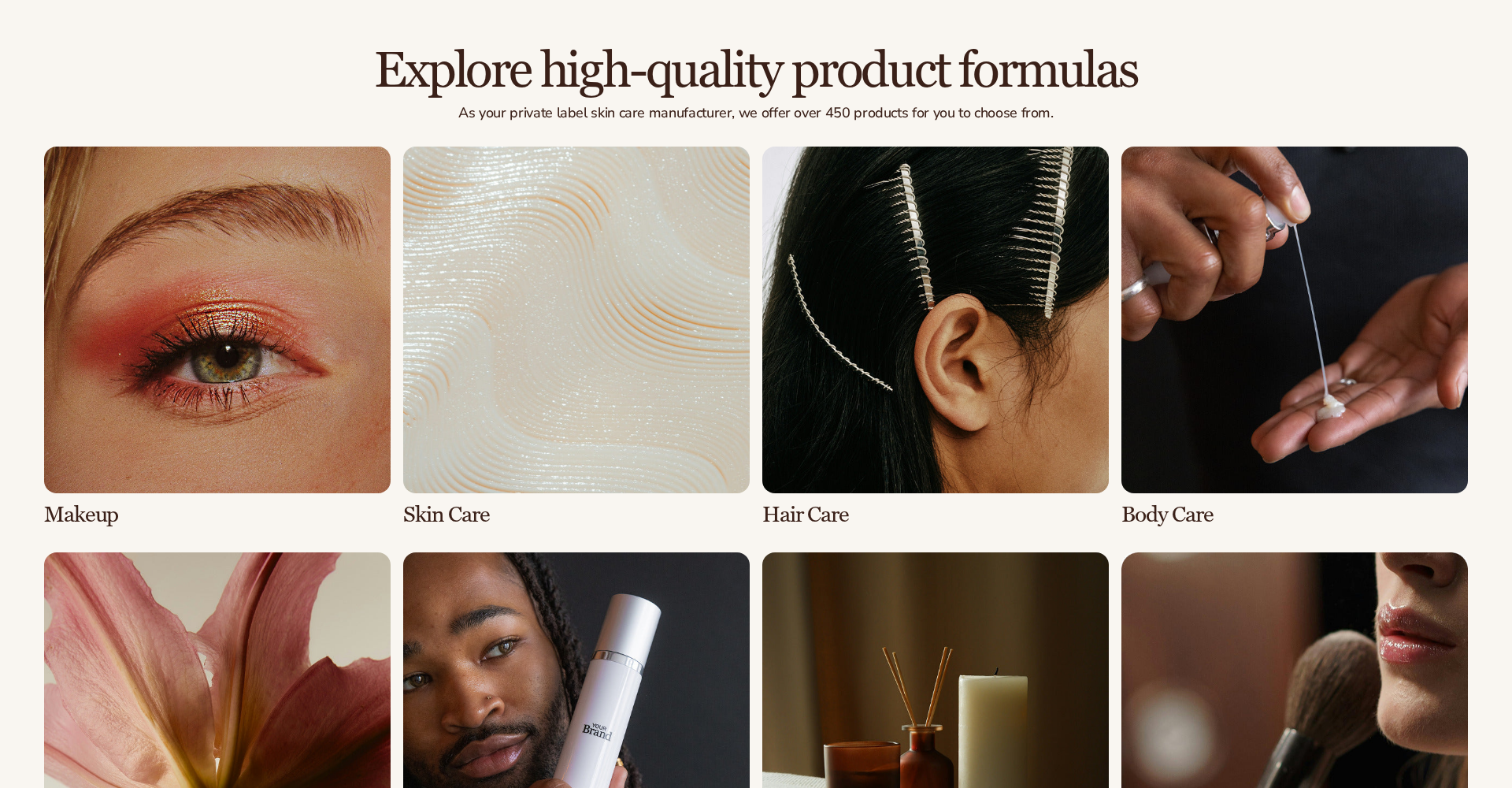click at bounding box center [576, 336] 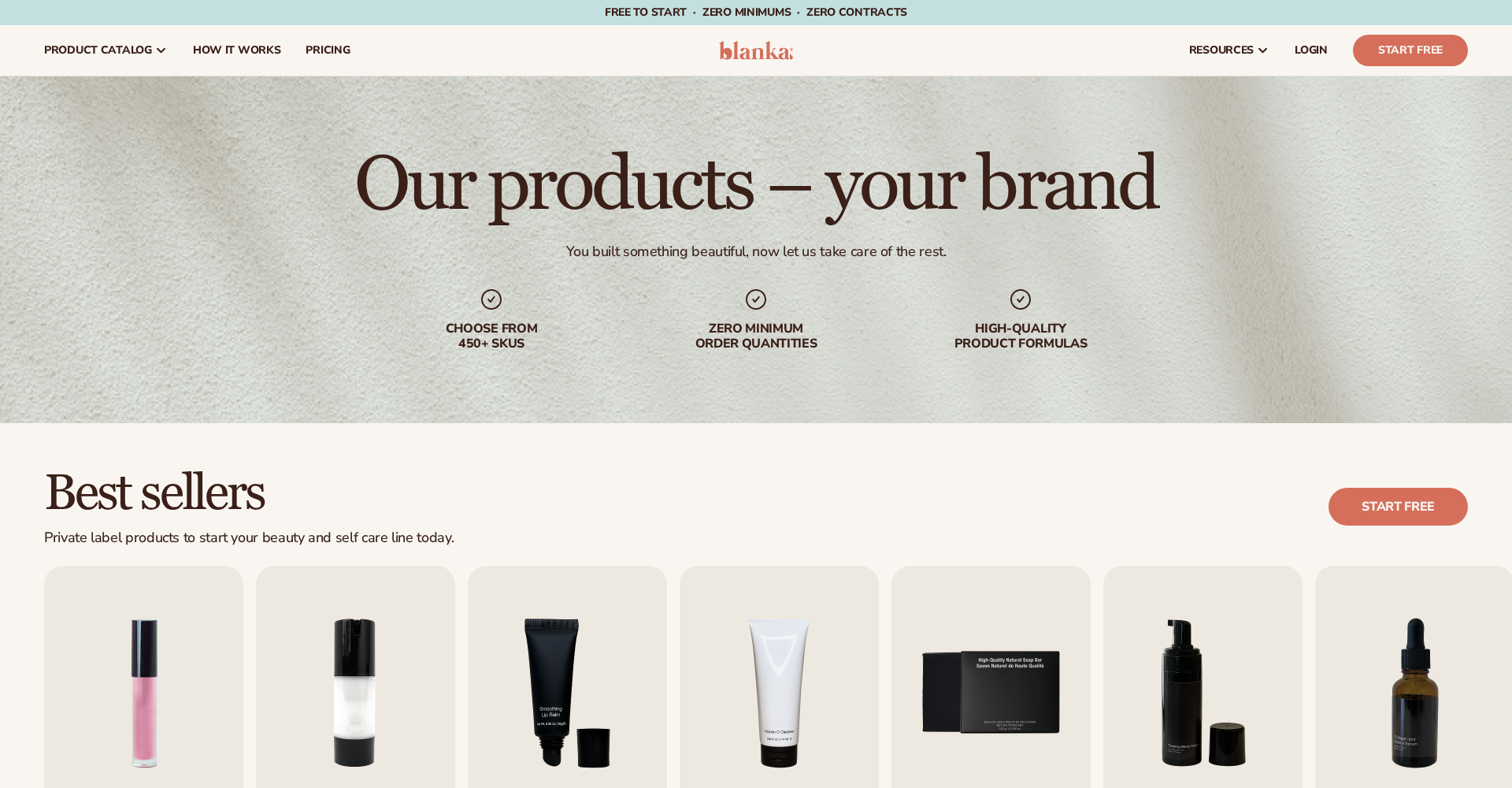 scroll, scrollTop: 14, scrollLeft: 0, axis: vertical 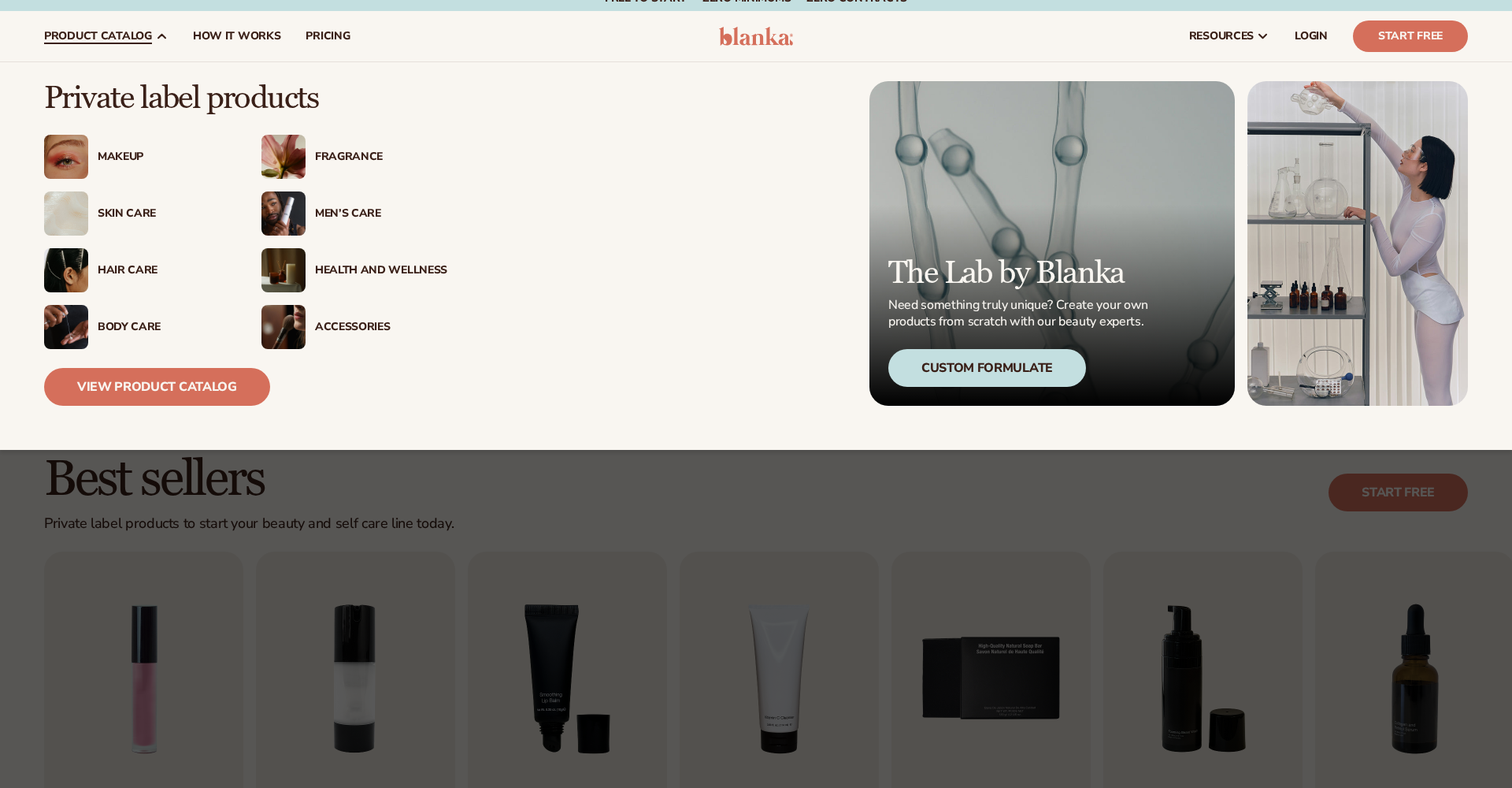 click on "product catalog" at bounding box center [106, 36] 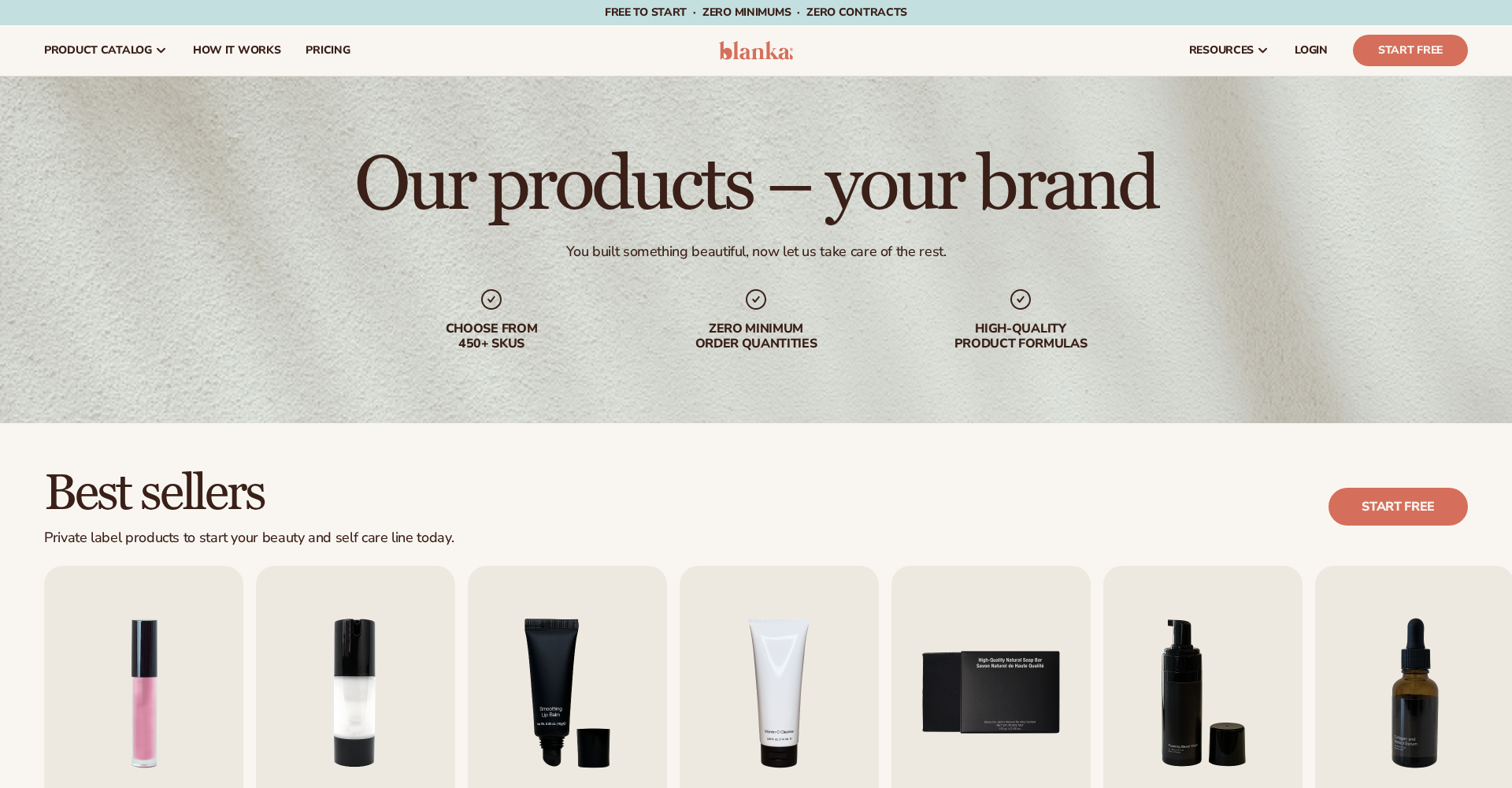 scroll, scrollTop: 0, scrollLeft: 0, axis: both 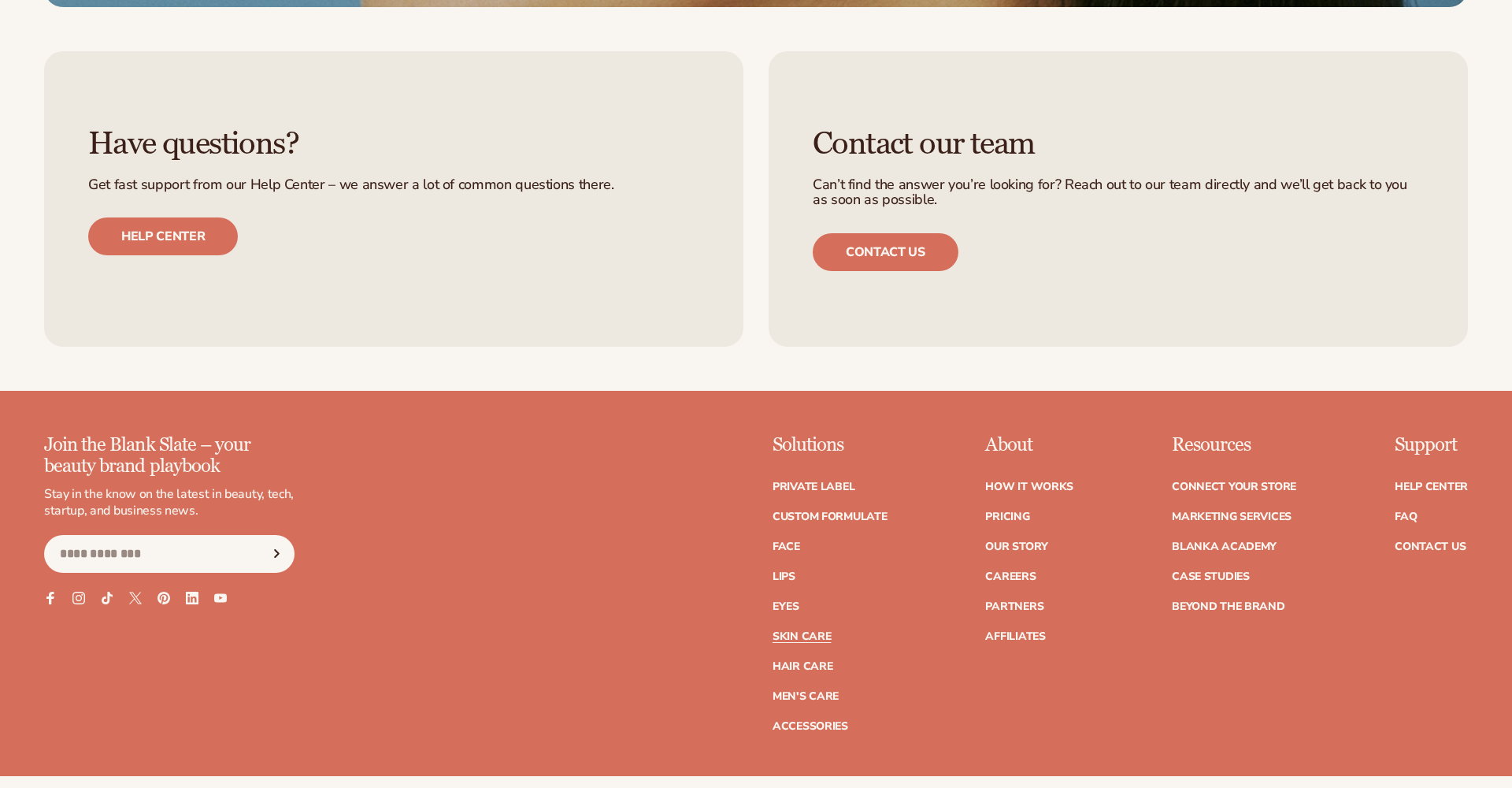 click on "Skin Care" at bounding box center (802, 637) 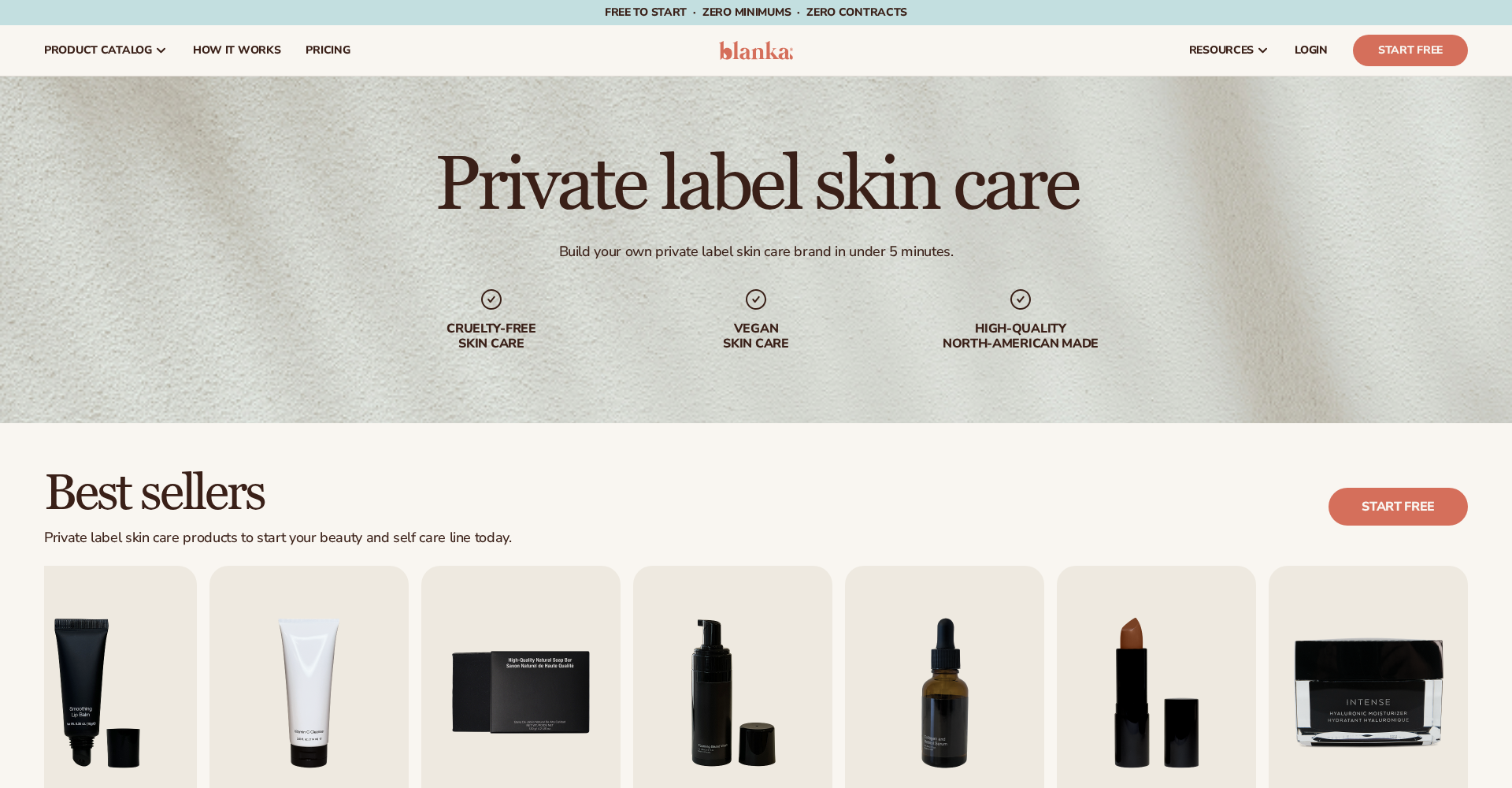 scroll, scrollTop: 0, scrollLeft: 0, axis: both 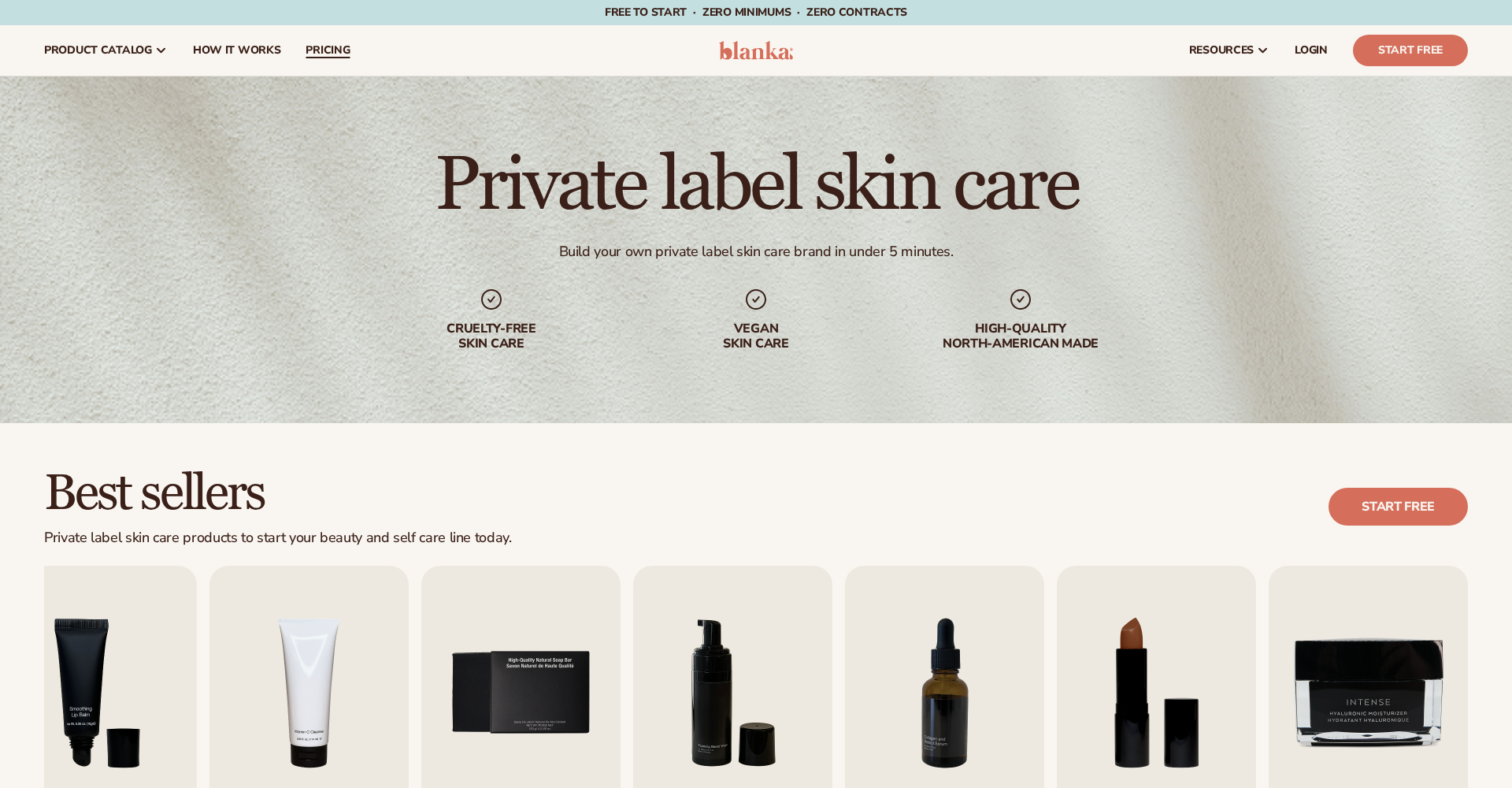 click on "pricing" at bounding box center [328, 50] 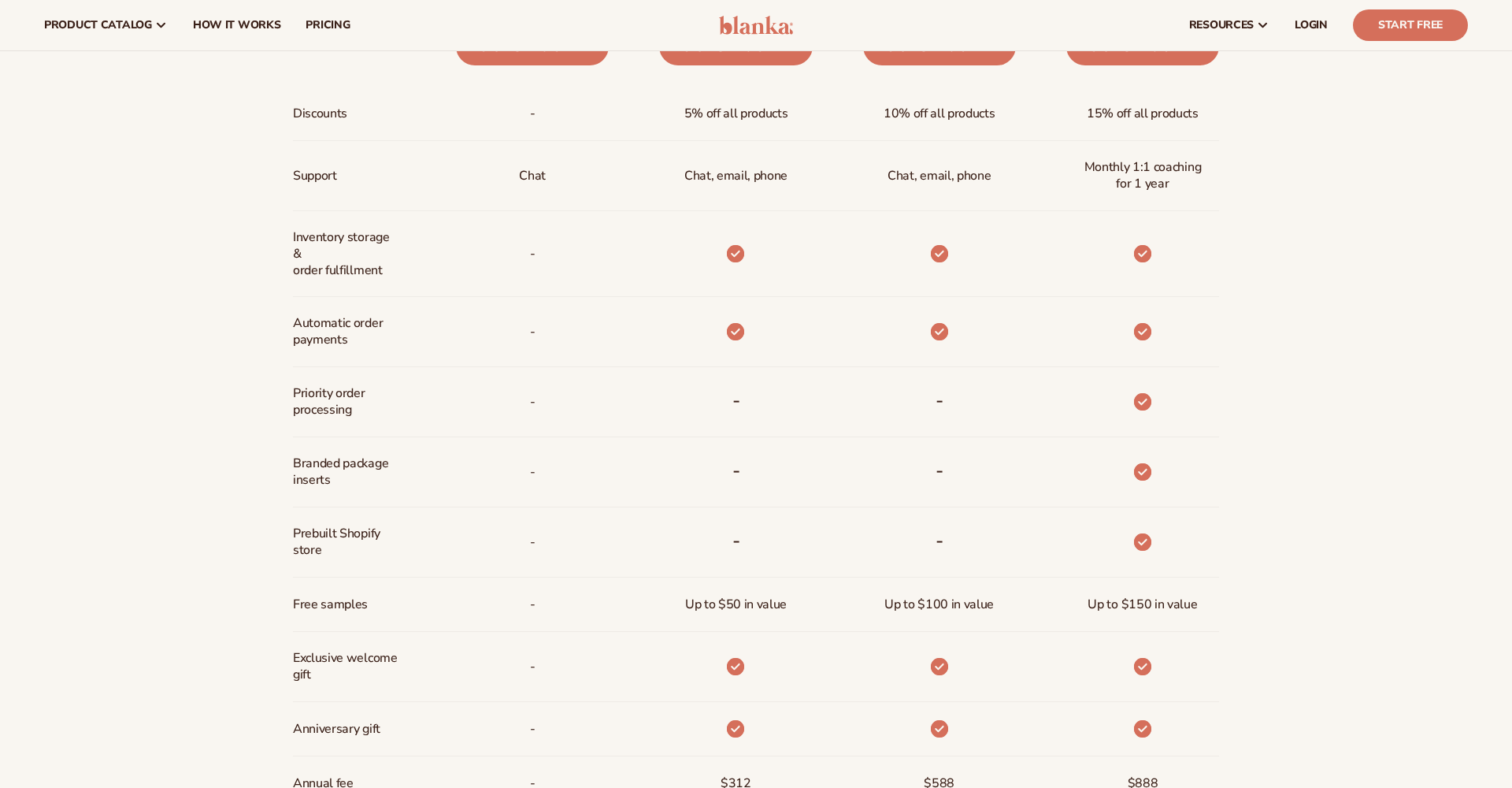 scroll, scrollTop: 862, scrollLeft: 0, axis: vertical 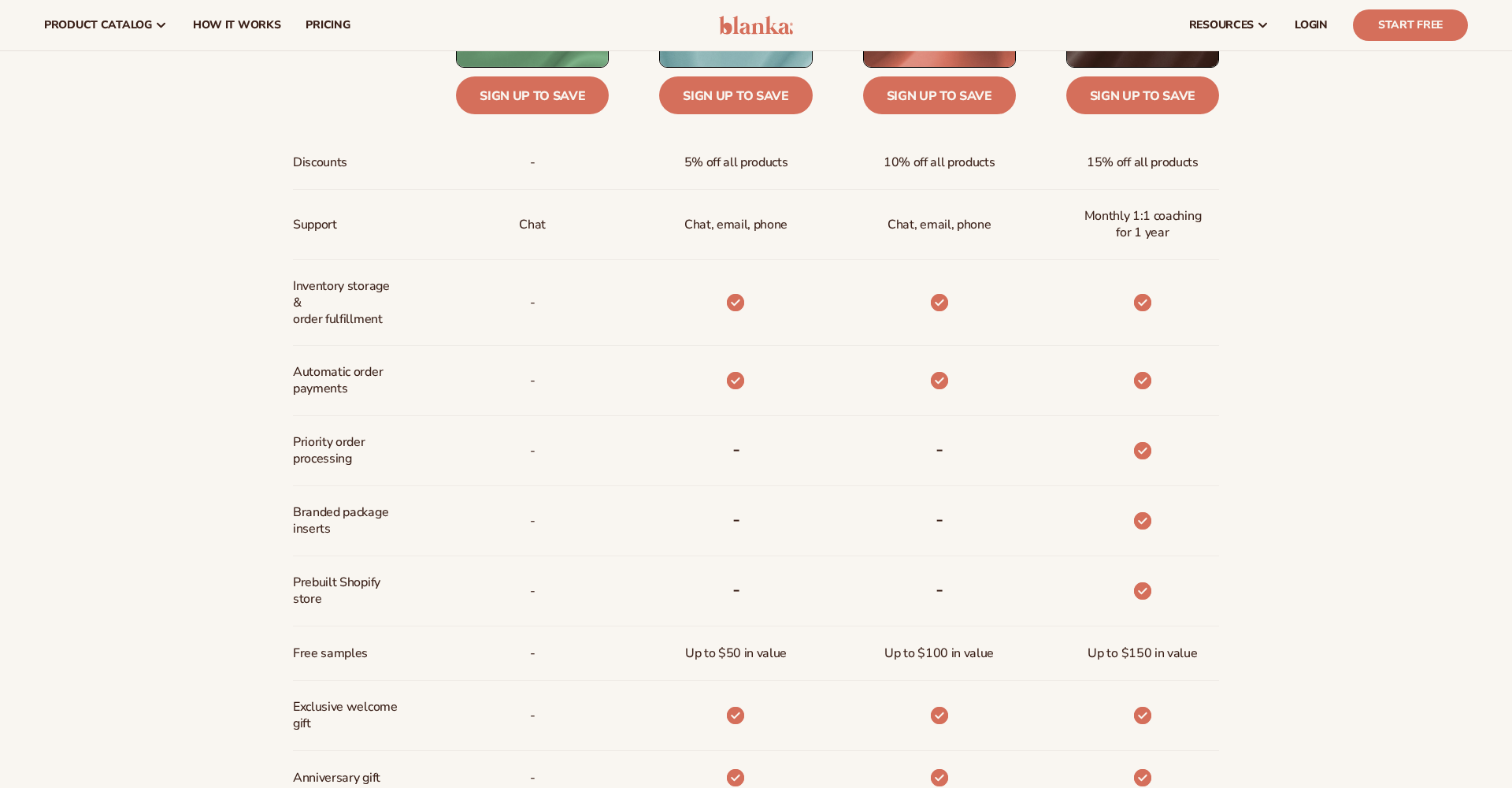click on "-" at bounding box center [914, 521] 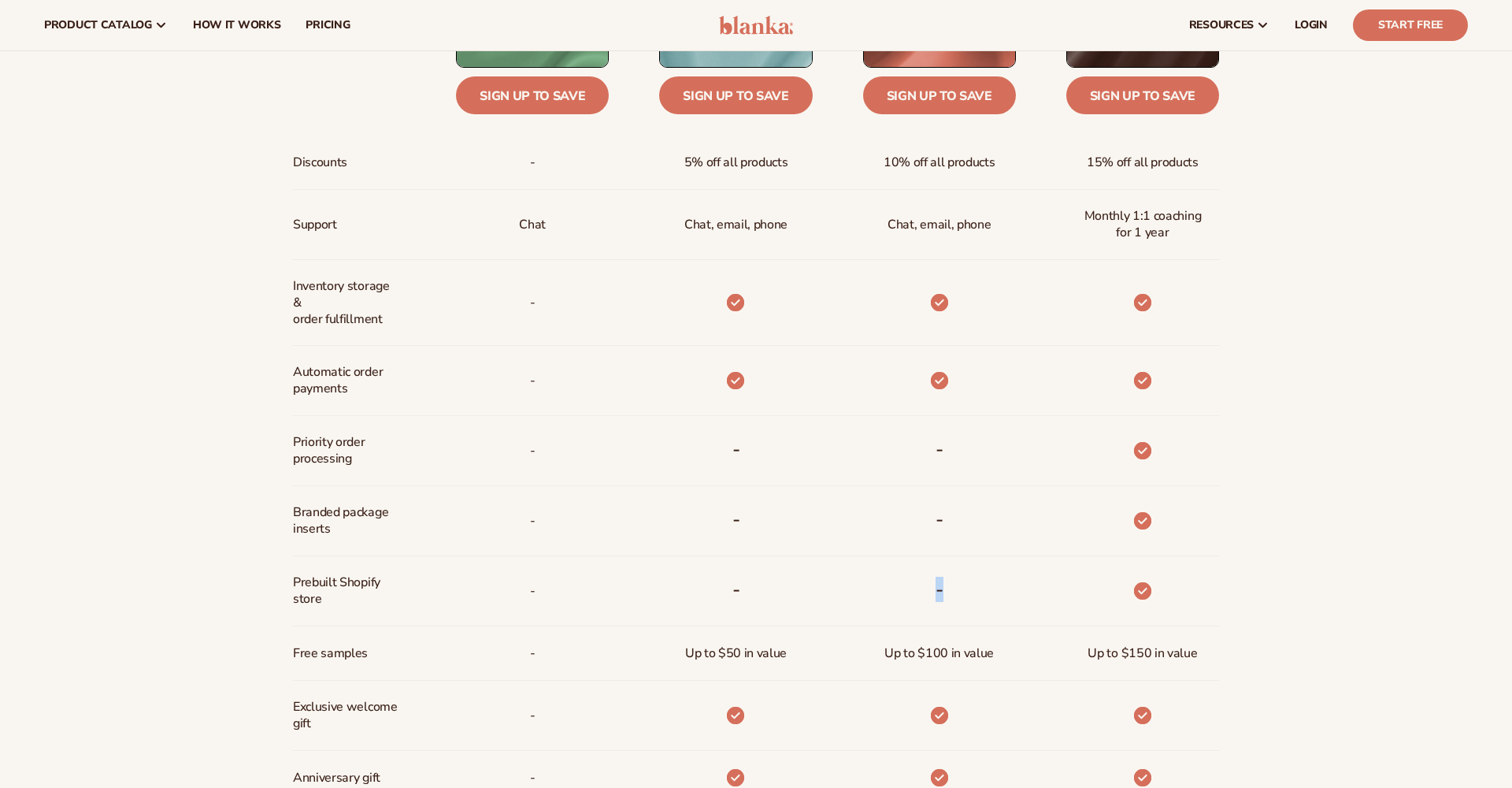 click on "-" at bounding box center (939, 591) 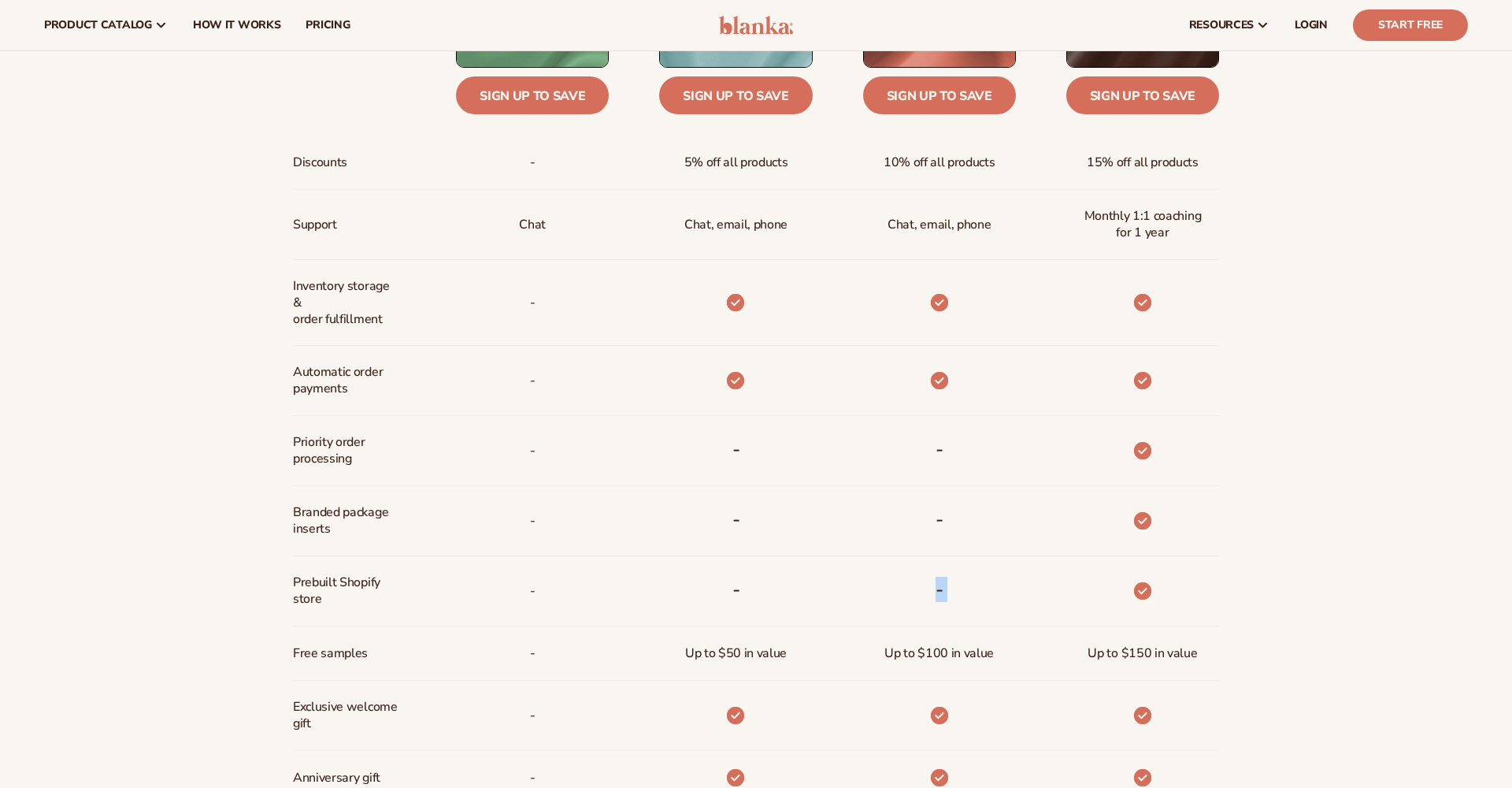 click on "-" at bounding box center (939, 591) 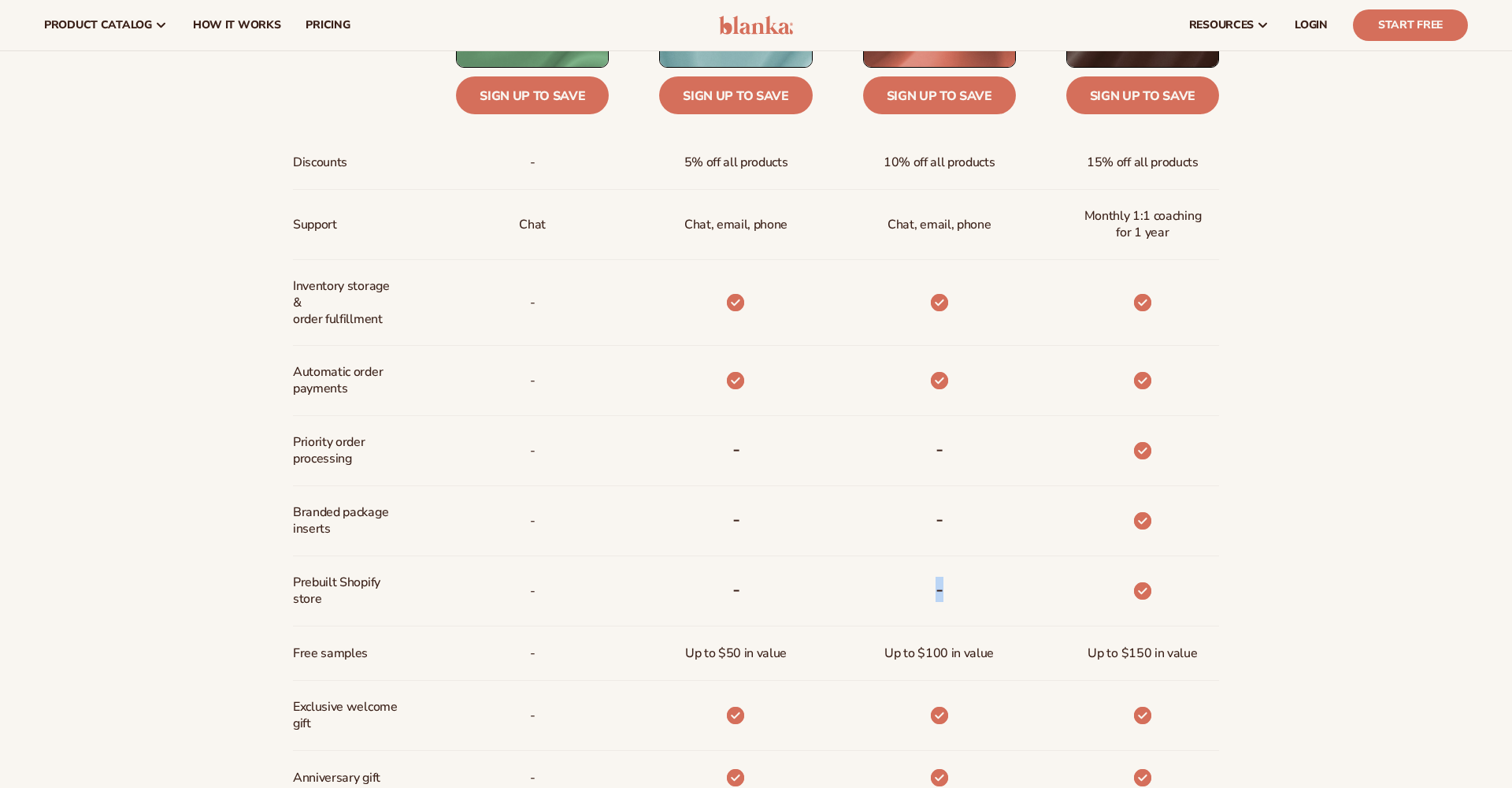 click on "-" at bounding box center (939, 591) 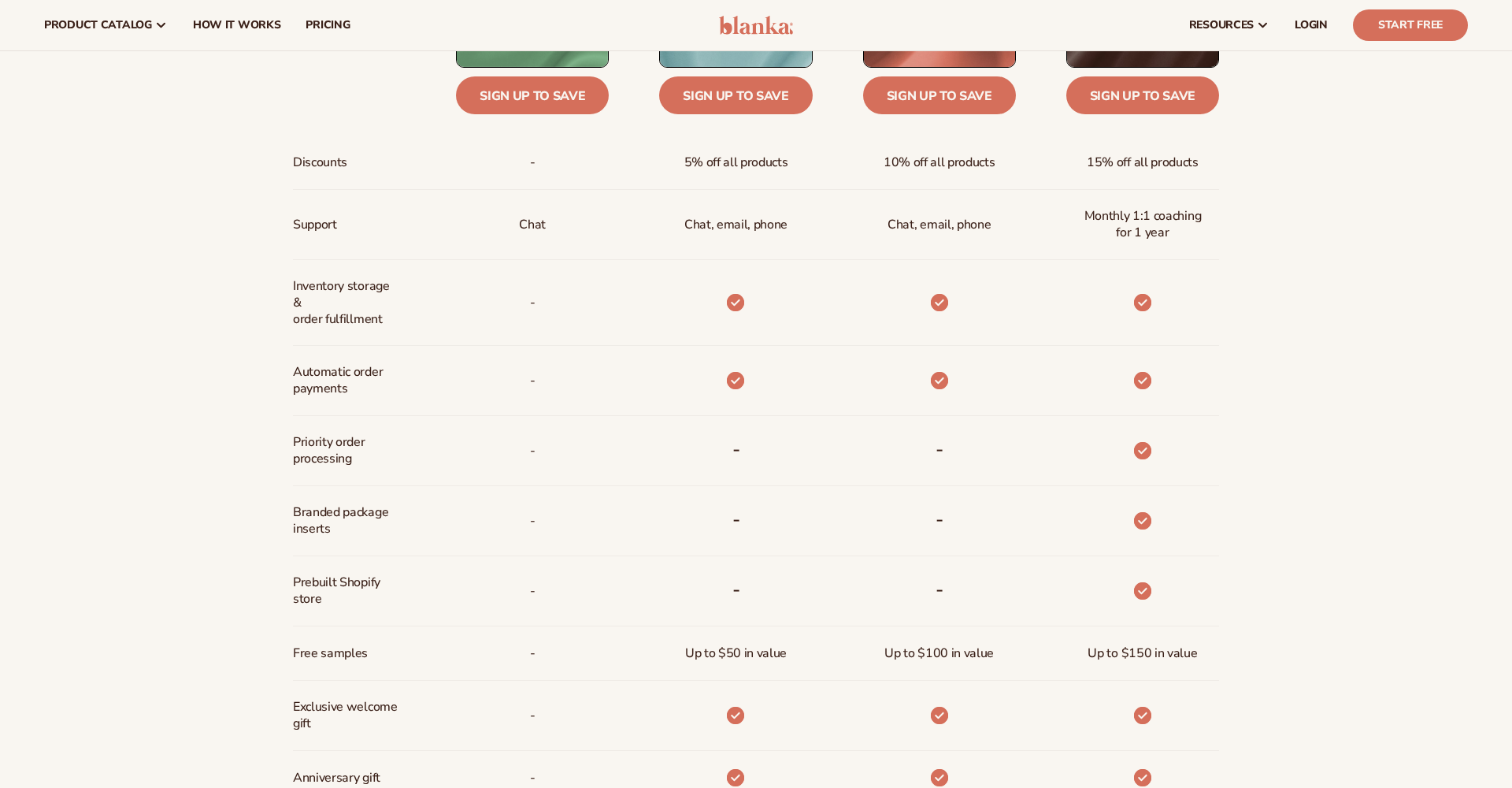 click on "-" at bounding box center (939, 521) 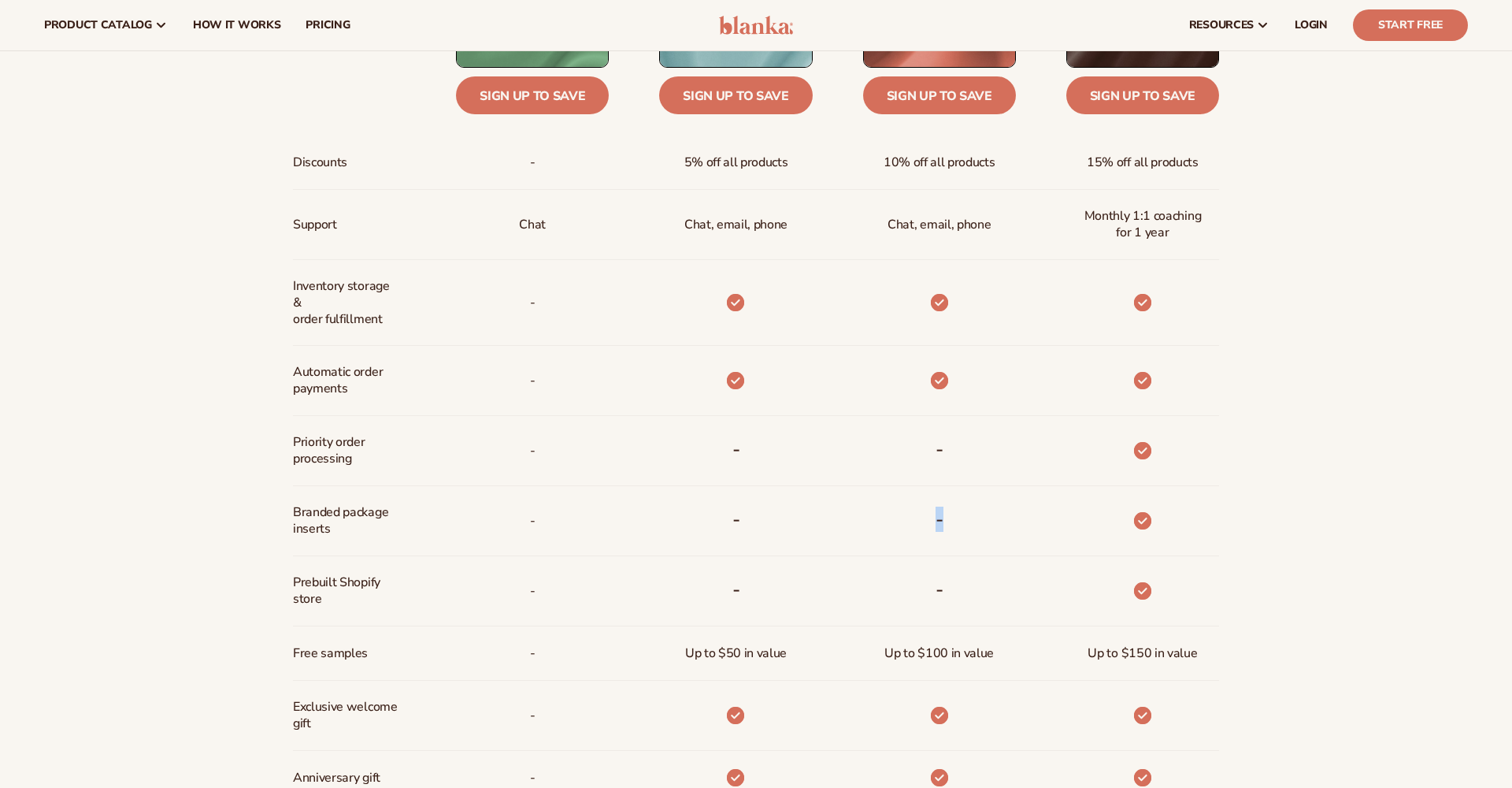 click on "-" at bounding box center [939, 521] 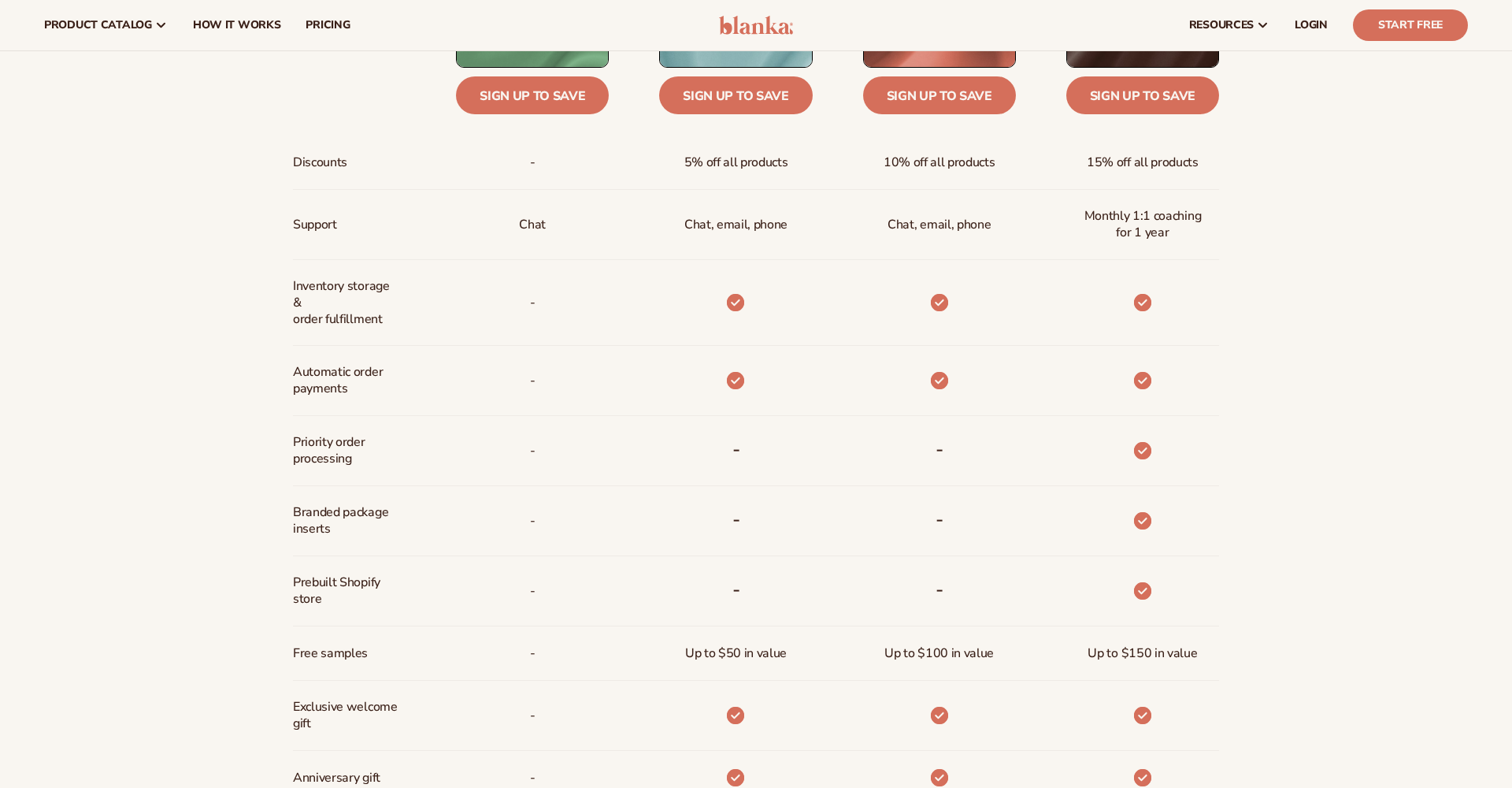 click on "-" at bounding box center [939, 521] 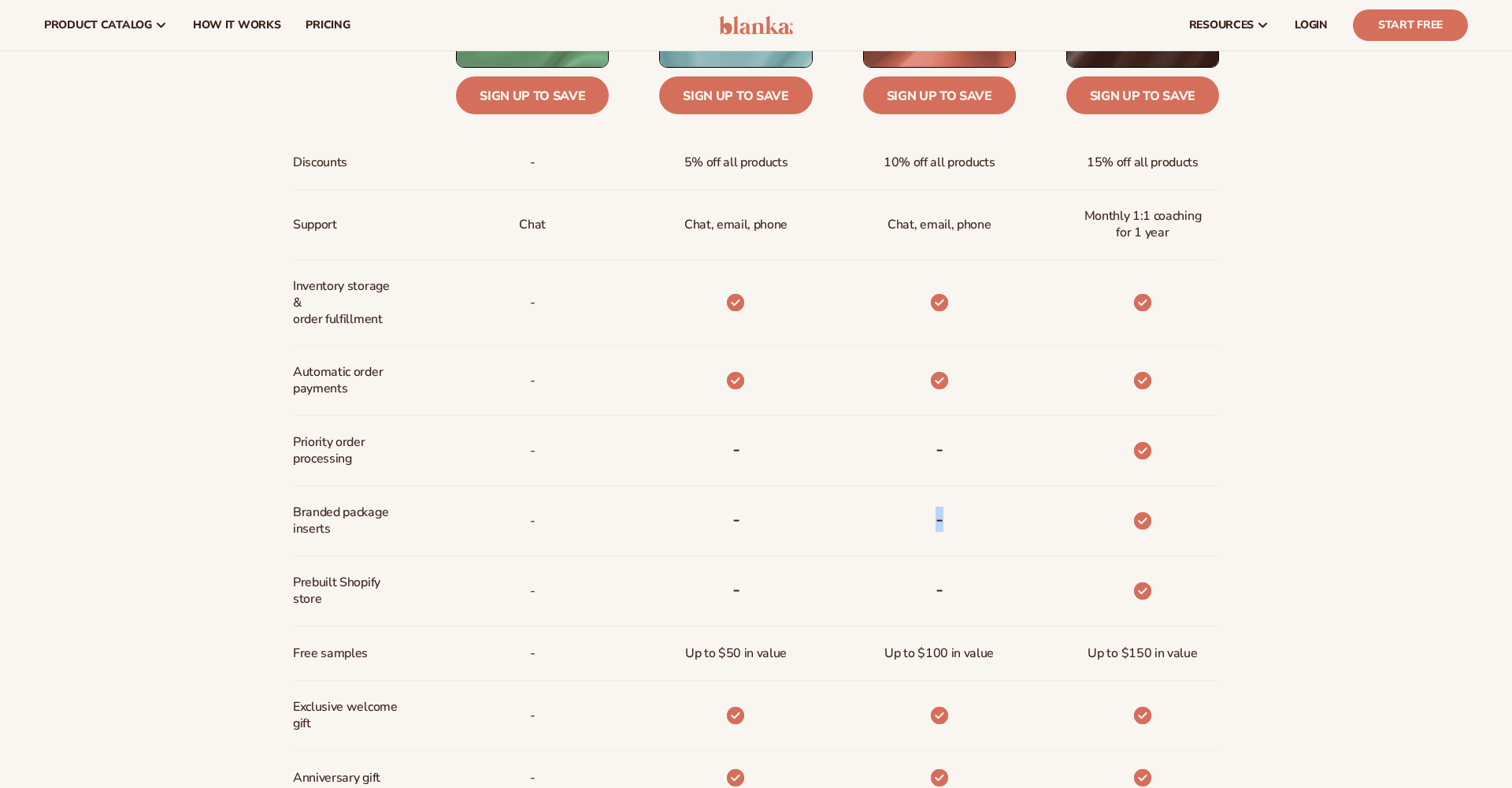 click on "-" at bounding box center (939, 521) 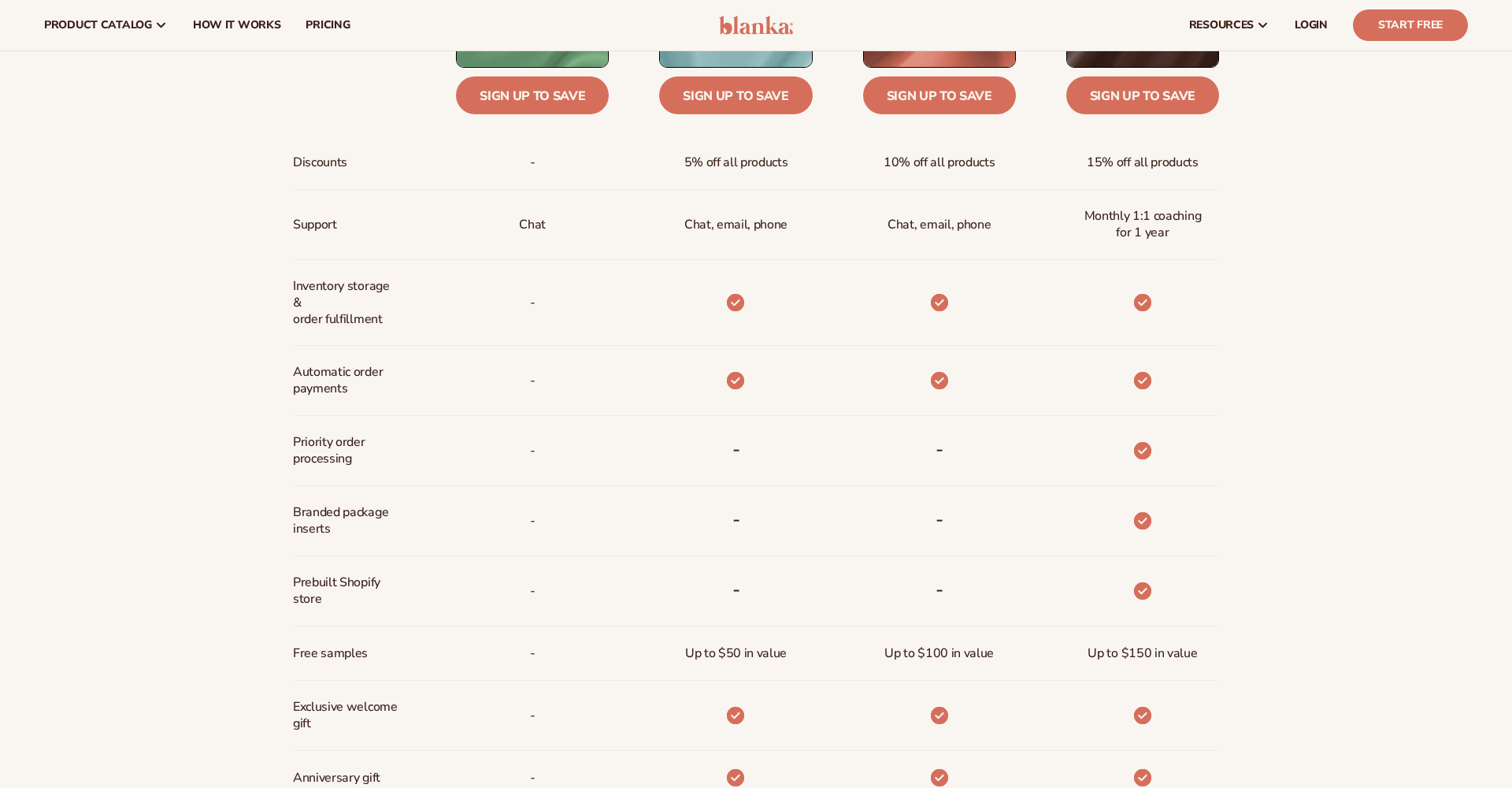 click on "-" at bounding box center [939, 521] 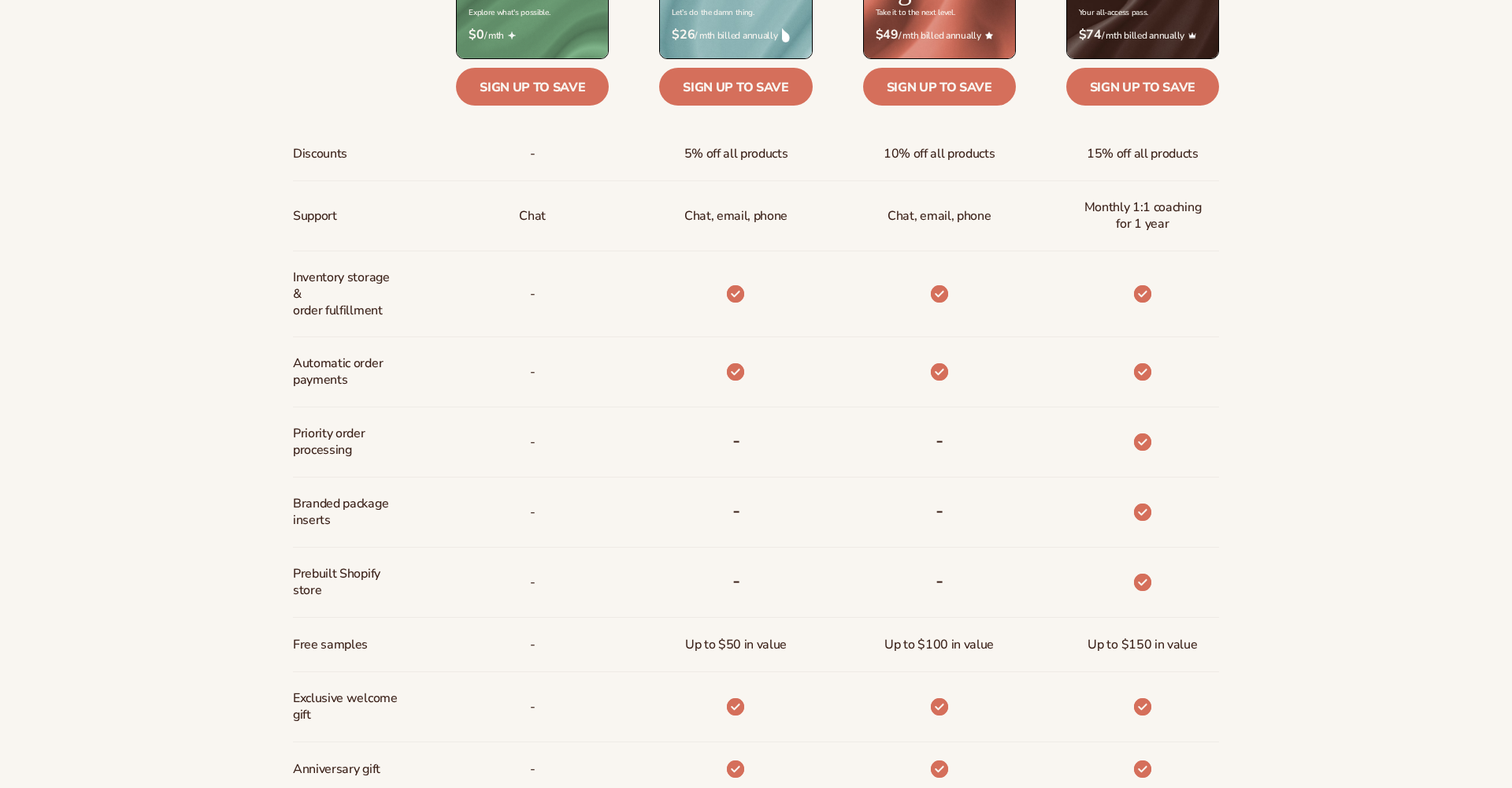 click on "-" at bounding box center [939, 440] 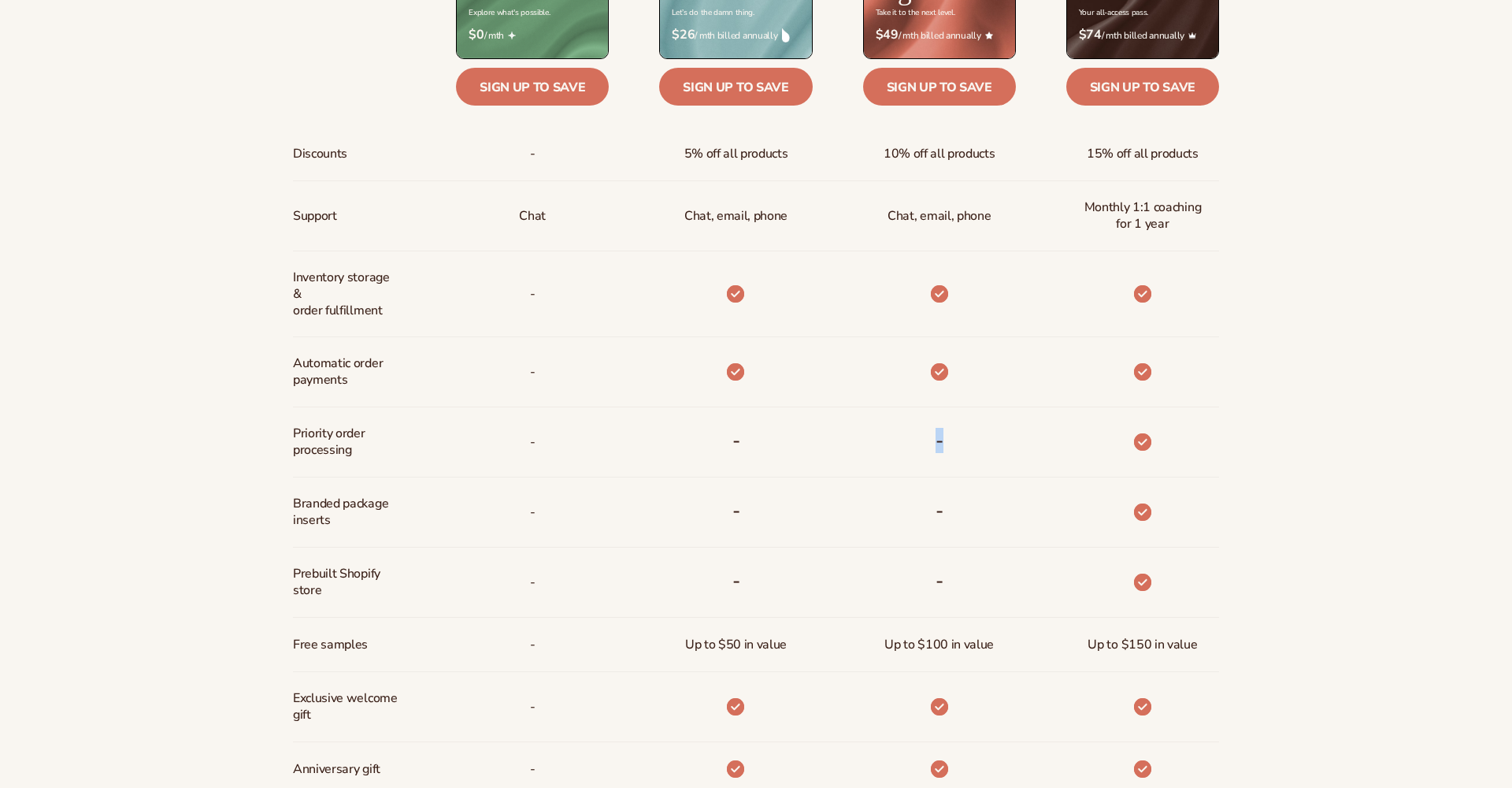 click on "-" at bounding box center (939, 440) 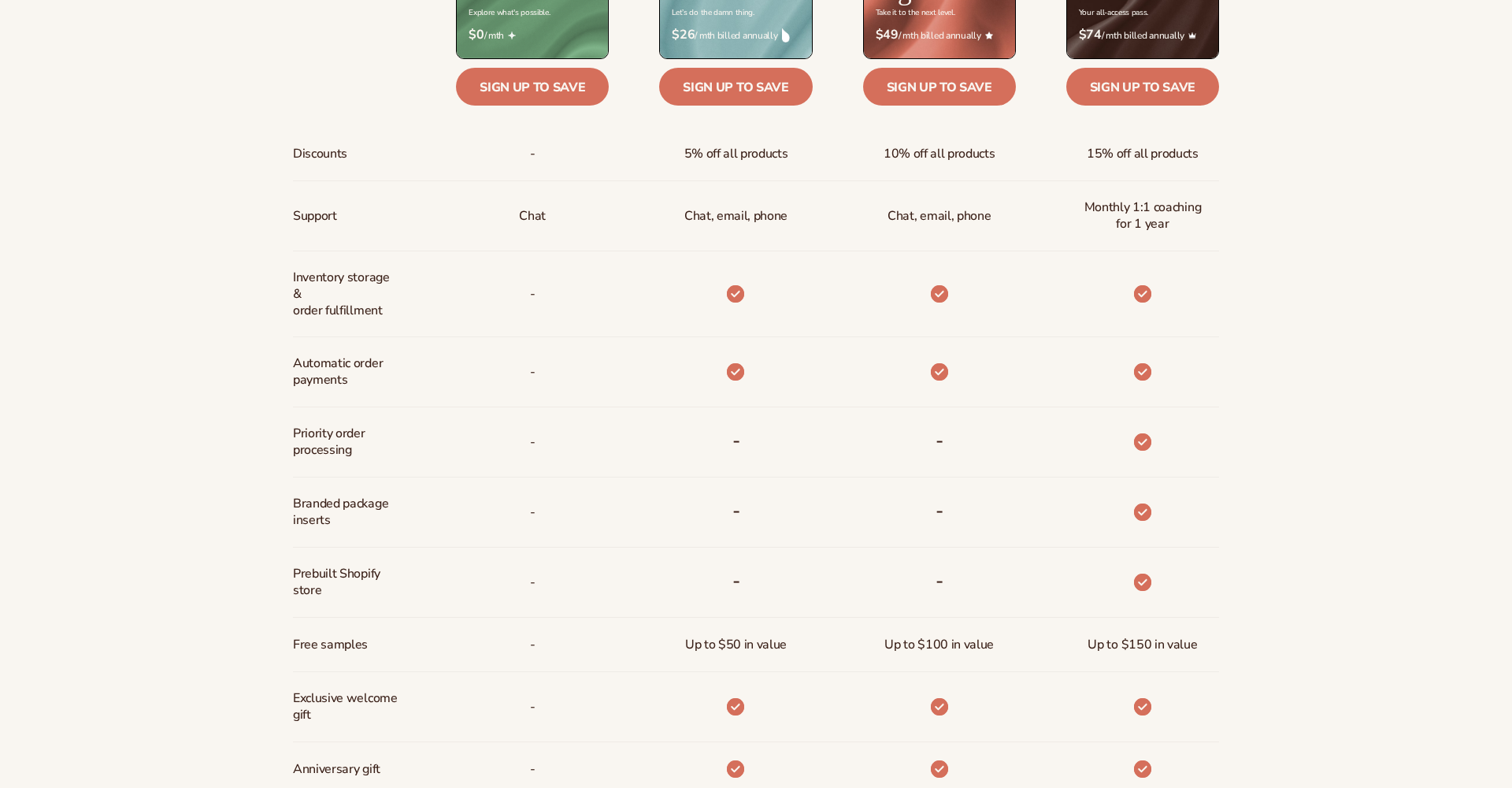 click on "Priority order processing" at bounding box center [345, 442] 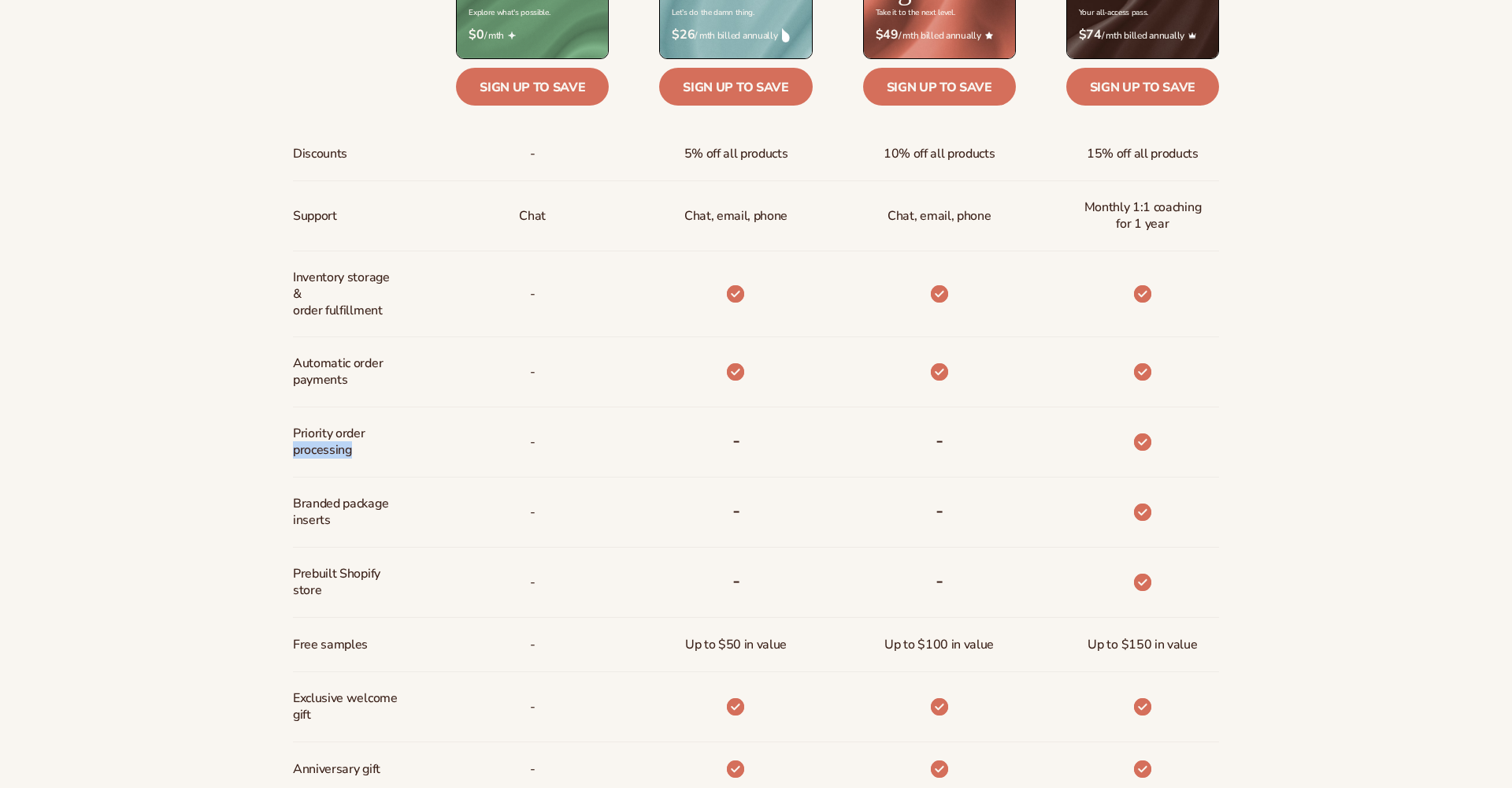 click on "Priority order processing" at bounding box center (345, 442) 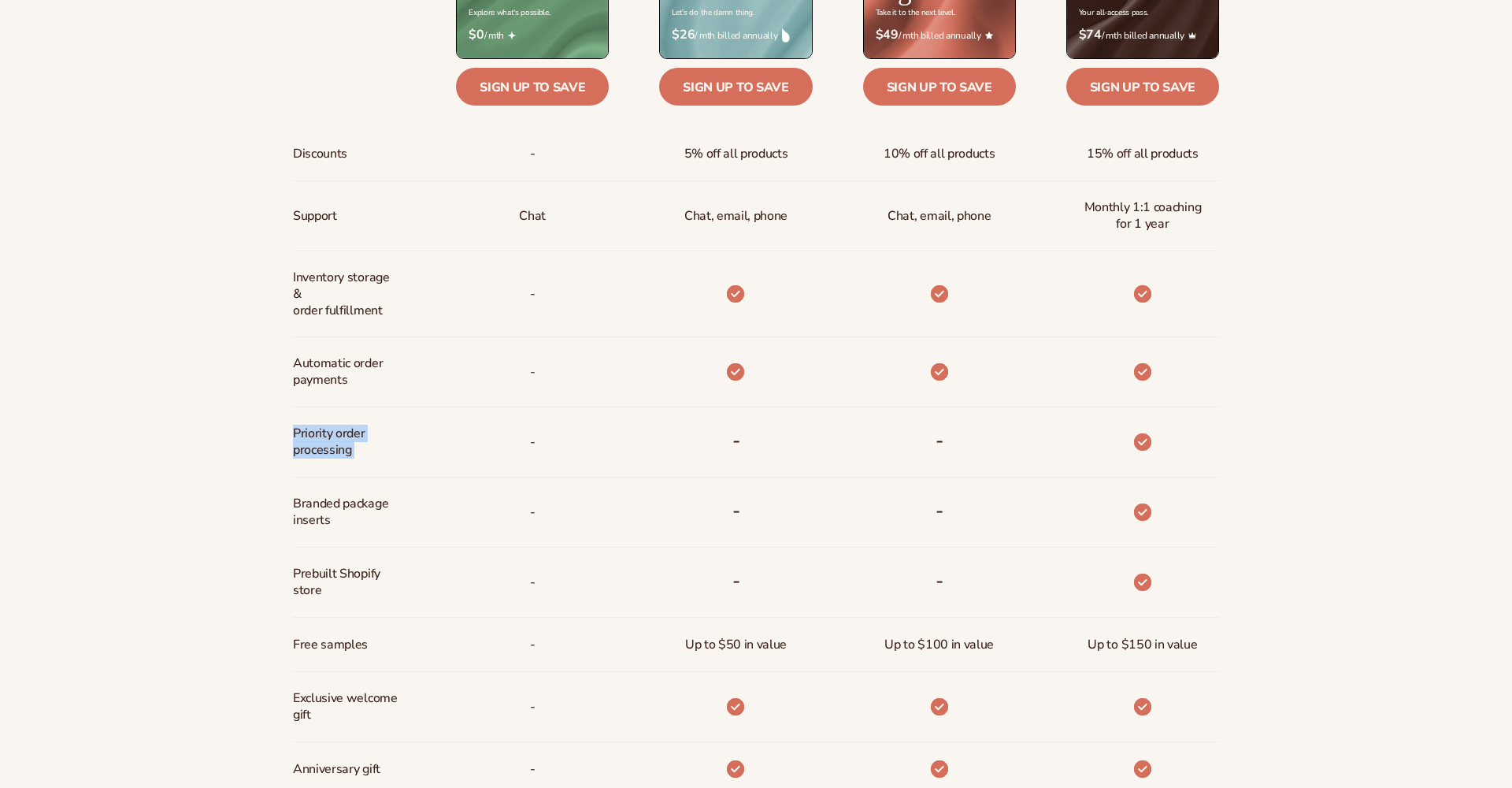 drag, startPoint x: 326, startPoint y: 444, endPoint x: 324, endPoint y: 436, distance: 8.246211 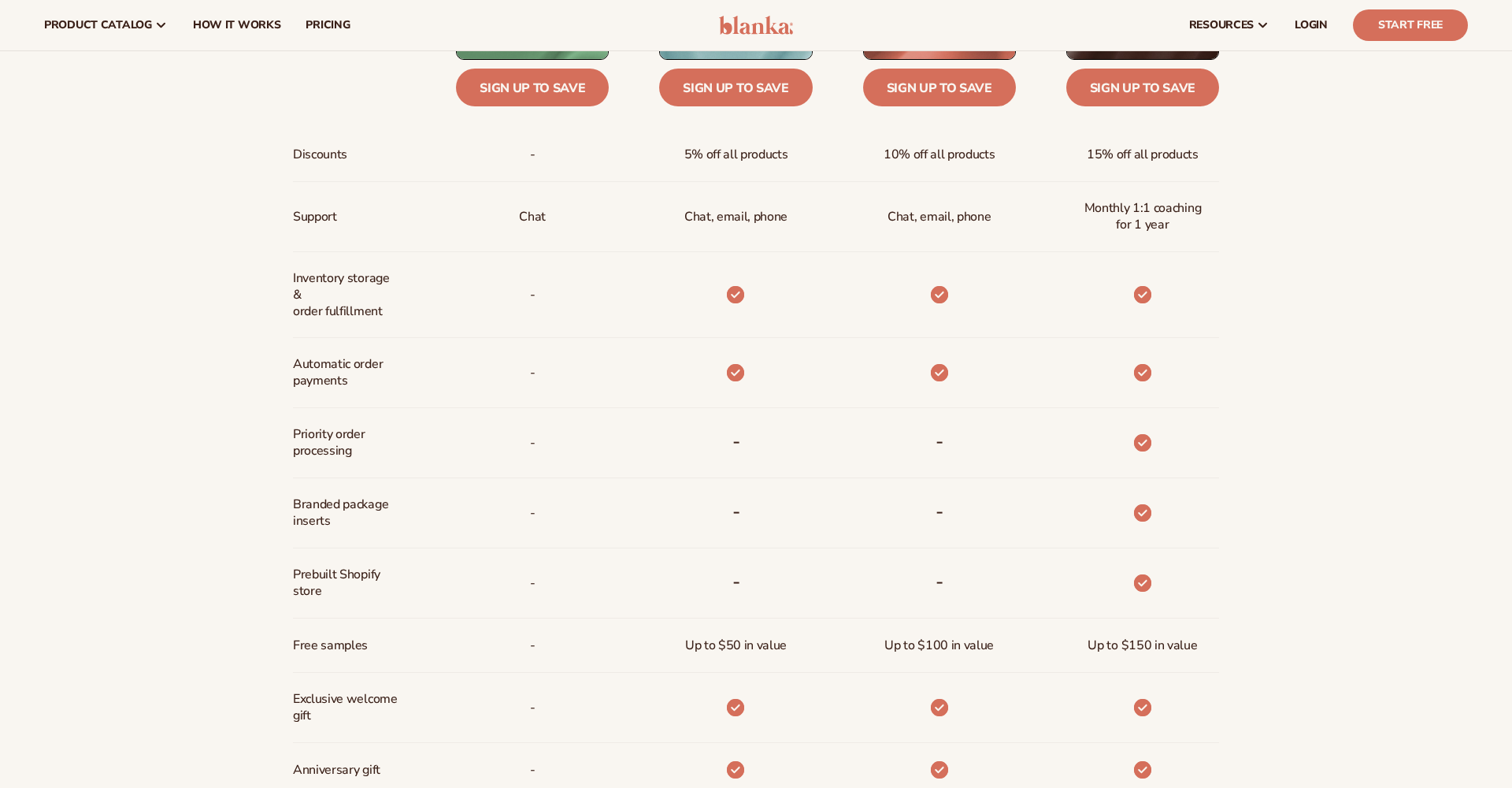 click on "Branded package inserts" at bounding box center [345, 513] 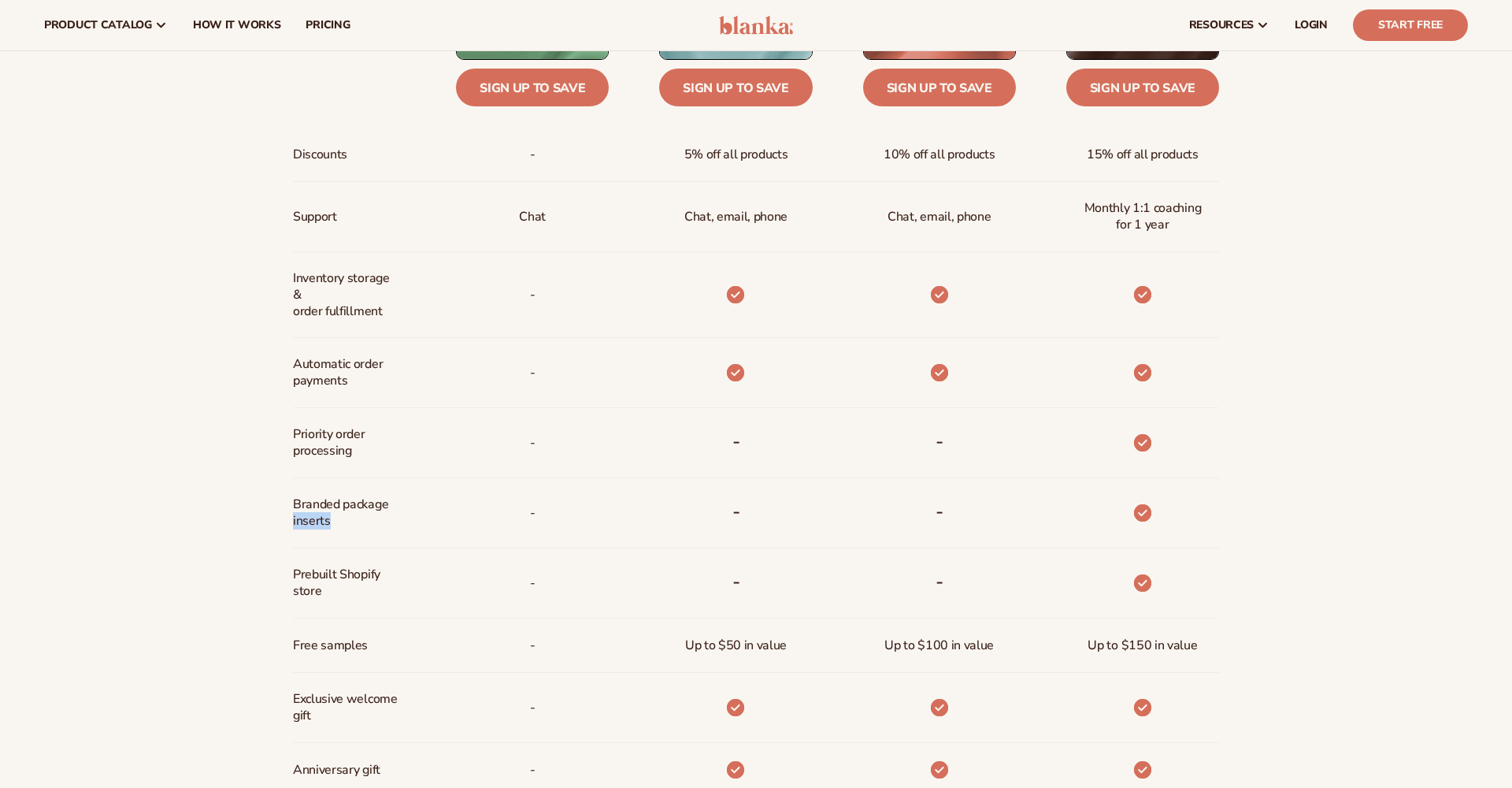 click on "Branded package inserts" at bounding box center [345, 513] 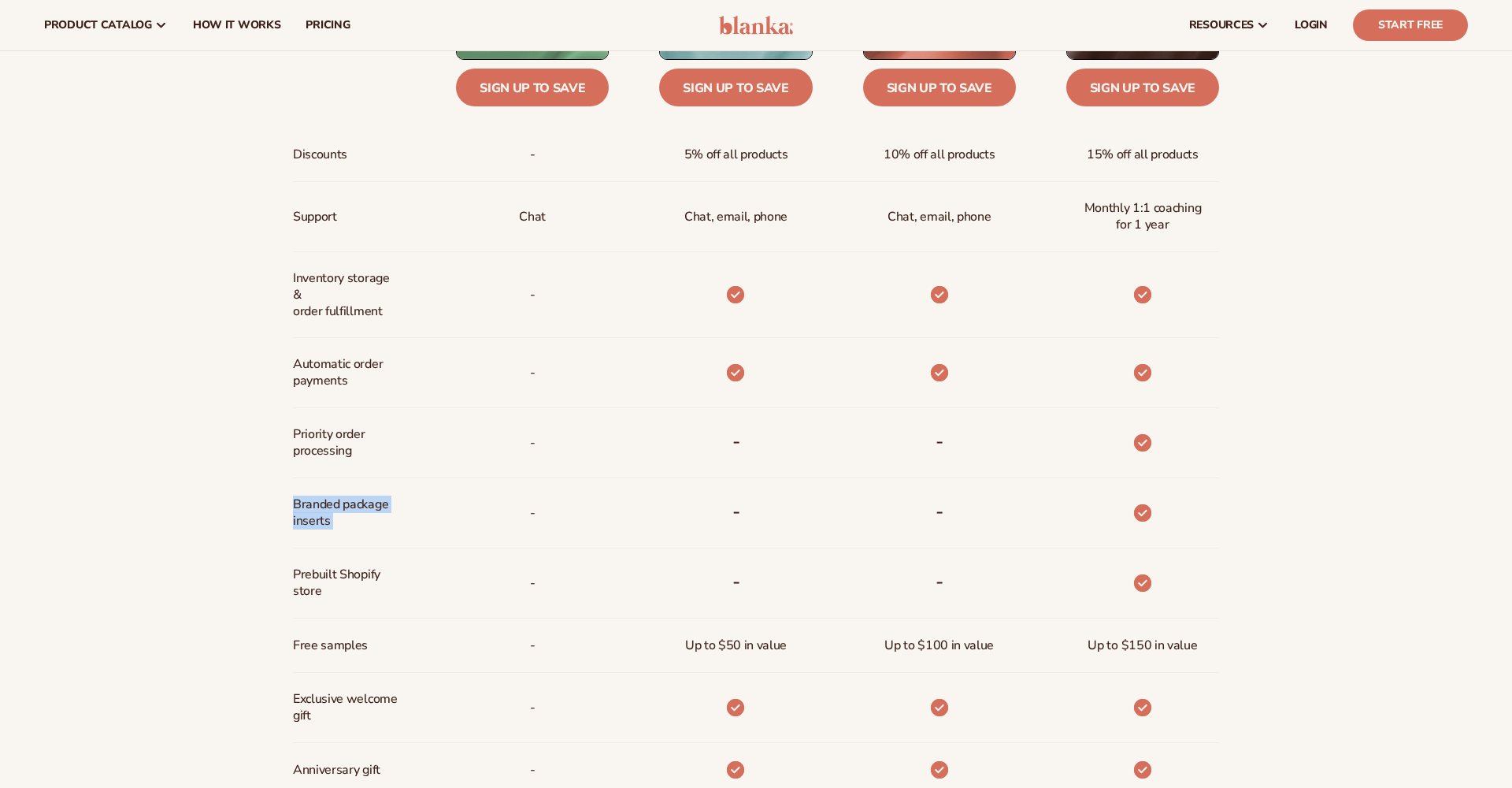 click on "Branded package inserts" at bounding box center (345, 513) 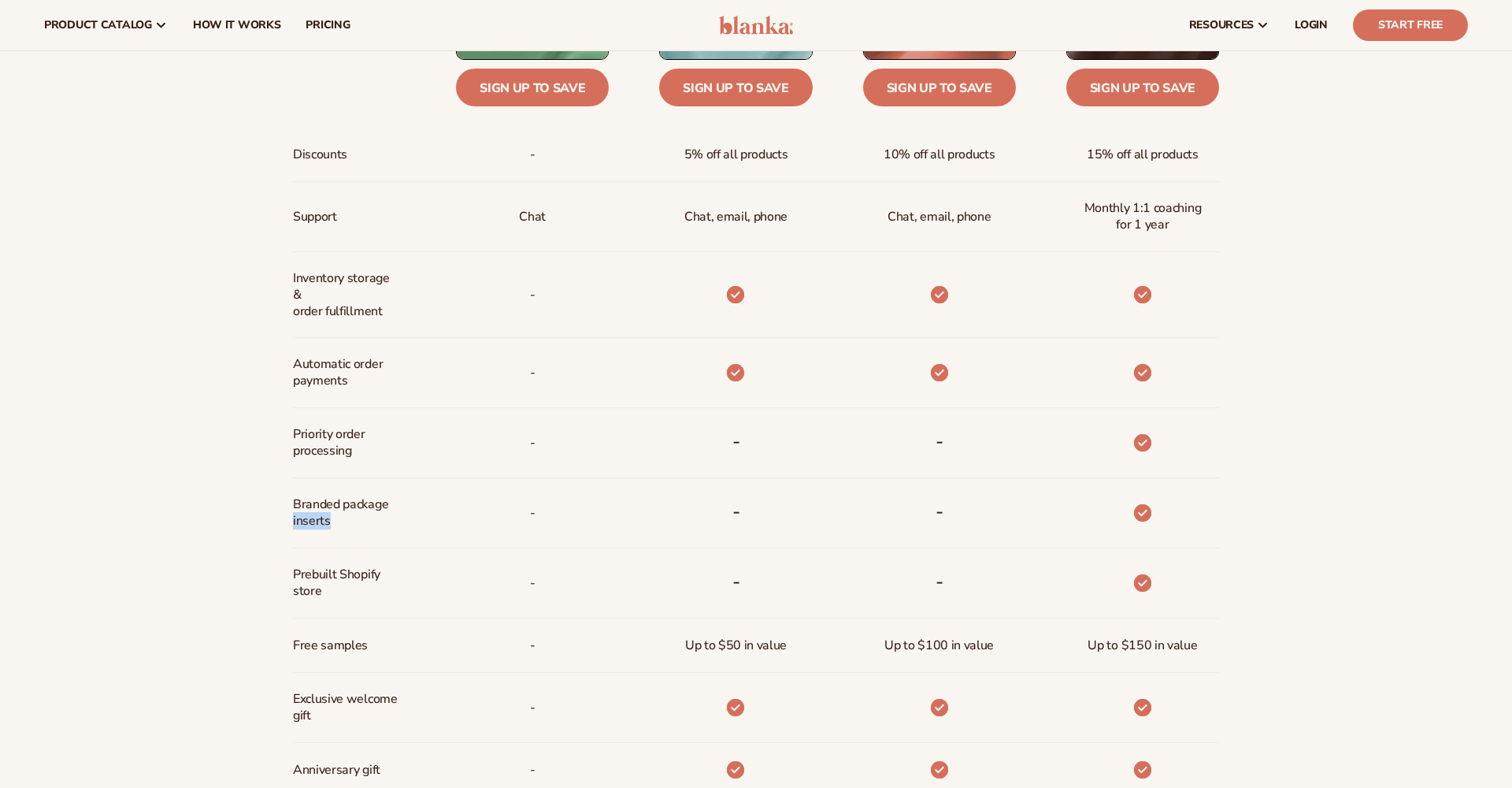 click on "Branded package inserts" at bounding box center [345, 513] 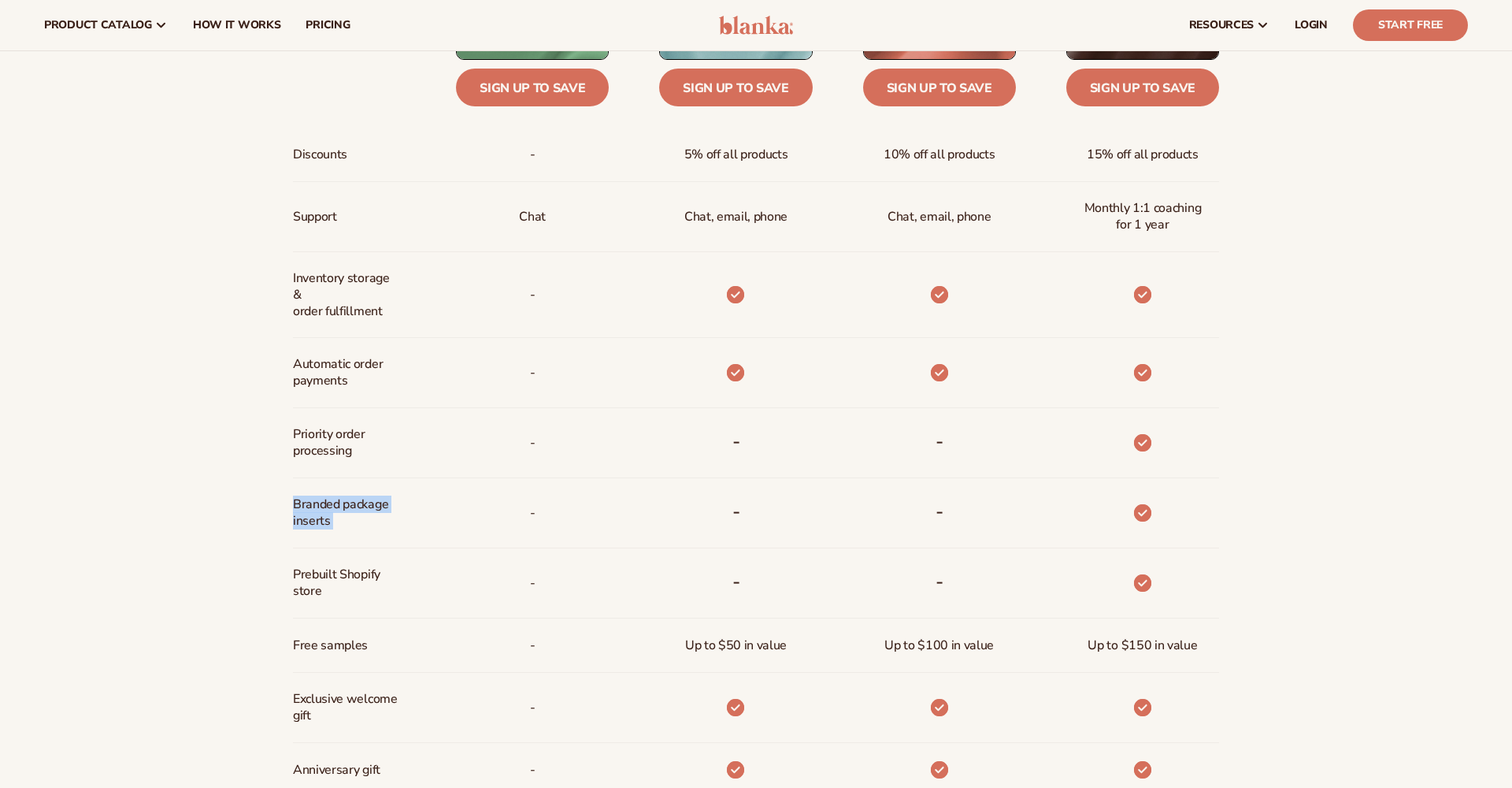 click on "Branded package inserts" at bounding box center [345, 513] 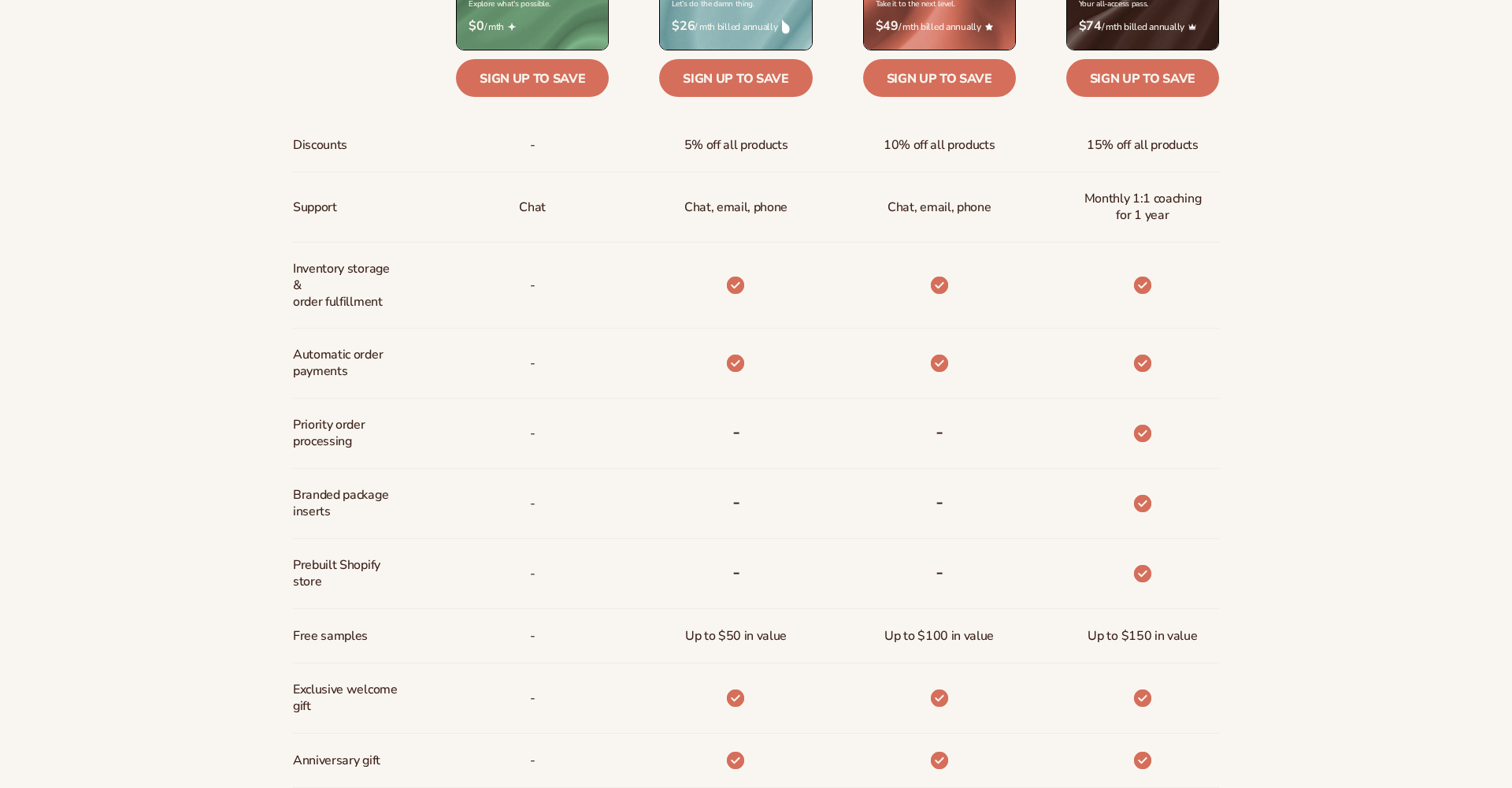 click on "Automatic order payments" at bounding box center [345, 363] 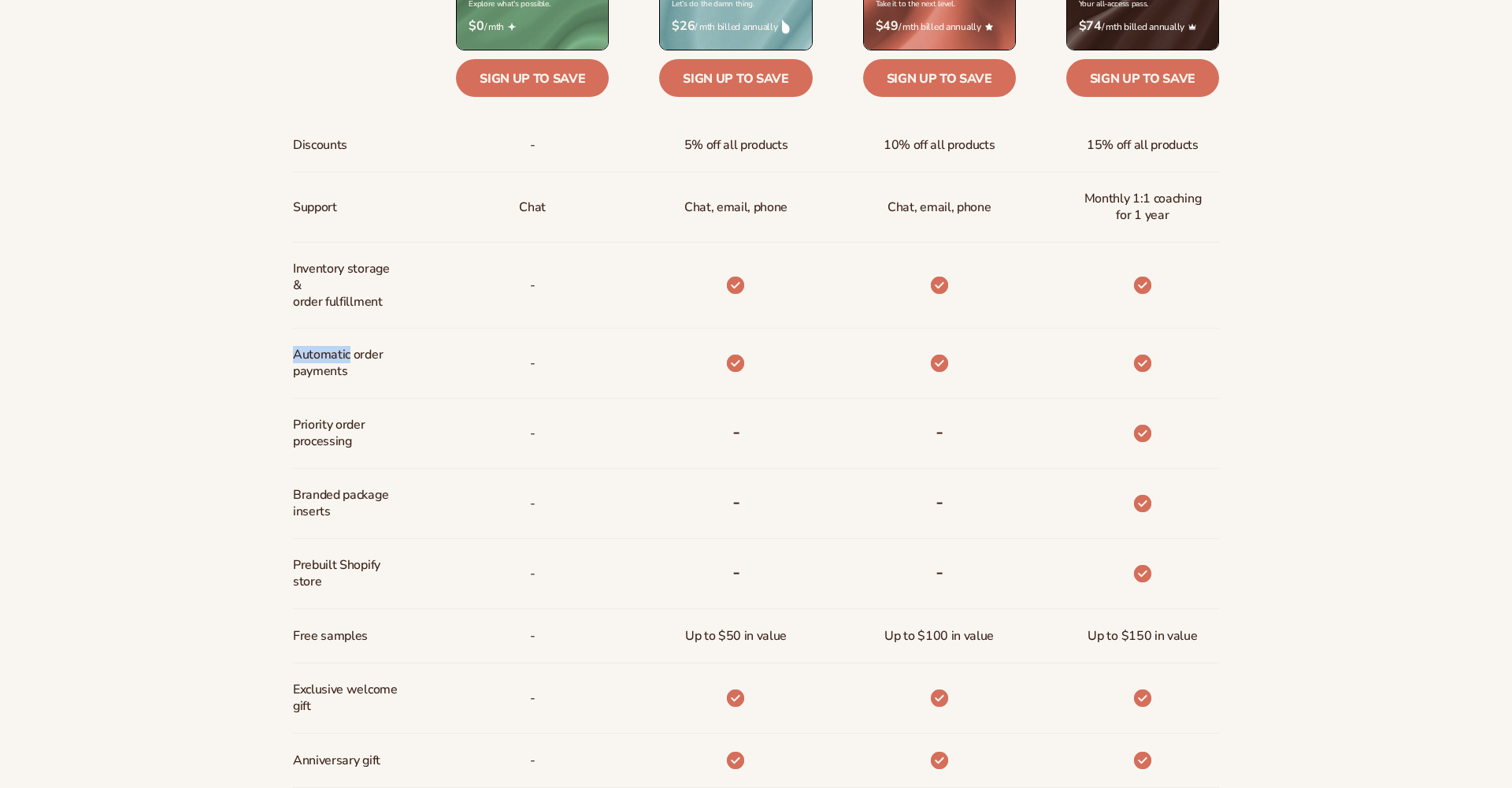 click on "Automatic order payments" at bounding box center (345, 363) 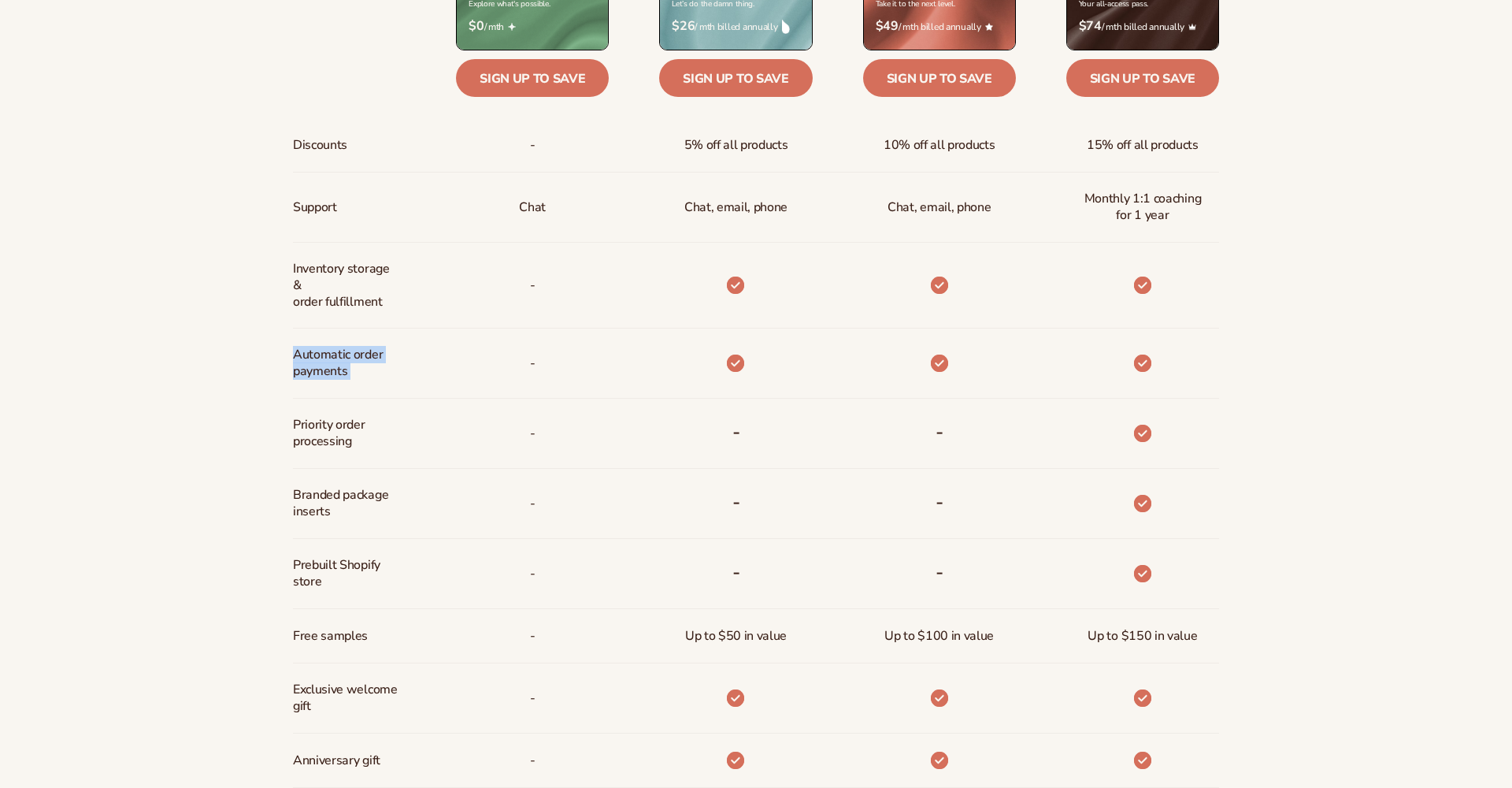 click on "Automatic order payments" at bounding box center [345, 363] 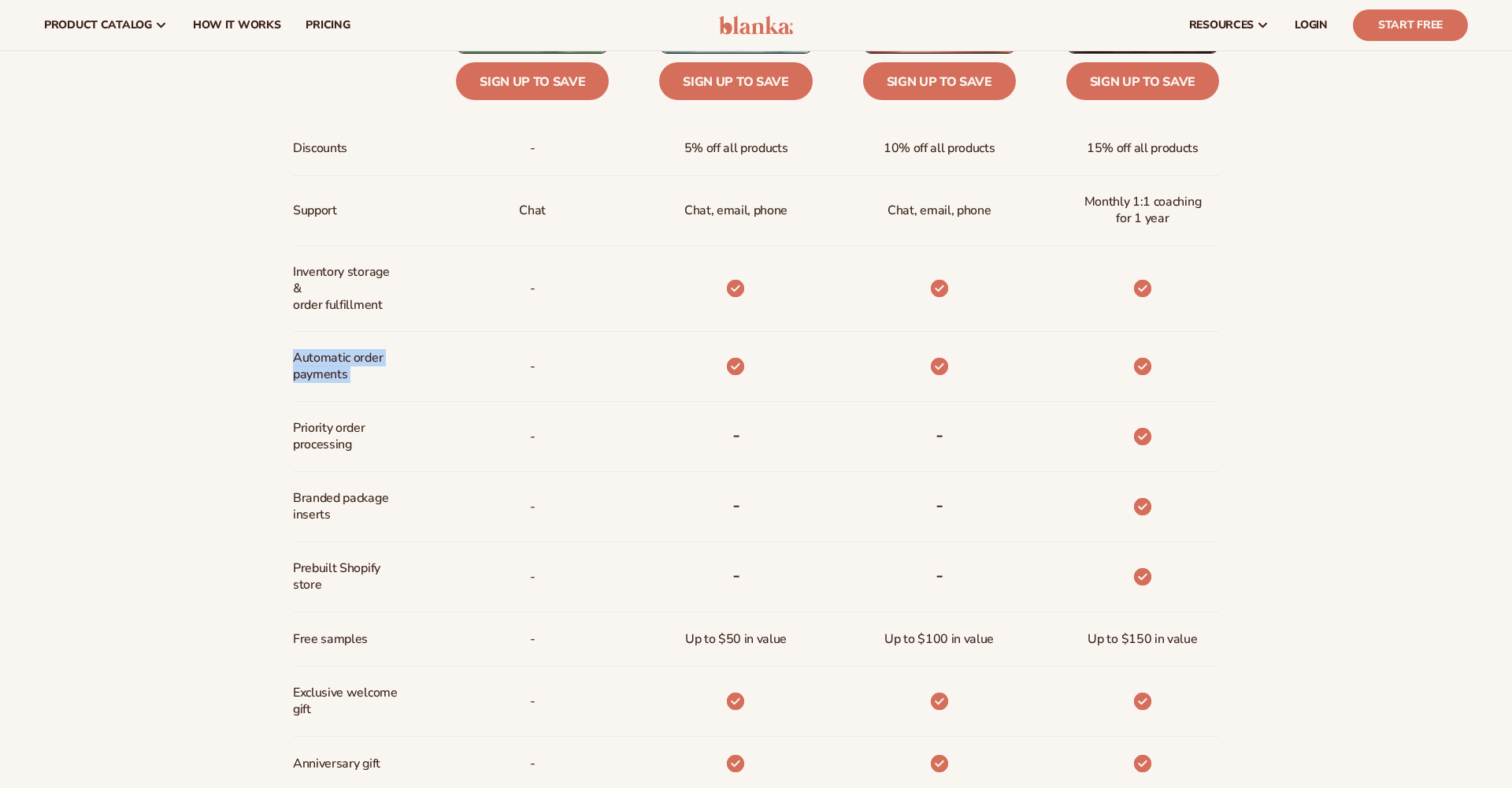 click on "Automatic order payments" at bounding box center (345, 366) 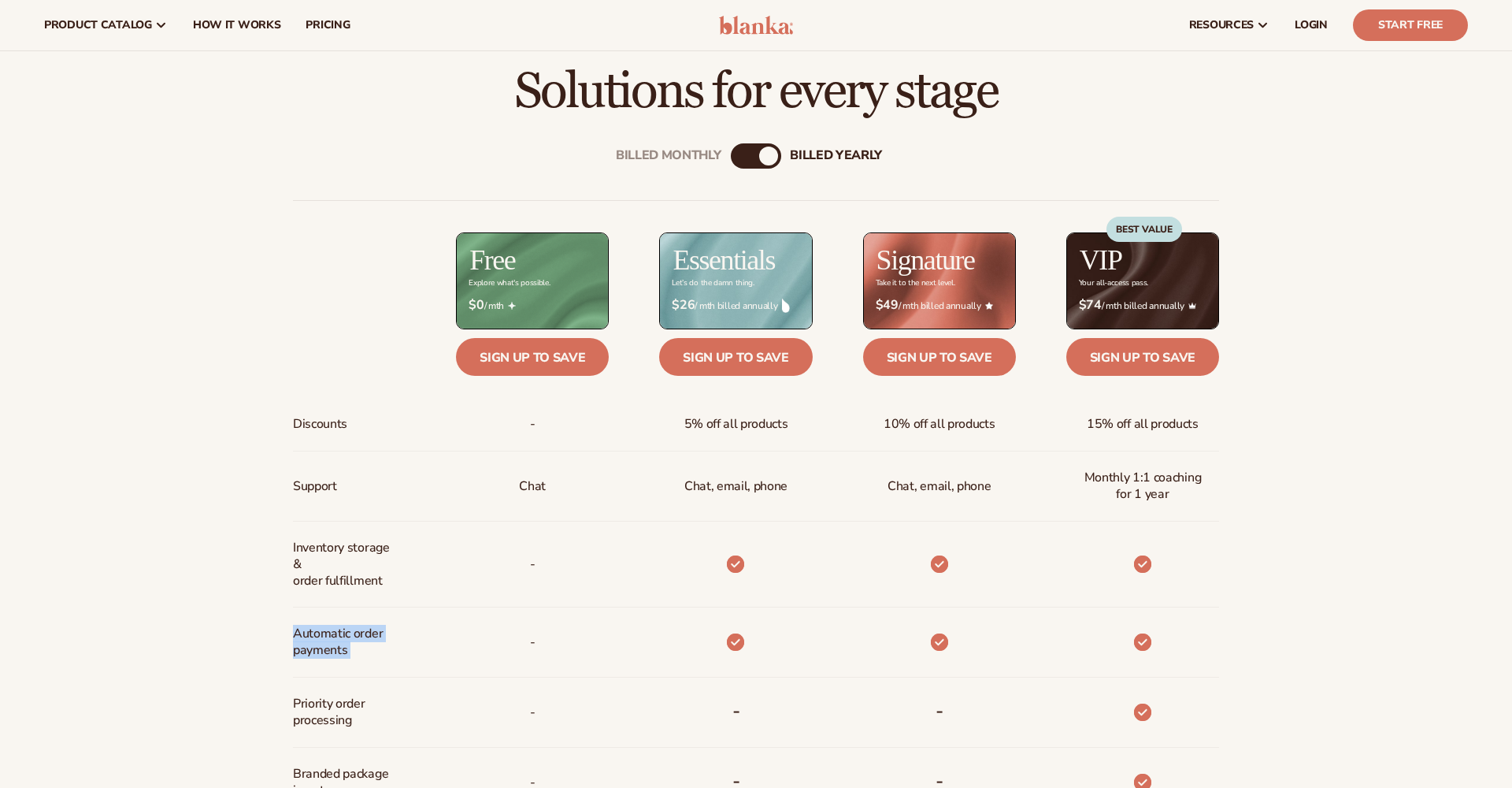scroll, scrollTop: 599, scrollLeft: 0, axis: vertical 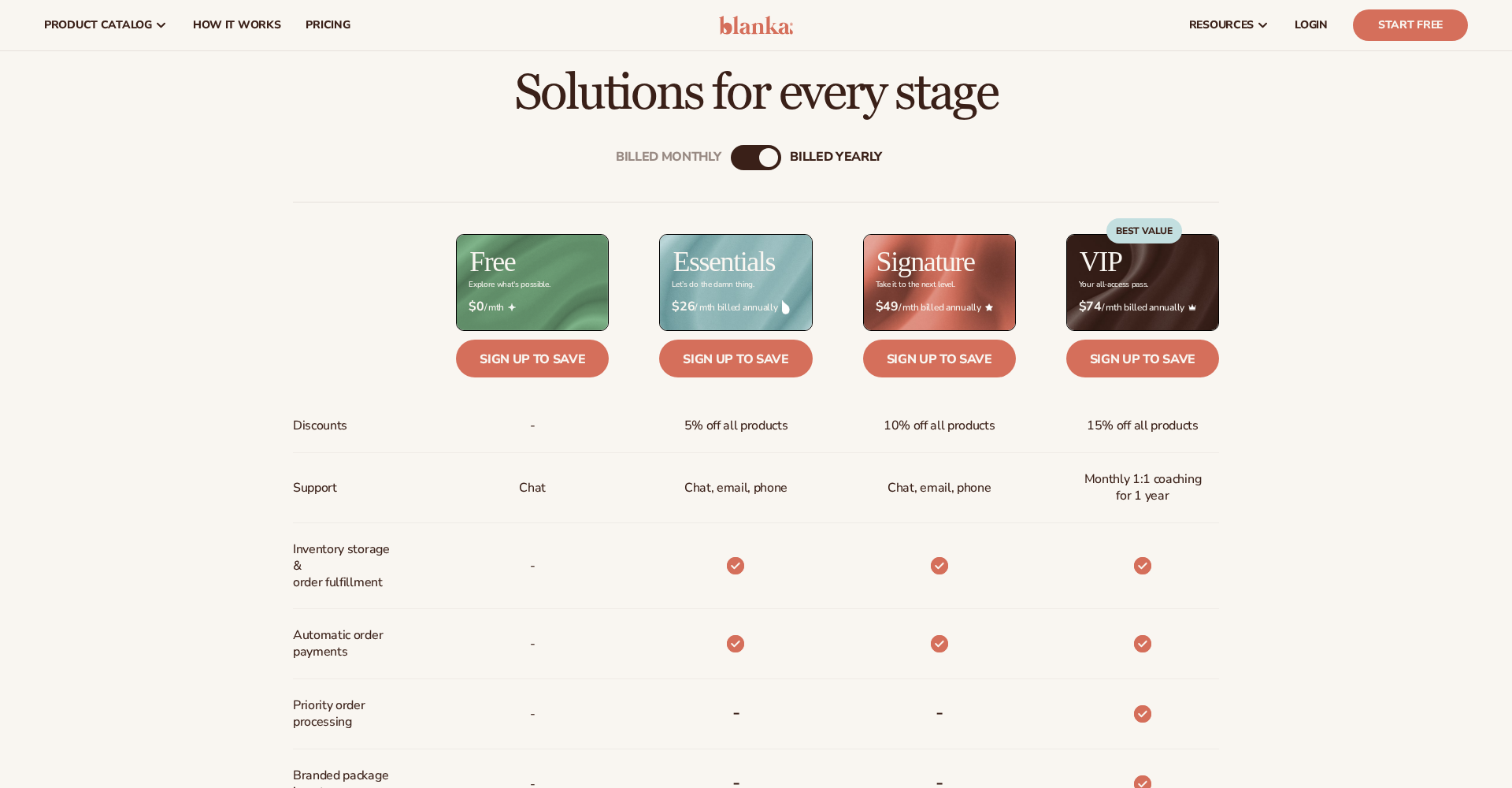 click on "Inventory storage &   order fulfillment" at bounding box center [345, 566] 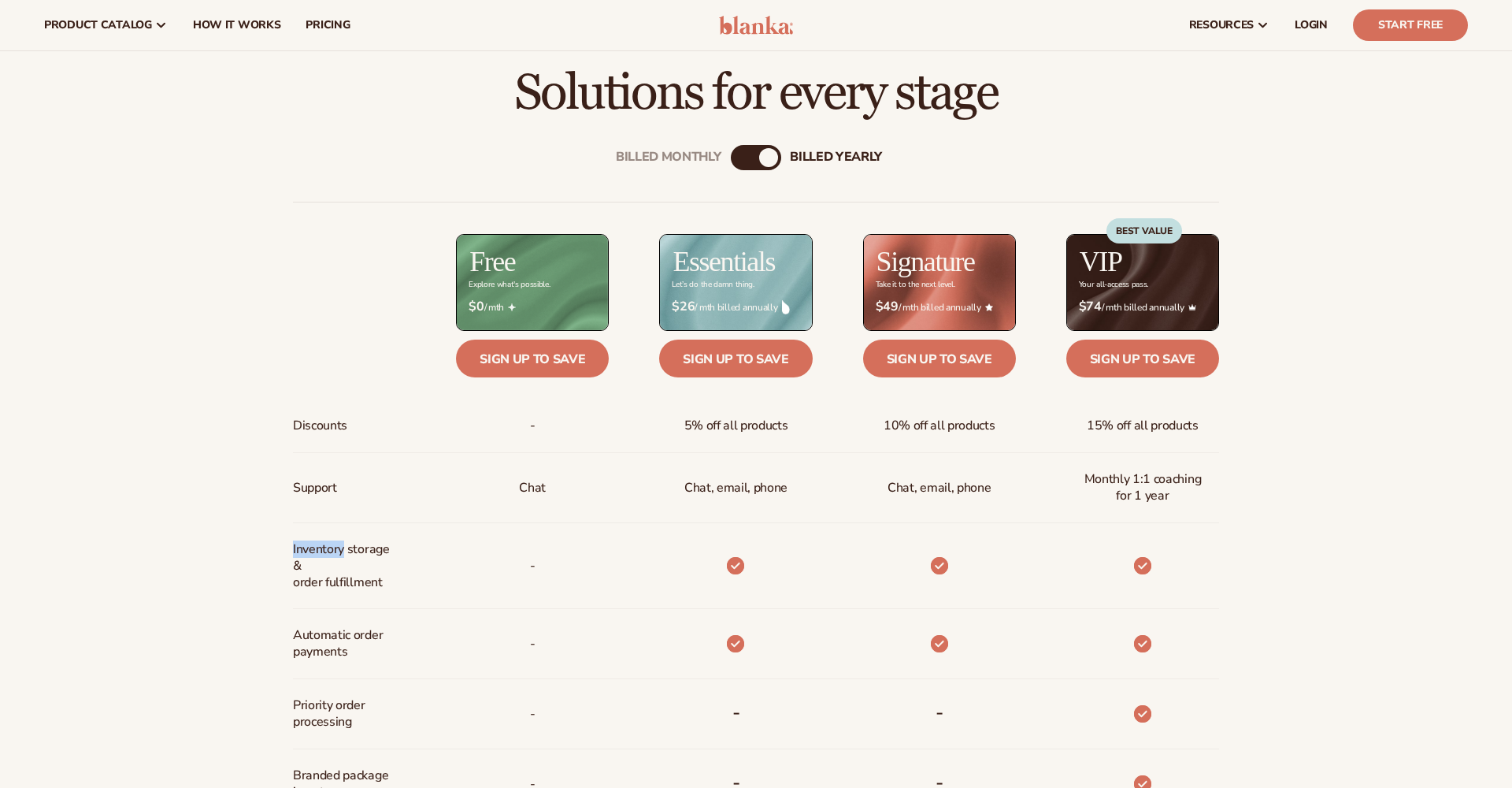click on "Inventory storage &   order fulfillment" at bounding box center [345, 566] 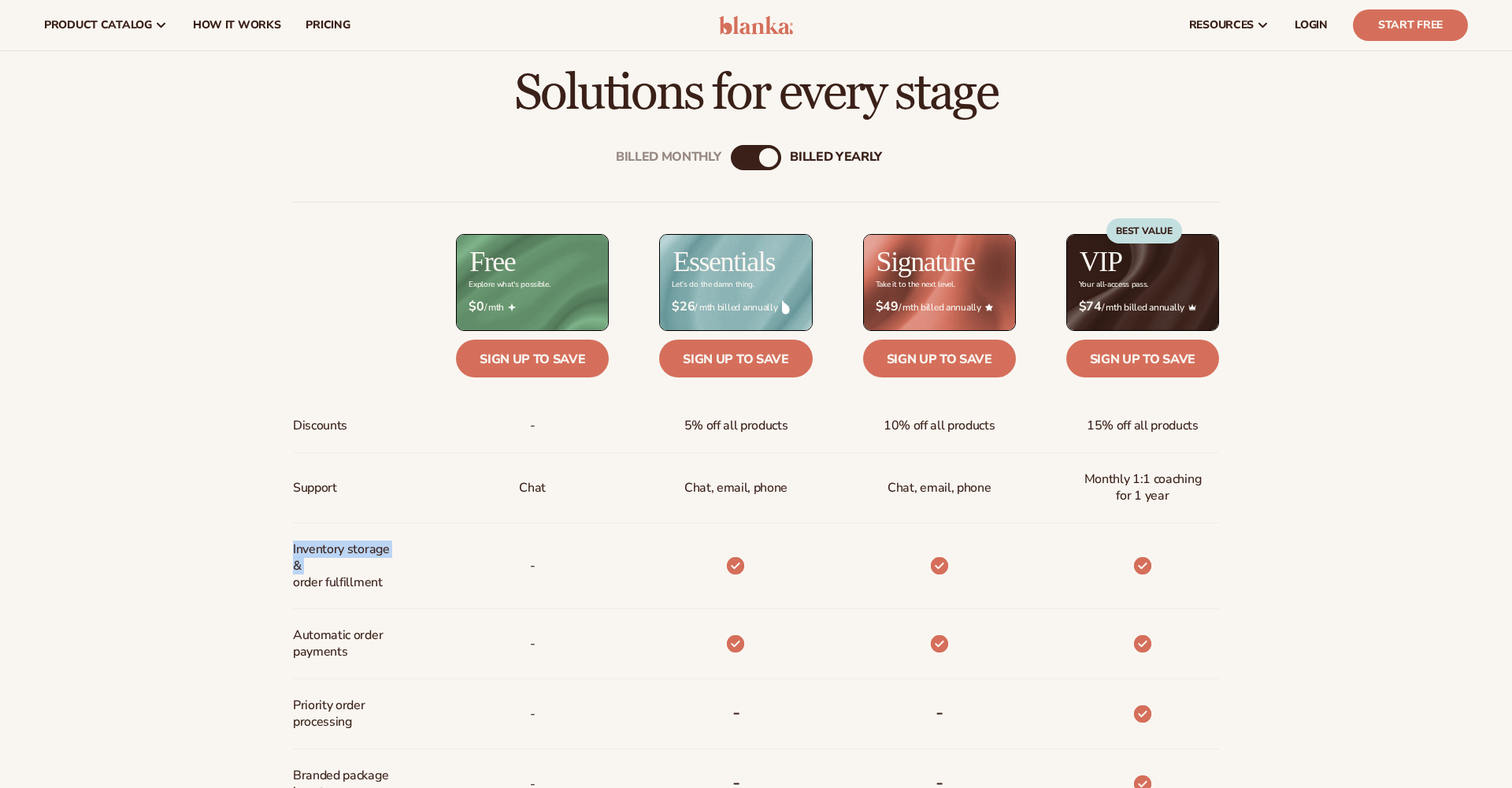drag, startPoint x: 334, startPoint y: 551, endPoint x: 343, endPoint y: 571, distance: 21.931712 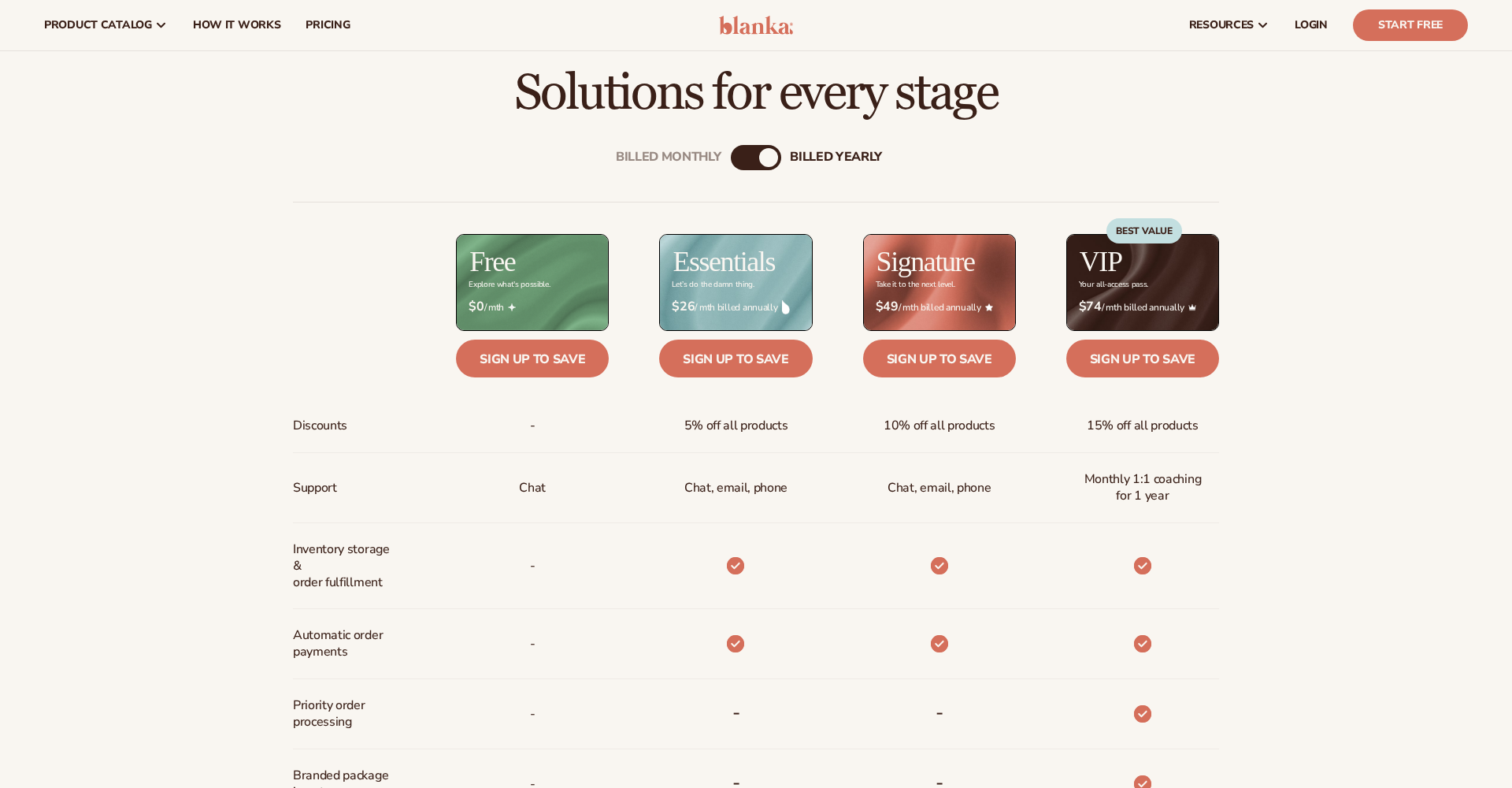 click on "Billed Monthly" at bounding box center (740, 158) 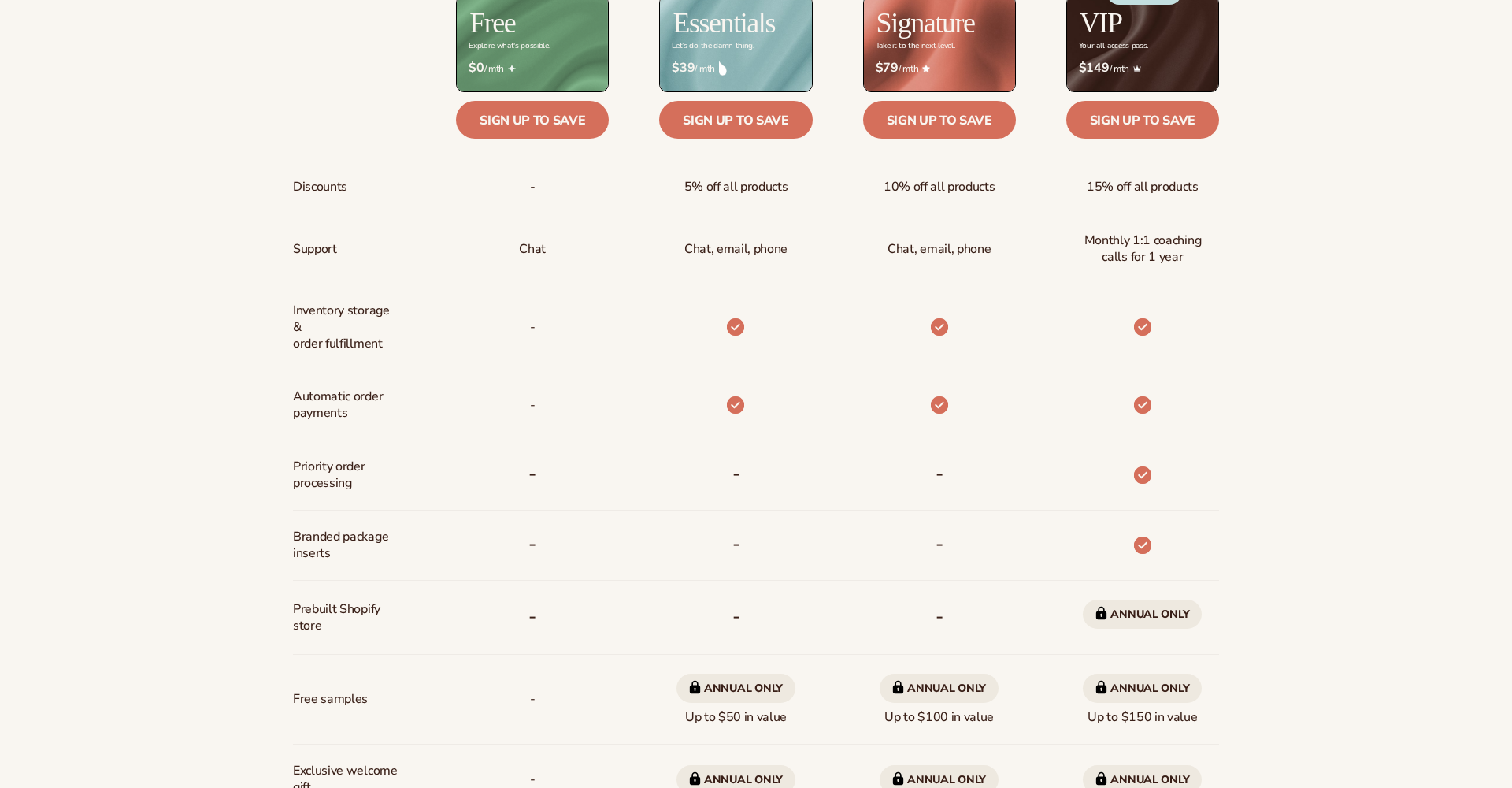 scroll, scrollTop: 862, scrollLeft: 0, axis: vertical 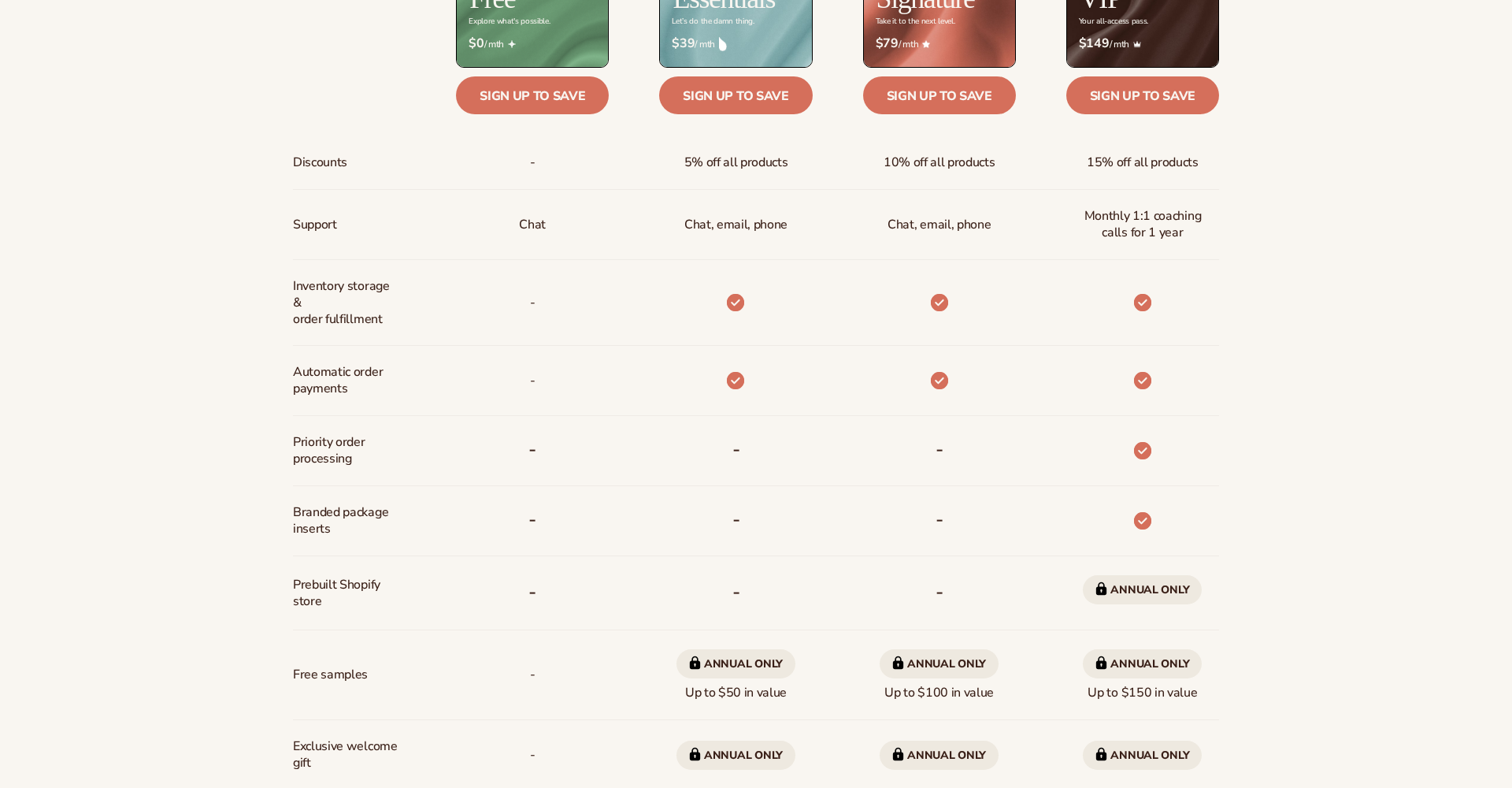click on "5% off all products" at bounding box center [736, 162] 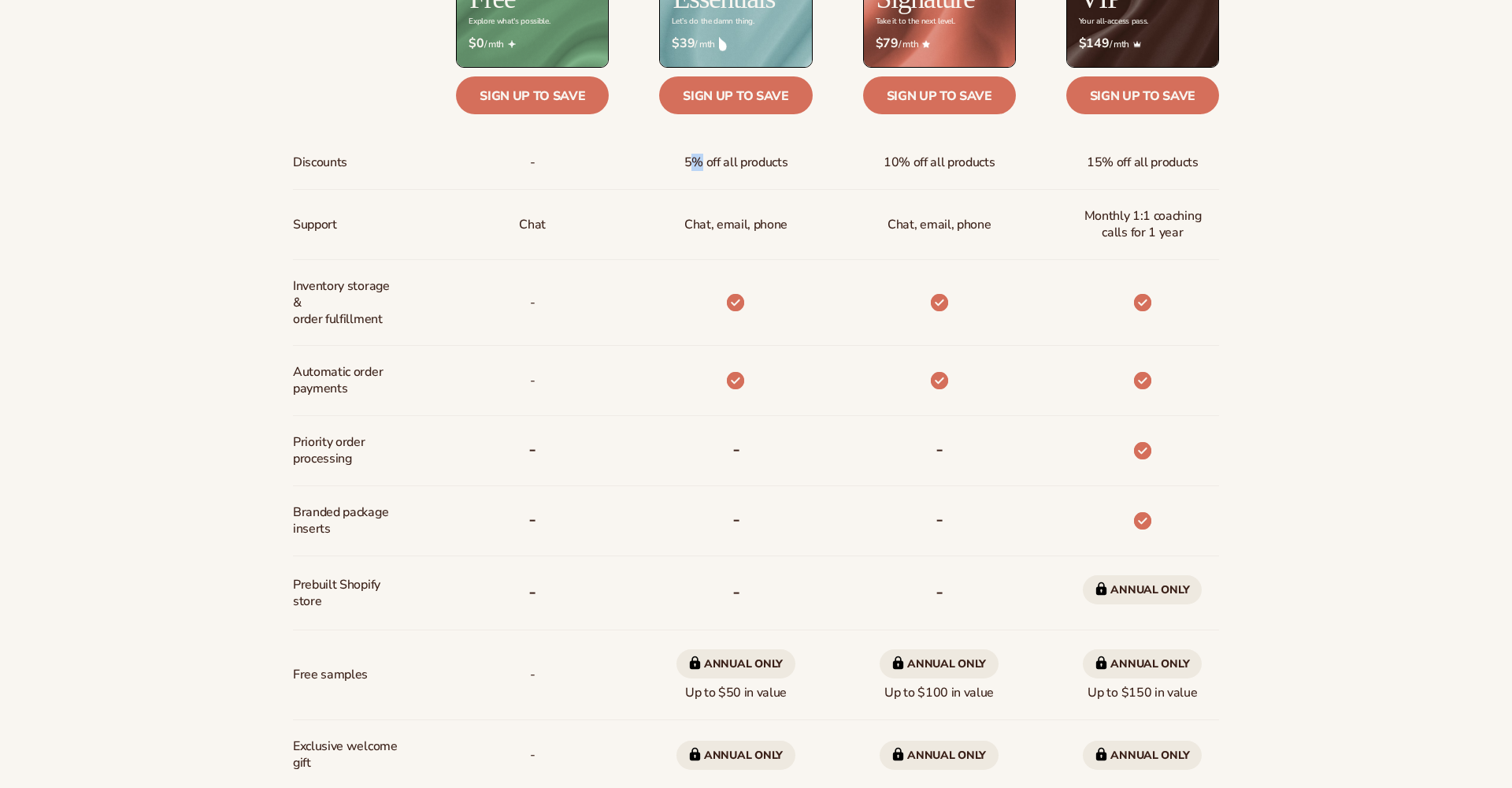 click on "5% off all products" at bounding box center (736, 162) 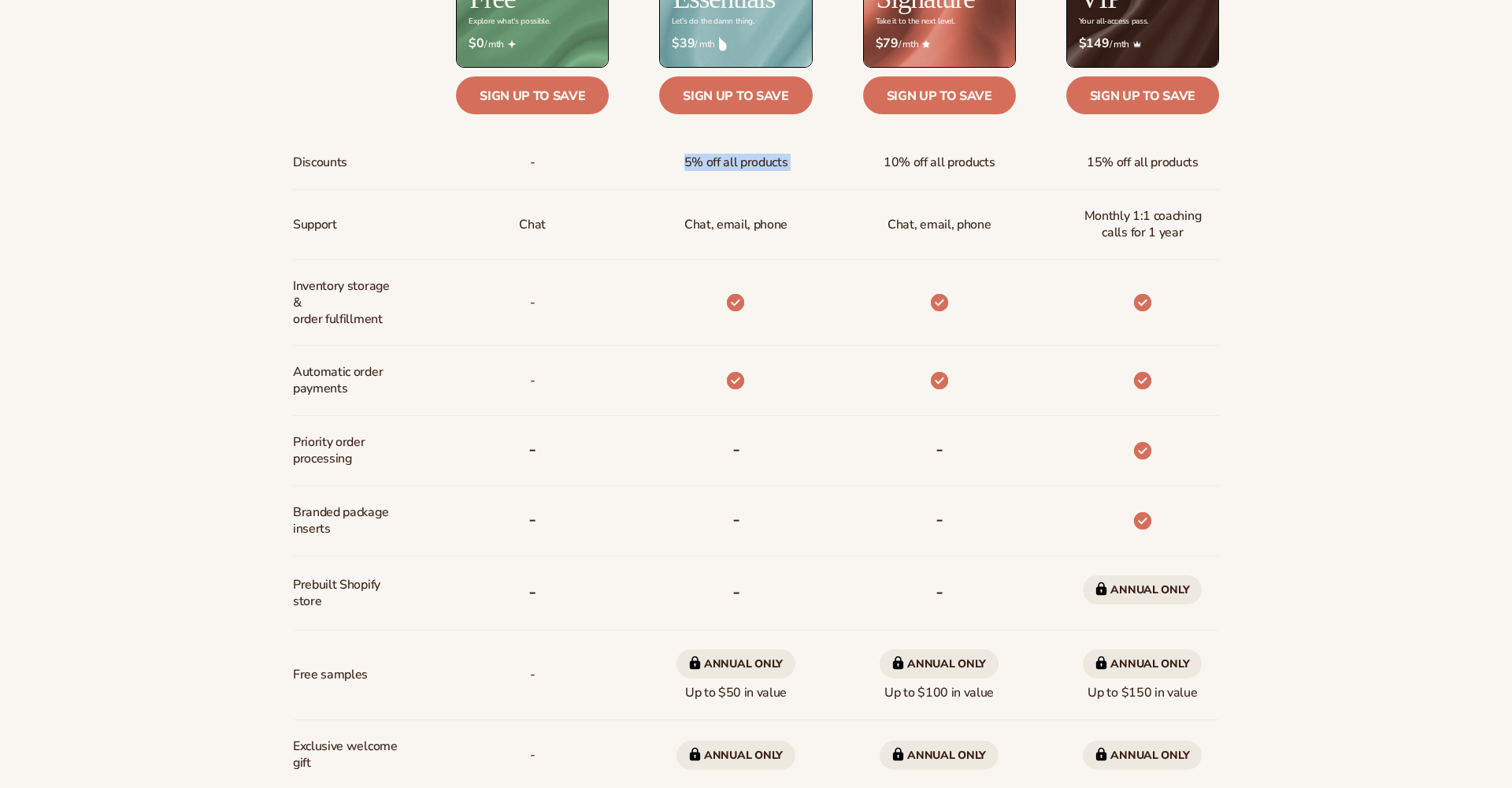 click on "5% off all products" at bounding box center (736, 162) 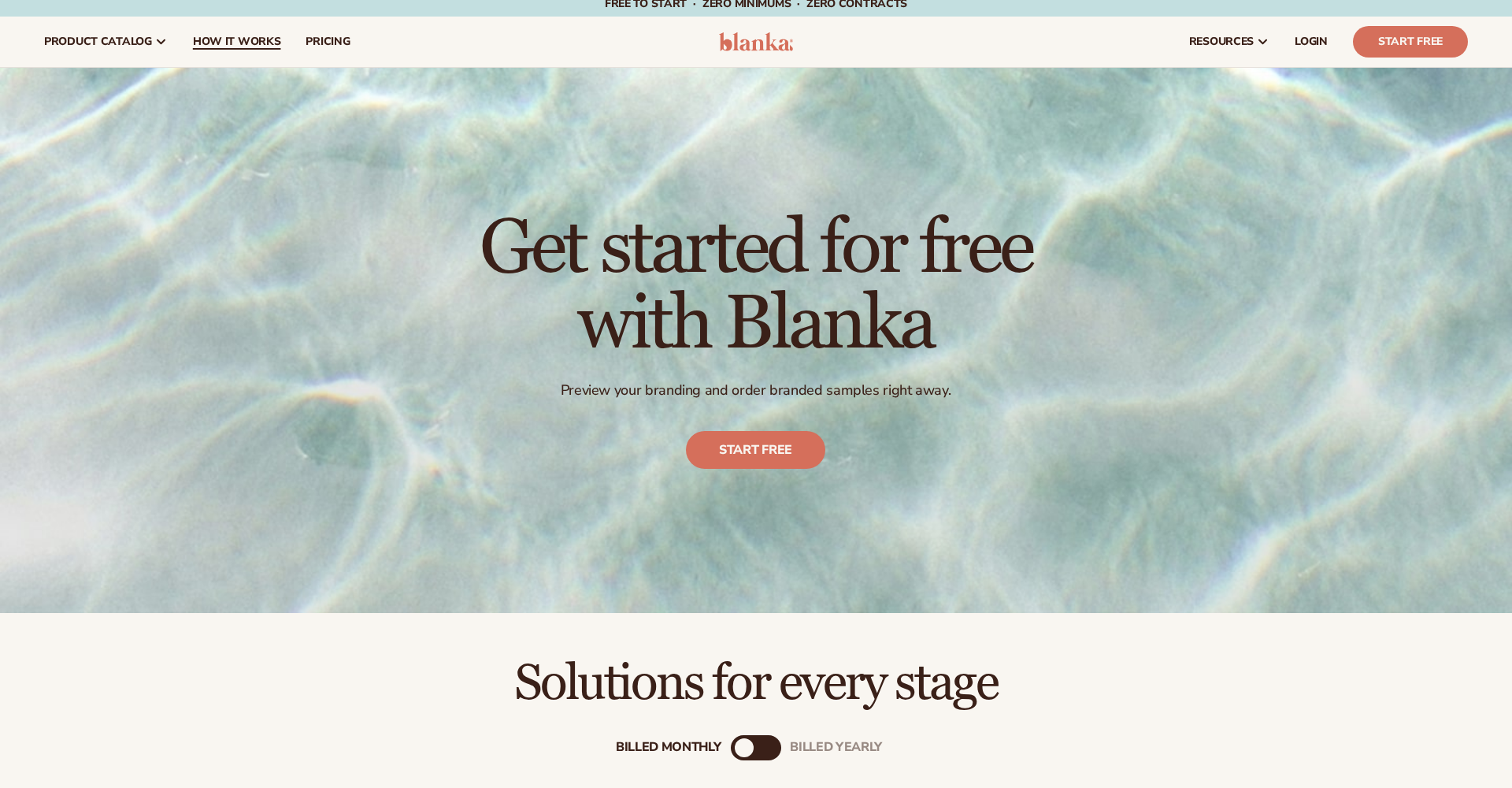 scroll, scrollTop: 9, scrollLeft: 0, axis: vertical 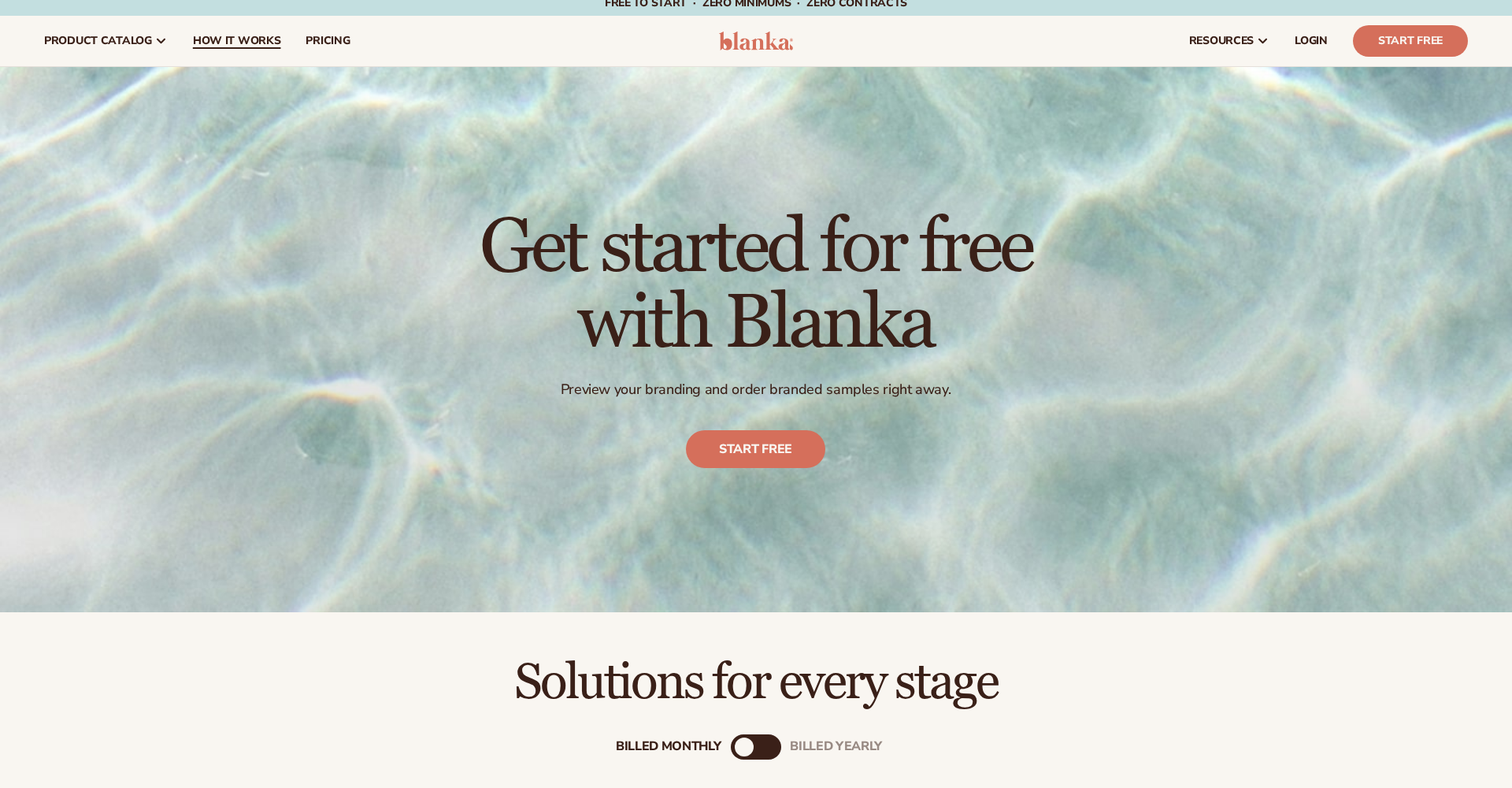 click on "How It Works" at bounding box center (237, 41) 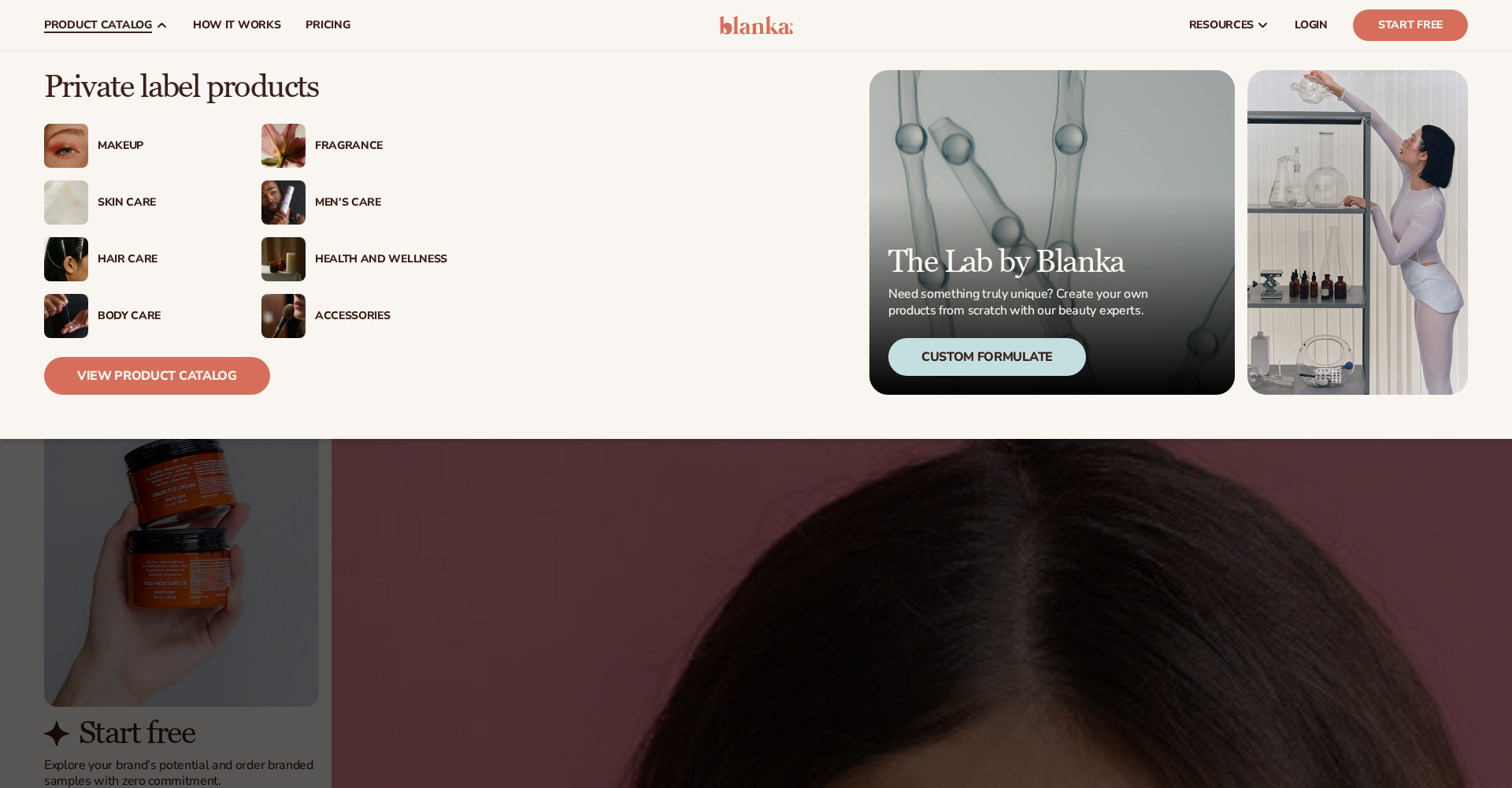 scroll, scrollTop: 847, scrollLeft: 0, axis: vertical 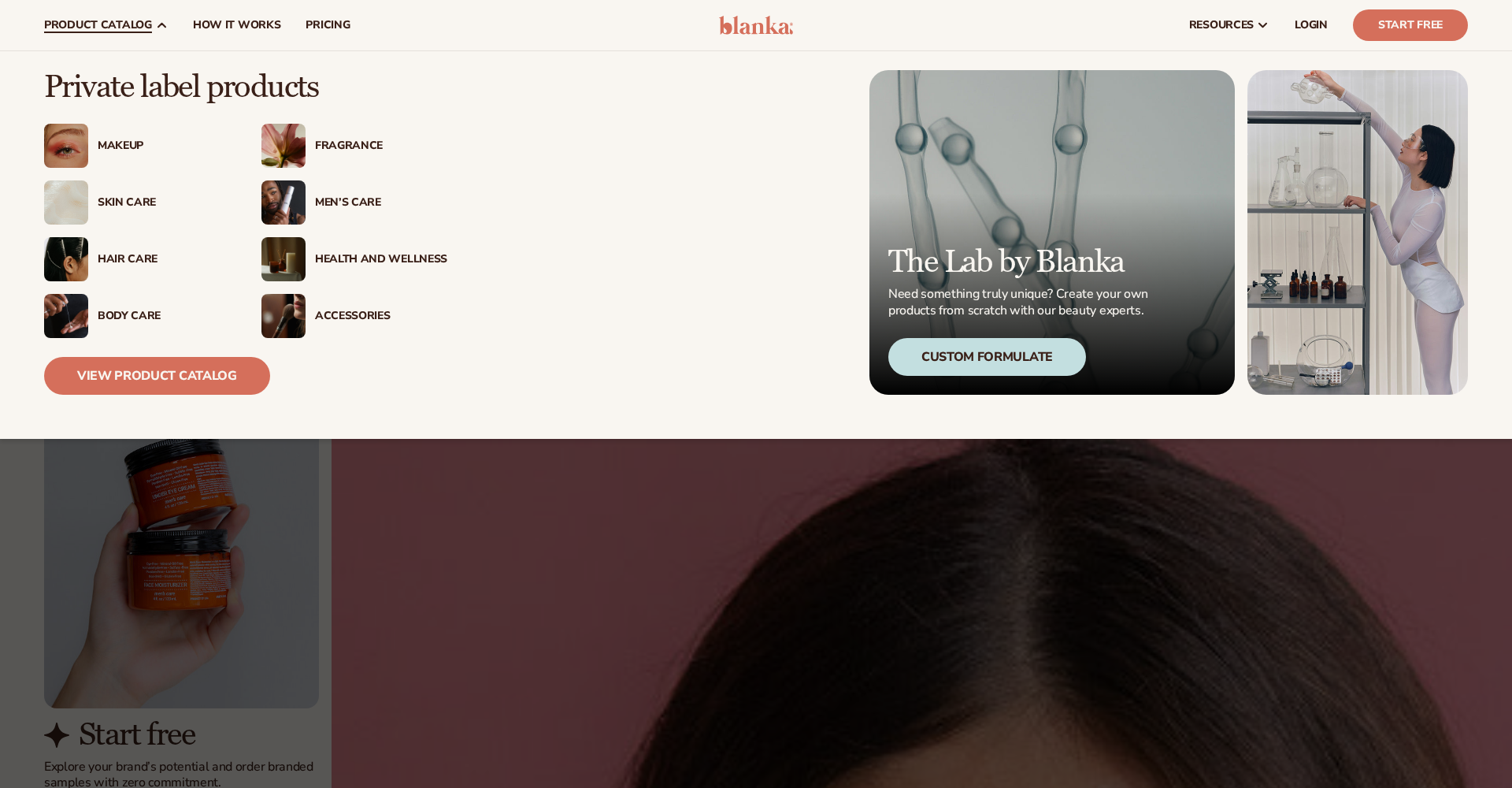 click on "Skin Care" at bounding box center [164, 203] 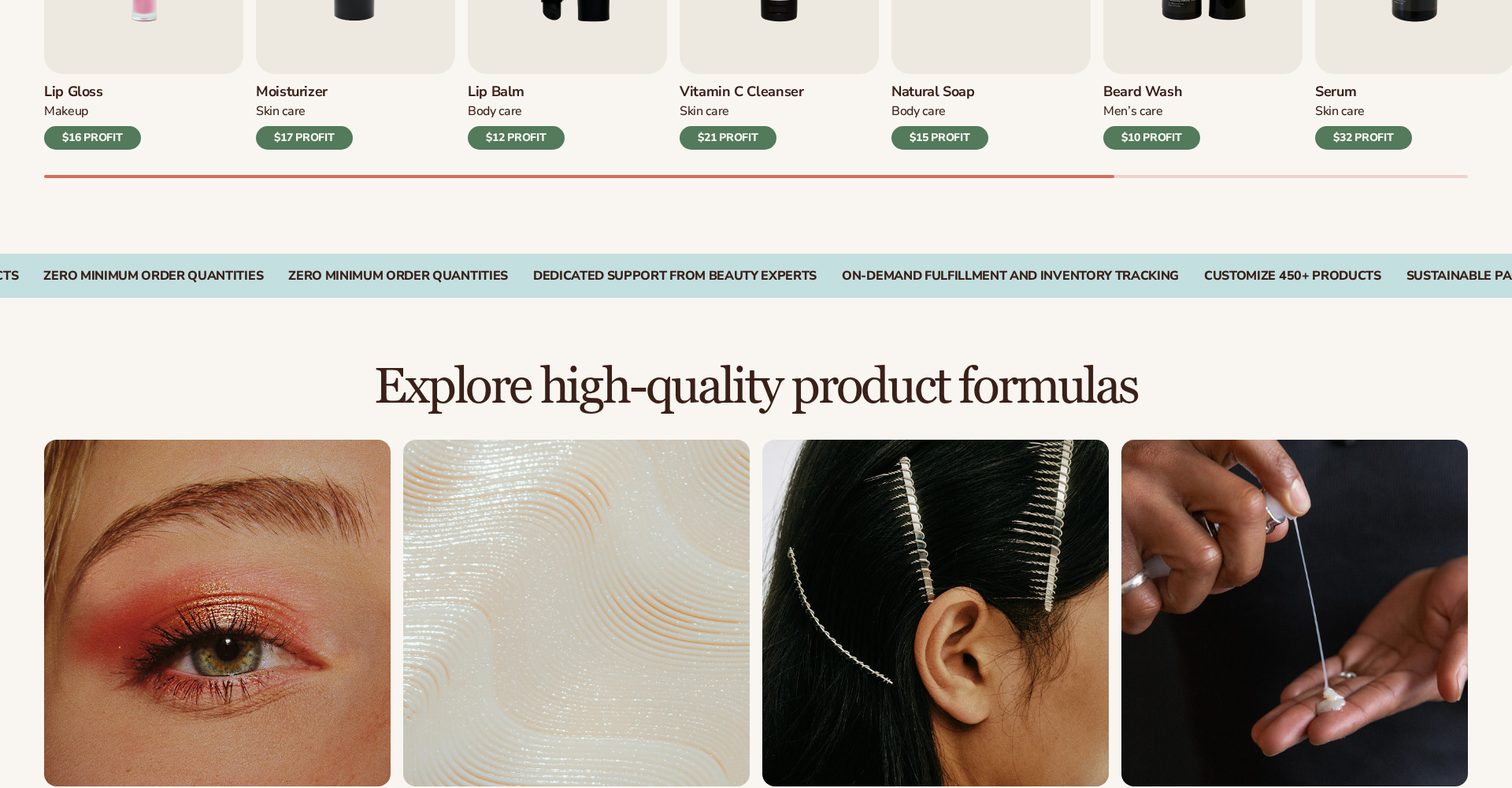 scroll, scrollTop: 747, scrollLeft: 0, axis: vertical 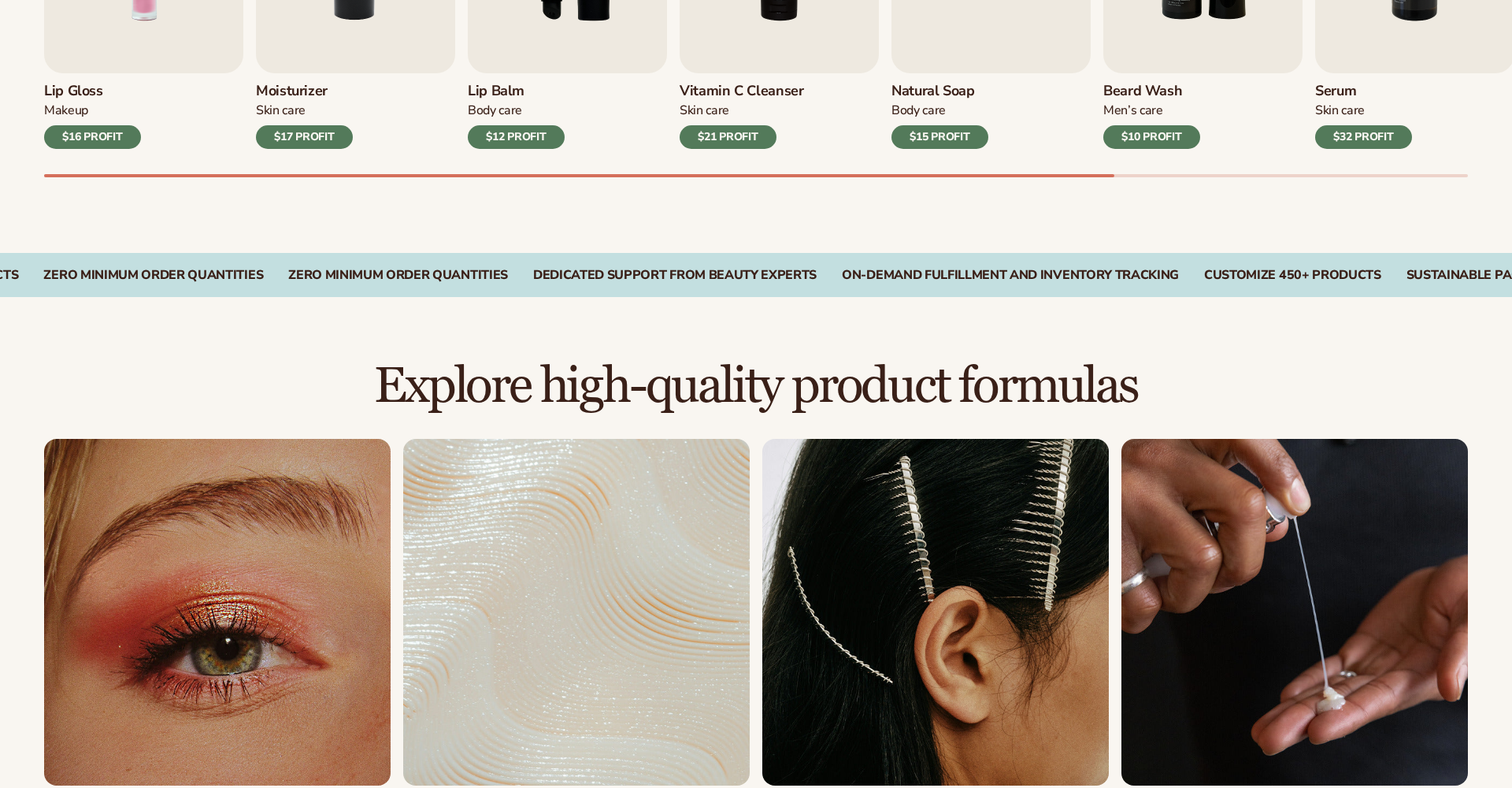 click on "$15 PROFIT" at bounding box center [939, 137] 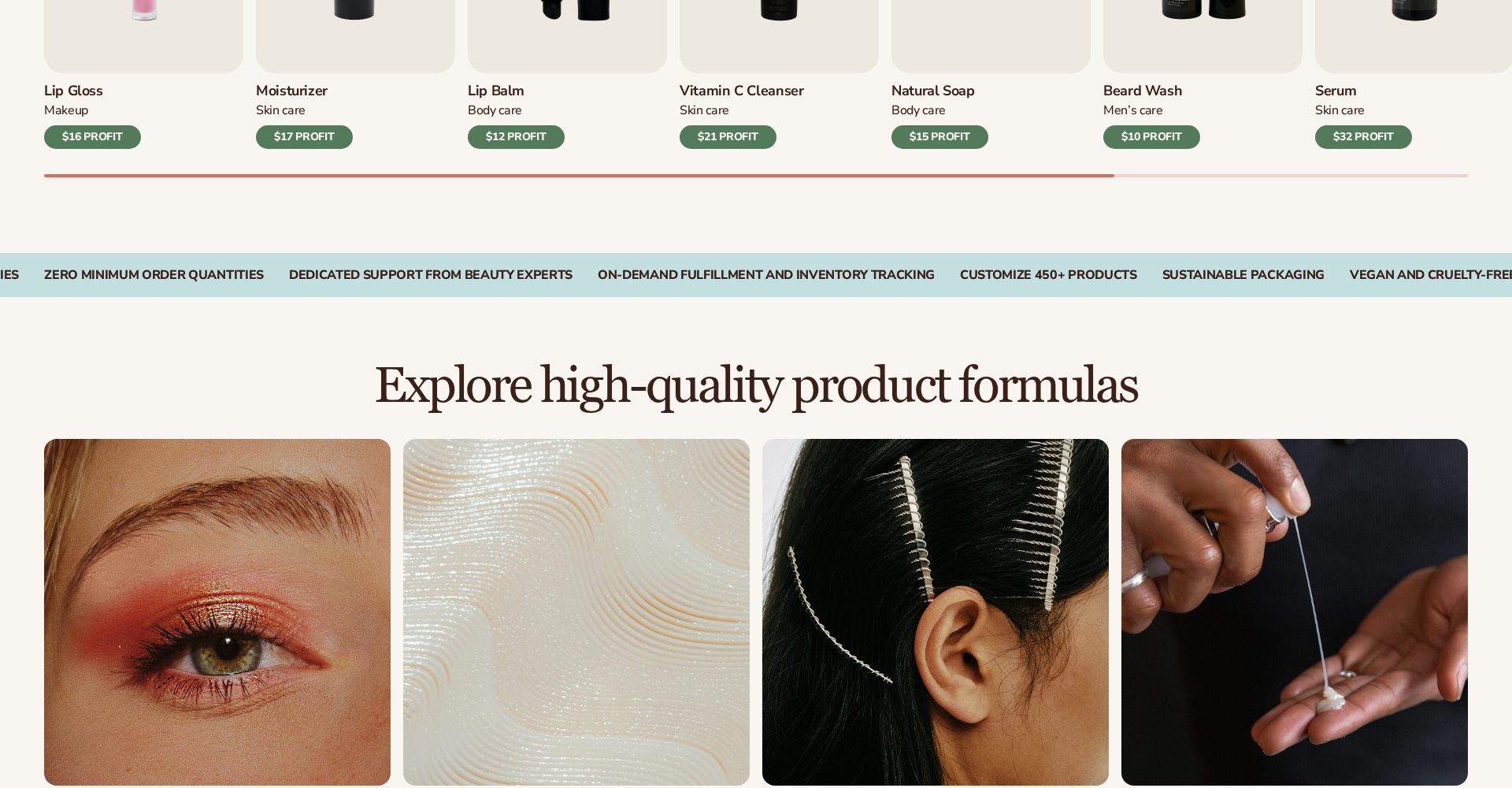click on "Natural Soap" at bounding box center [939, 91] 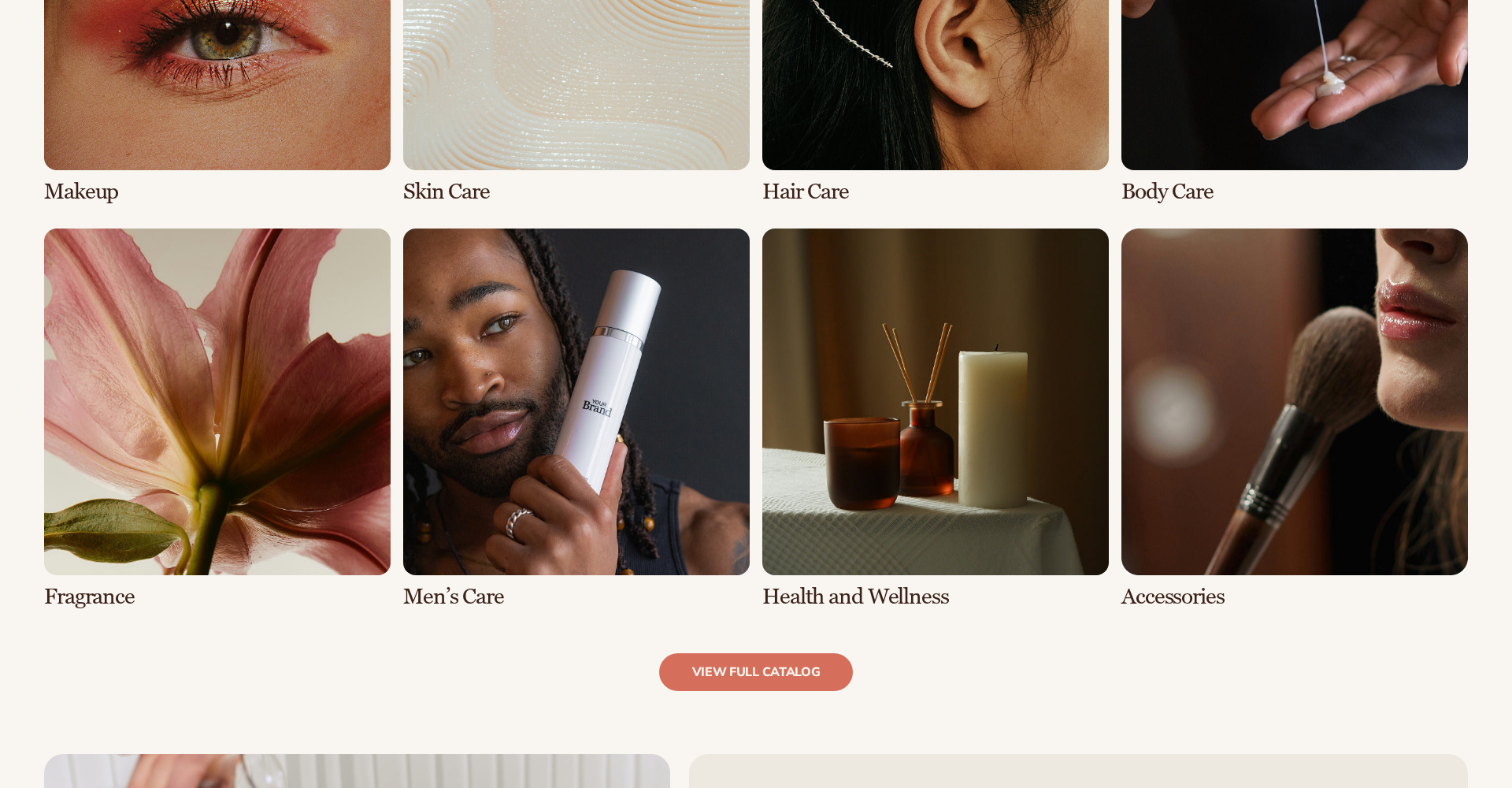 click at bounding box center [936, 418] 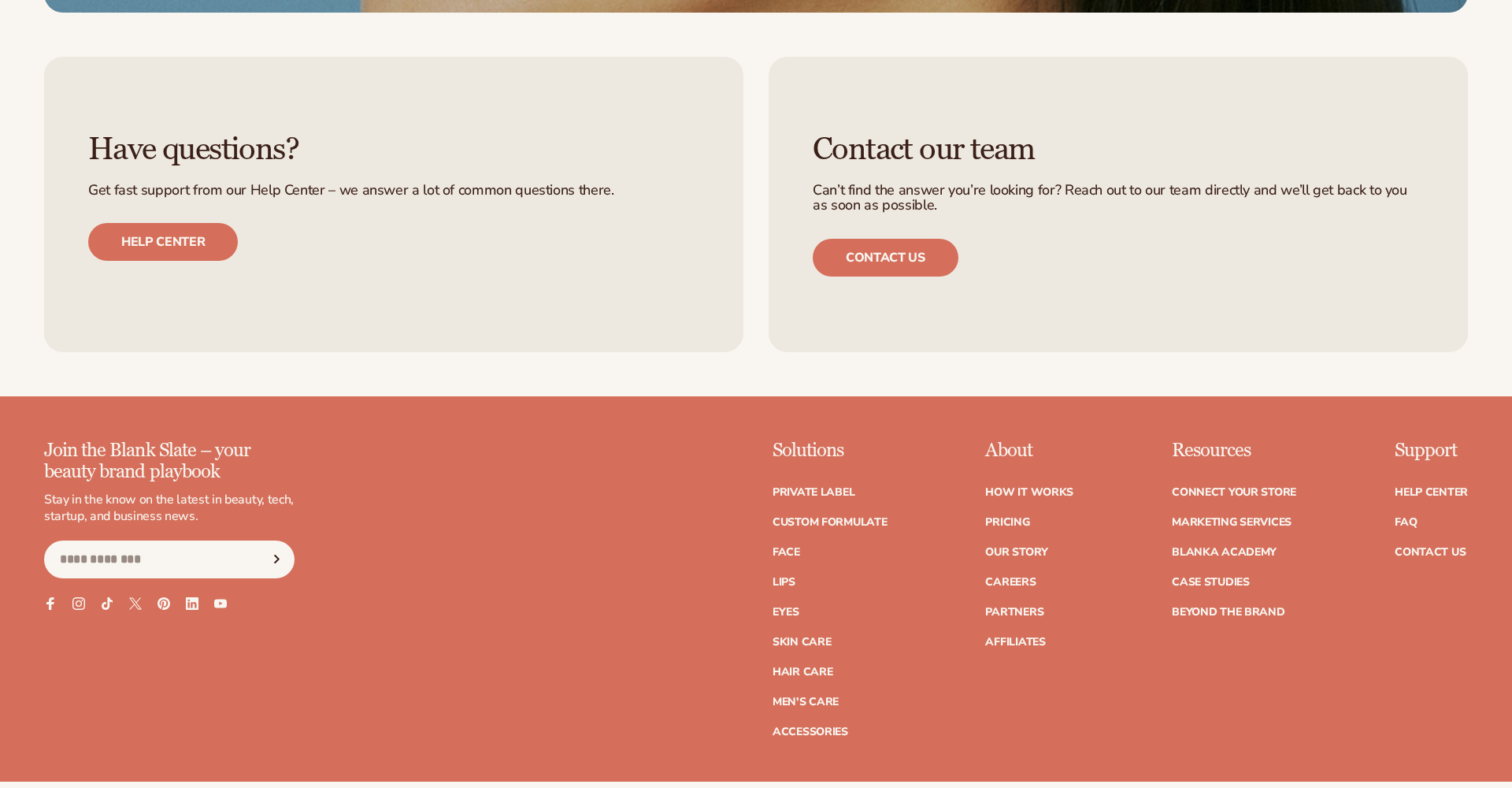 scroll, scrollTop: 3412, scrollLeft: 0, axis: vertical 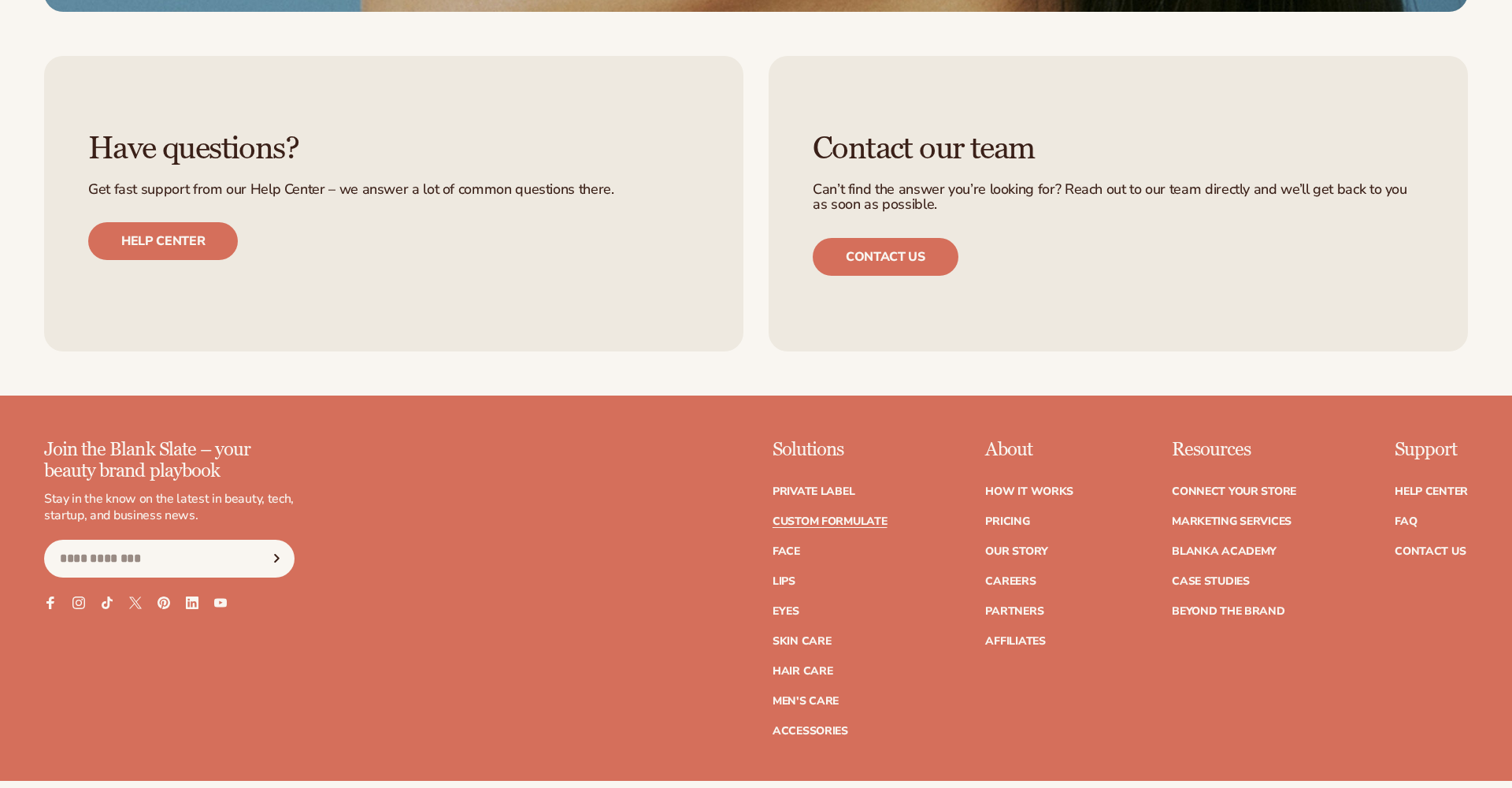 click on "Custom formulate" at bounding box center [830, 522] 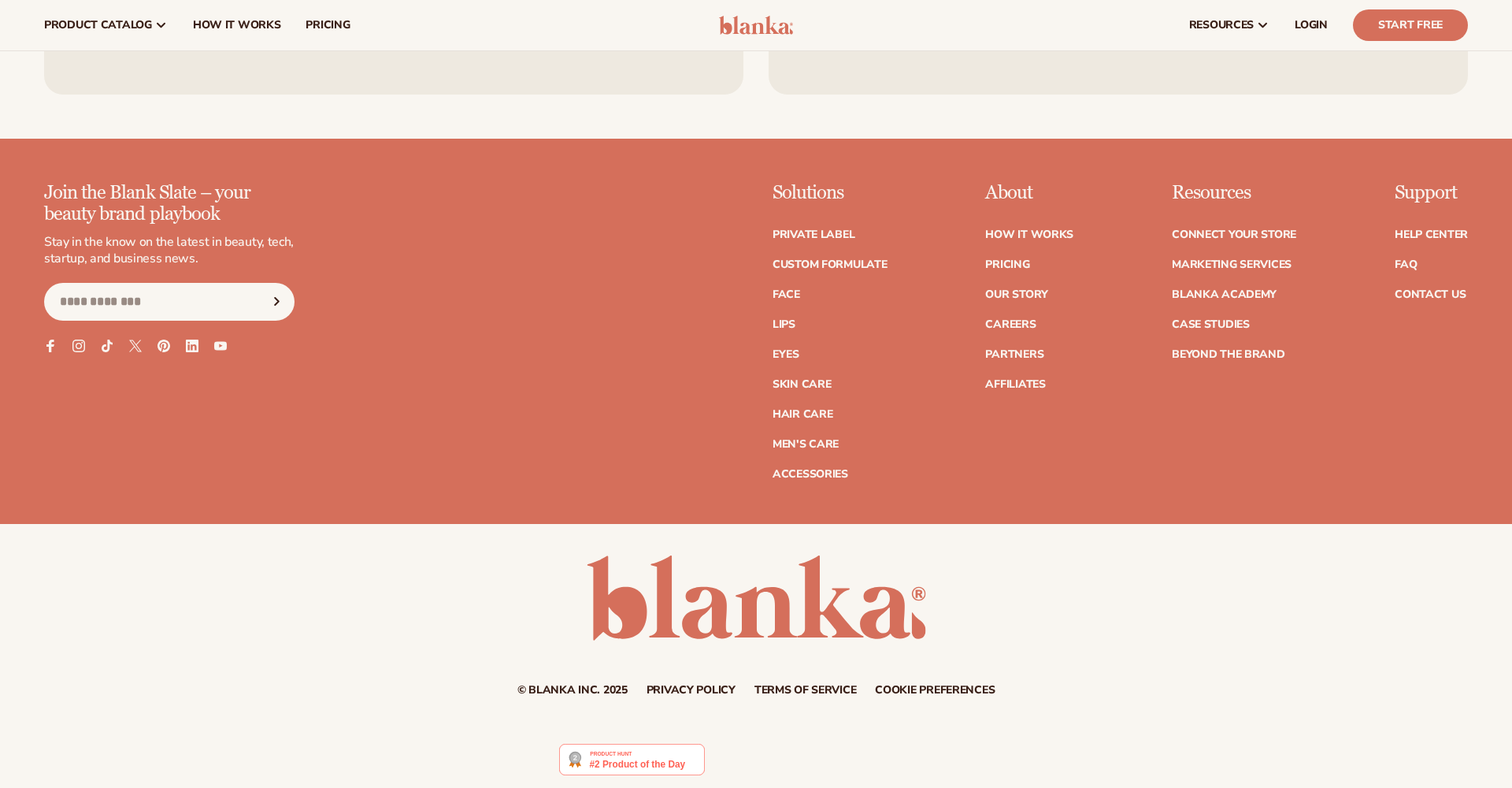 scroll, scrollTop: 3668, scrollLeft: 0, axis: vertical 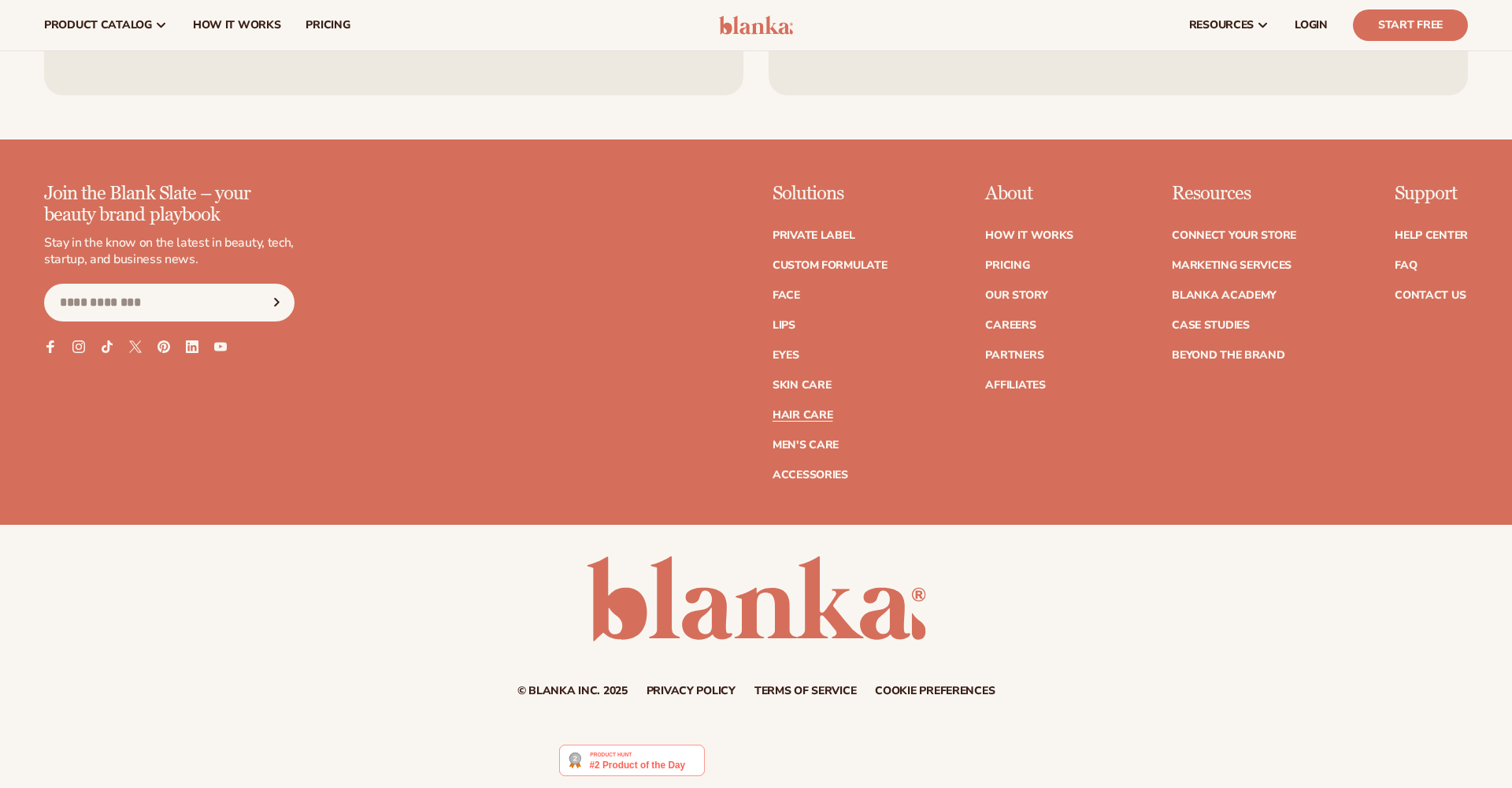 click on "Hair Care" at bounding box center [802, 415] 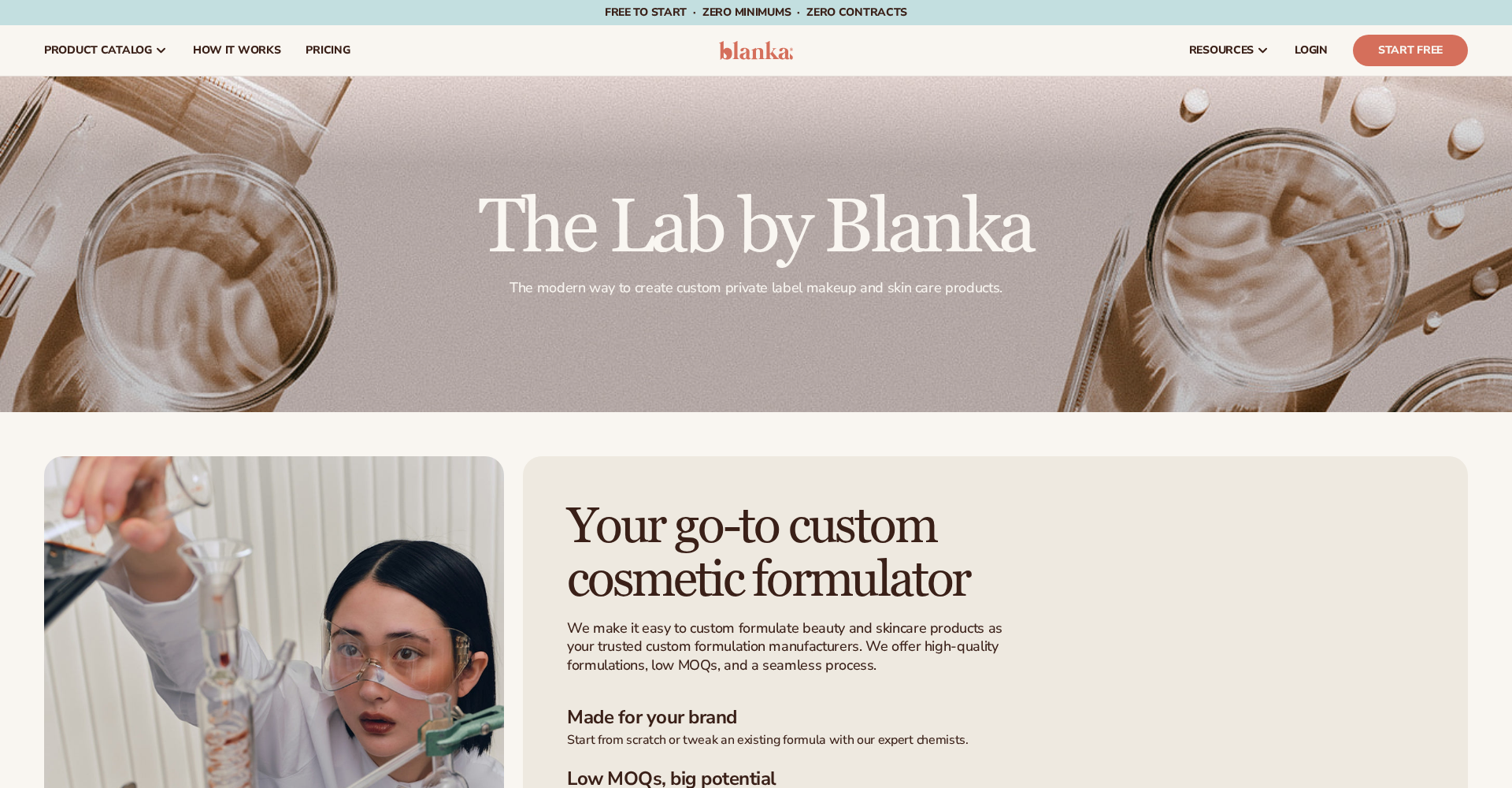 scroll, scrollTop: 0, scrollLeft: 0, axis: both 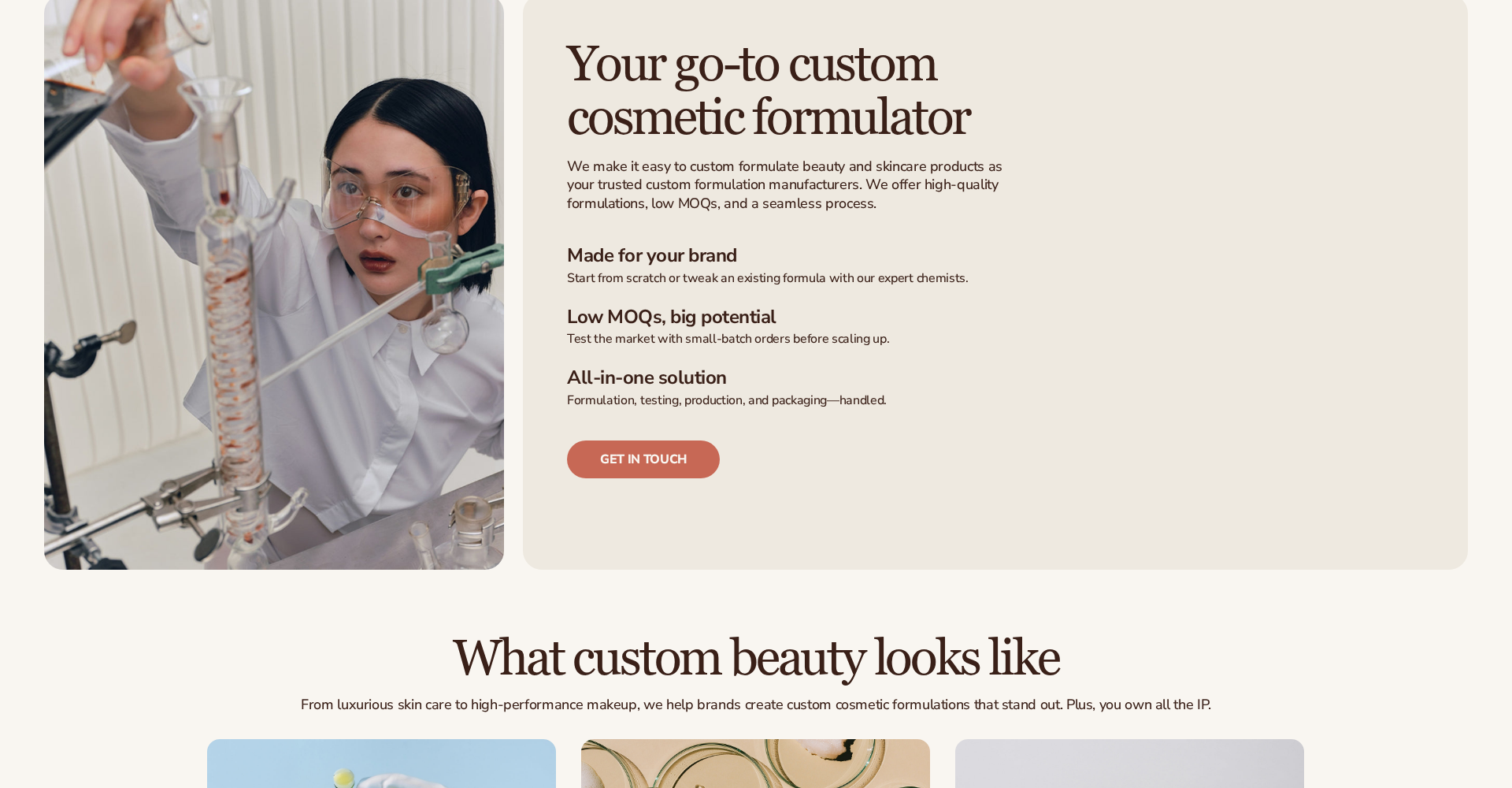 click on "Get in touch" at bounding box center [643, 459] 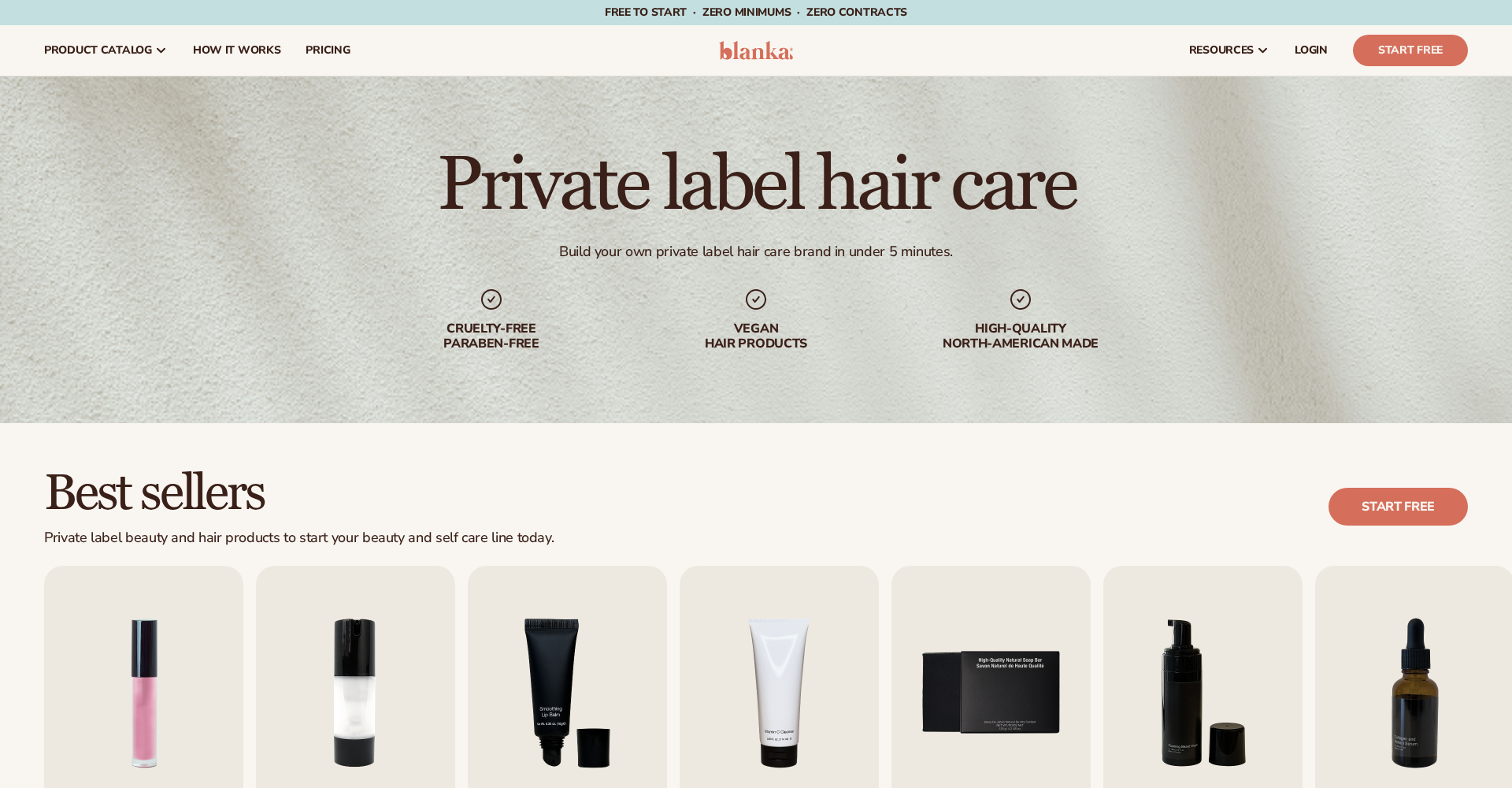 scroll, scrollTop: 0, scrollLeft: 0, axis: both 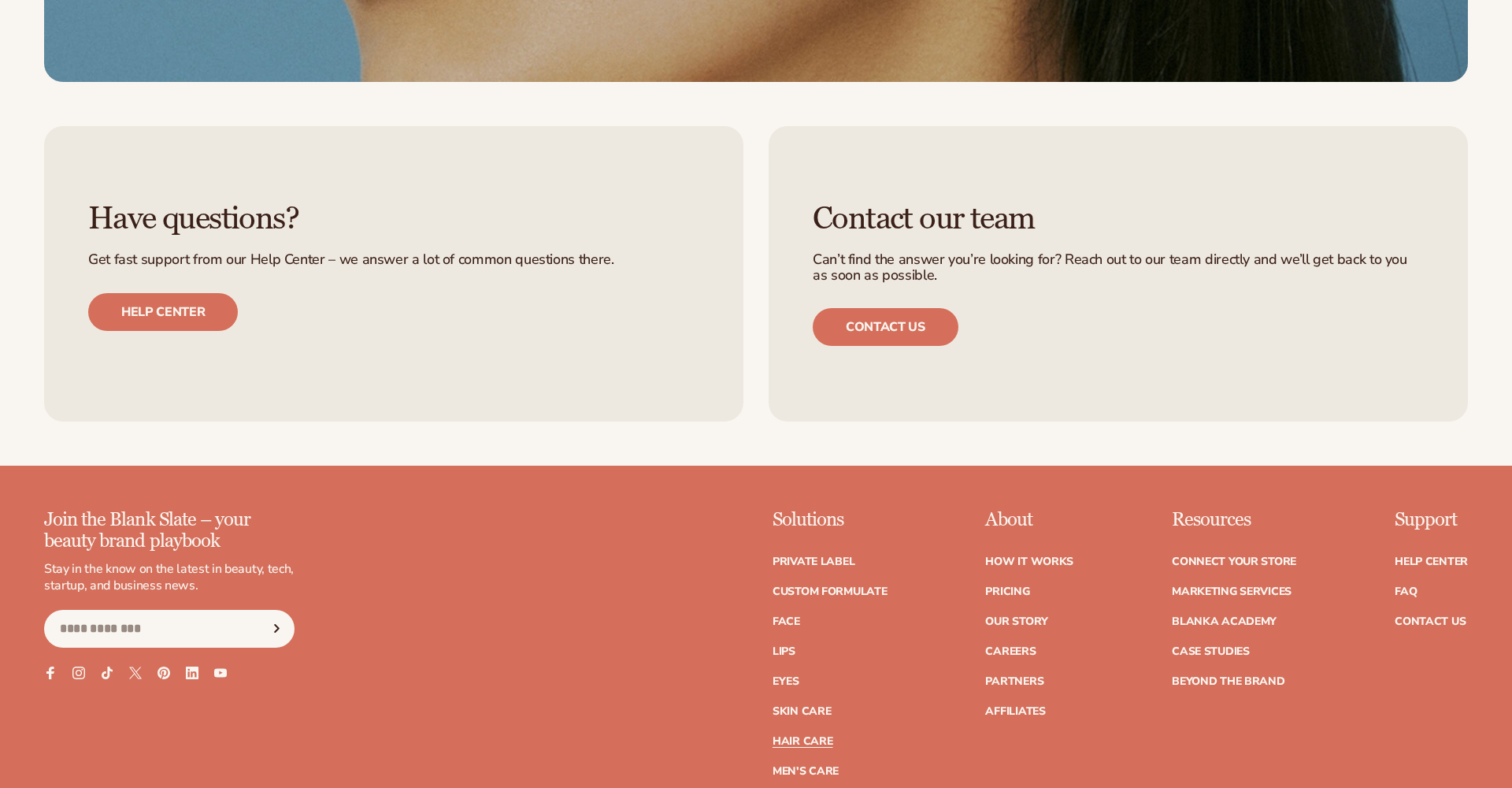 click on "Have questions? Get fast support from our Help Center – we answer a lot of common questions there. Help center" at bounding box center (394, 274) 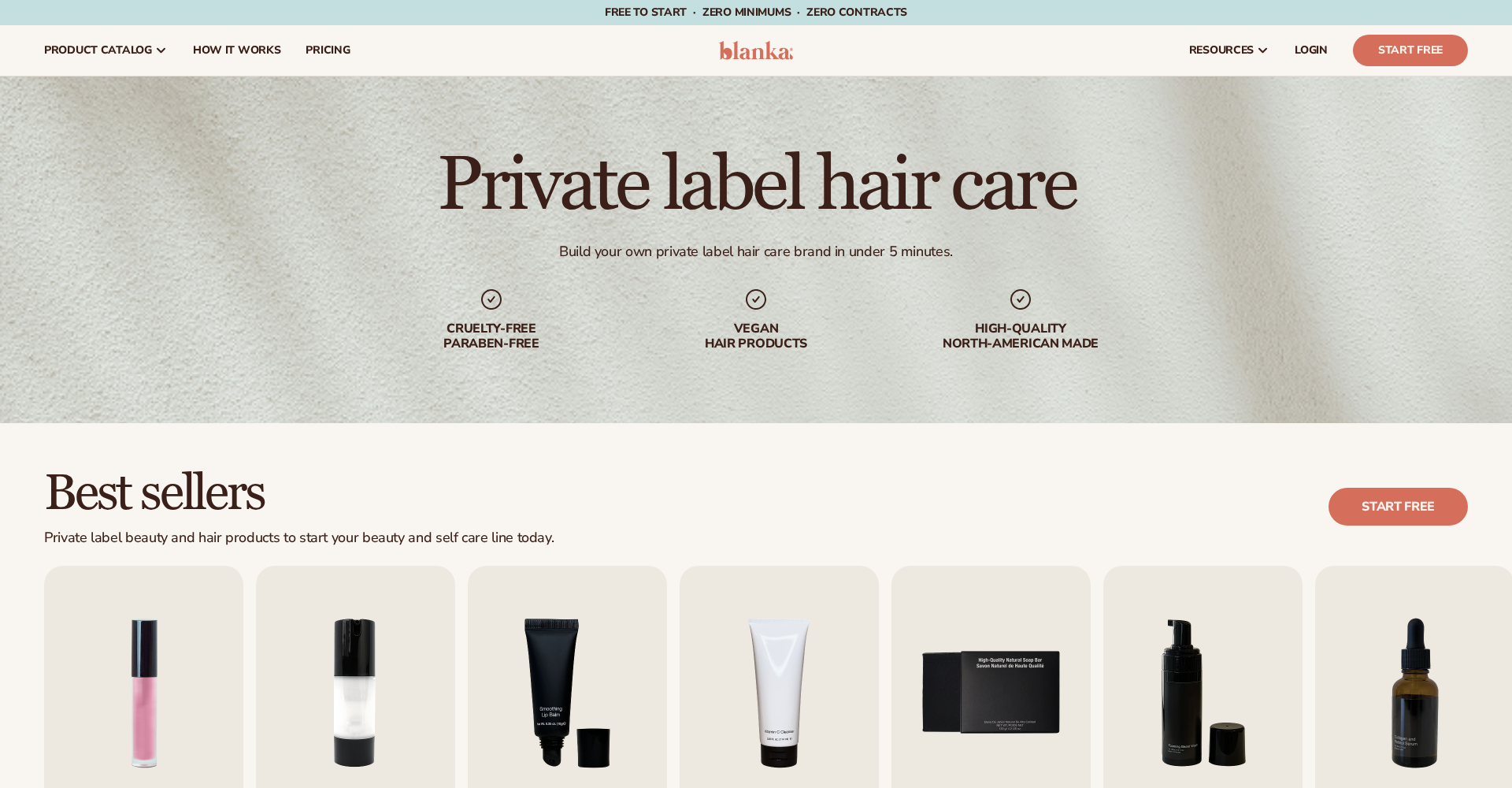 scroll, scrollTop: 0, scrollLeft: 0, axis: both 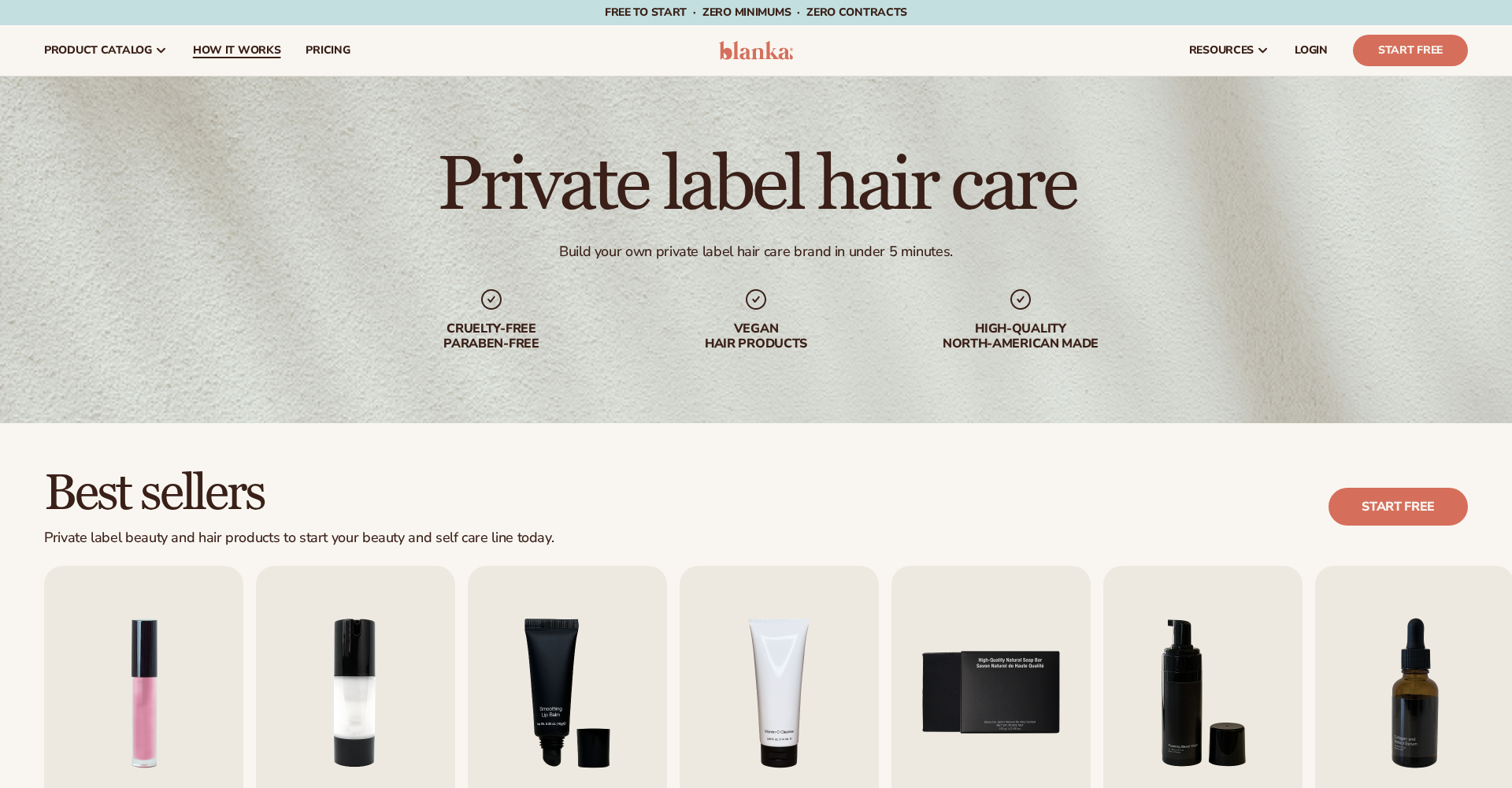 click on "How It Works" at bounding box center [237, 50] 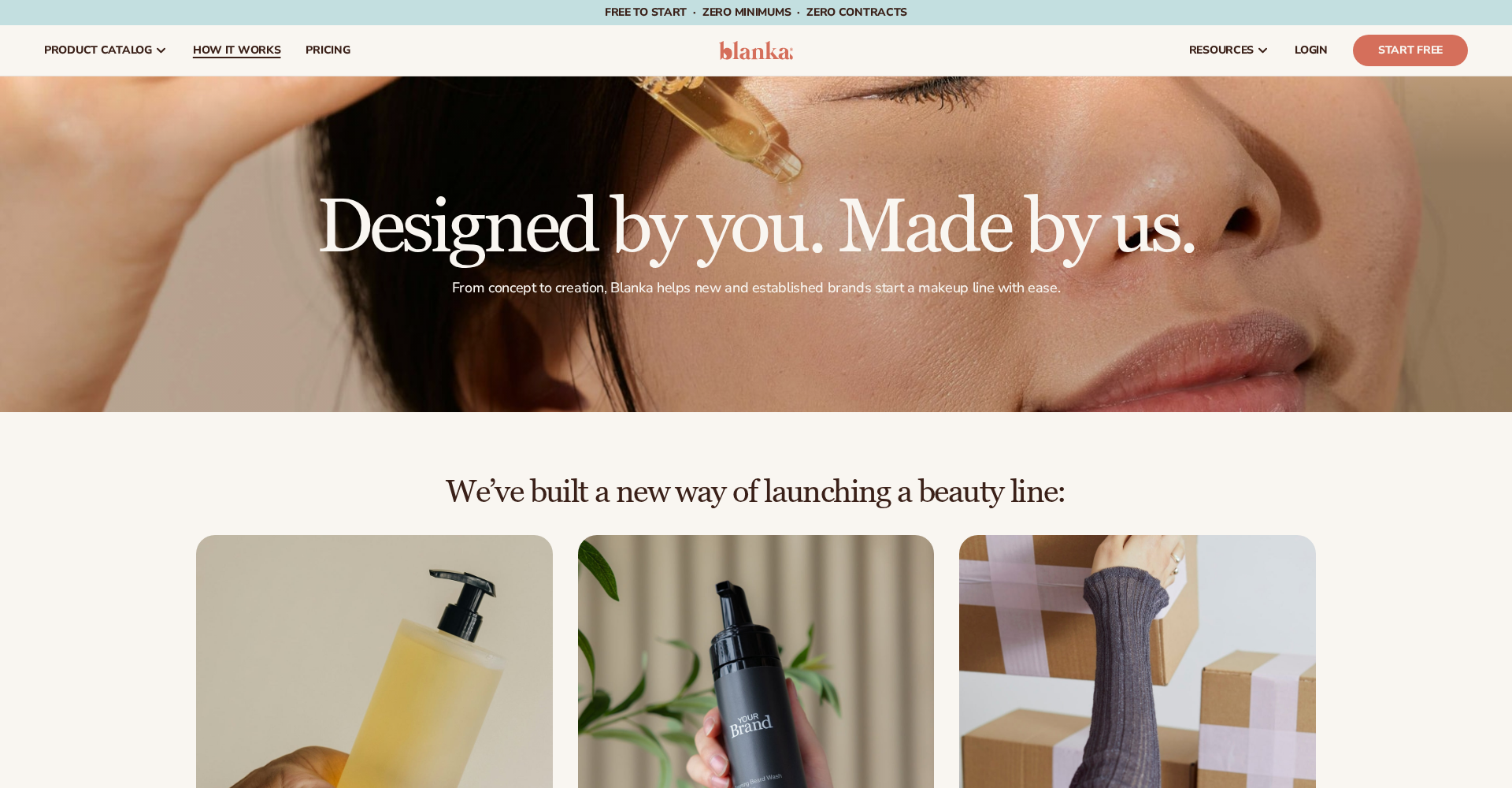 scroll, scrollTop: 0, scrollLeft: 0, axis: both 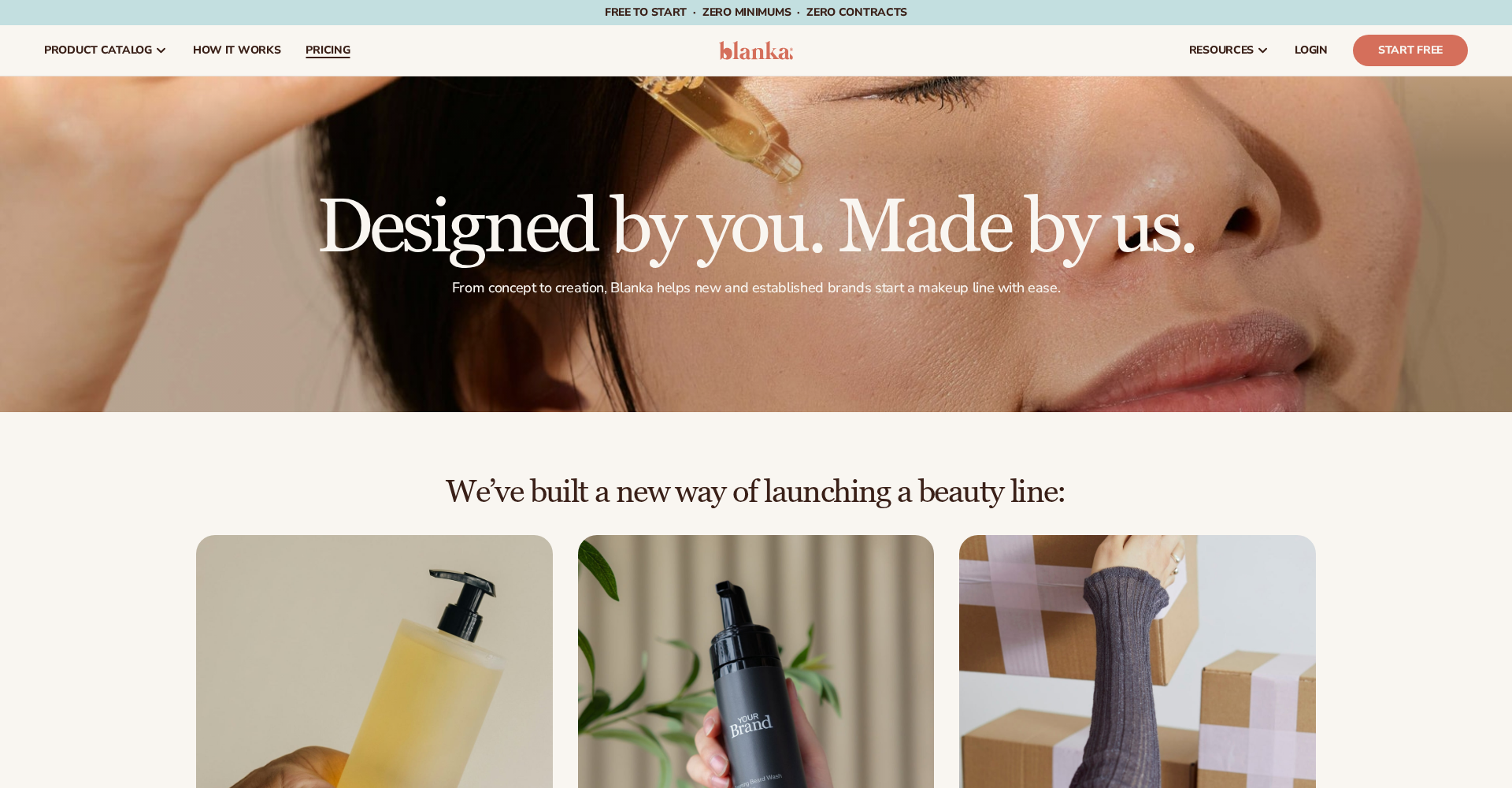 click on "pricing" at bounding box center (328, 50) 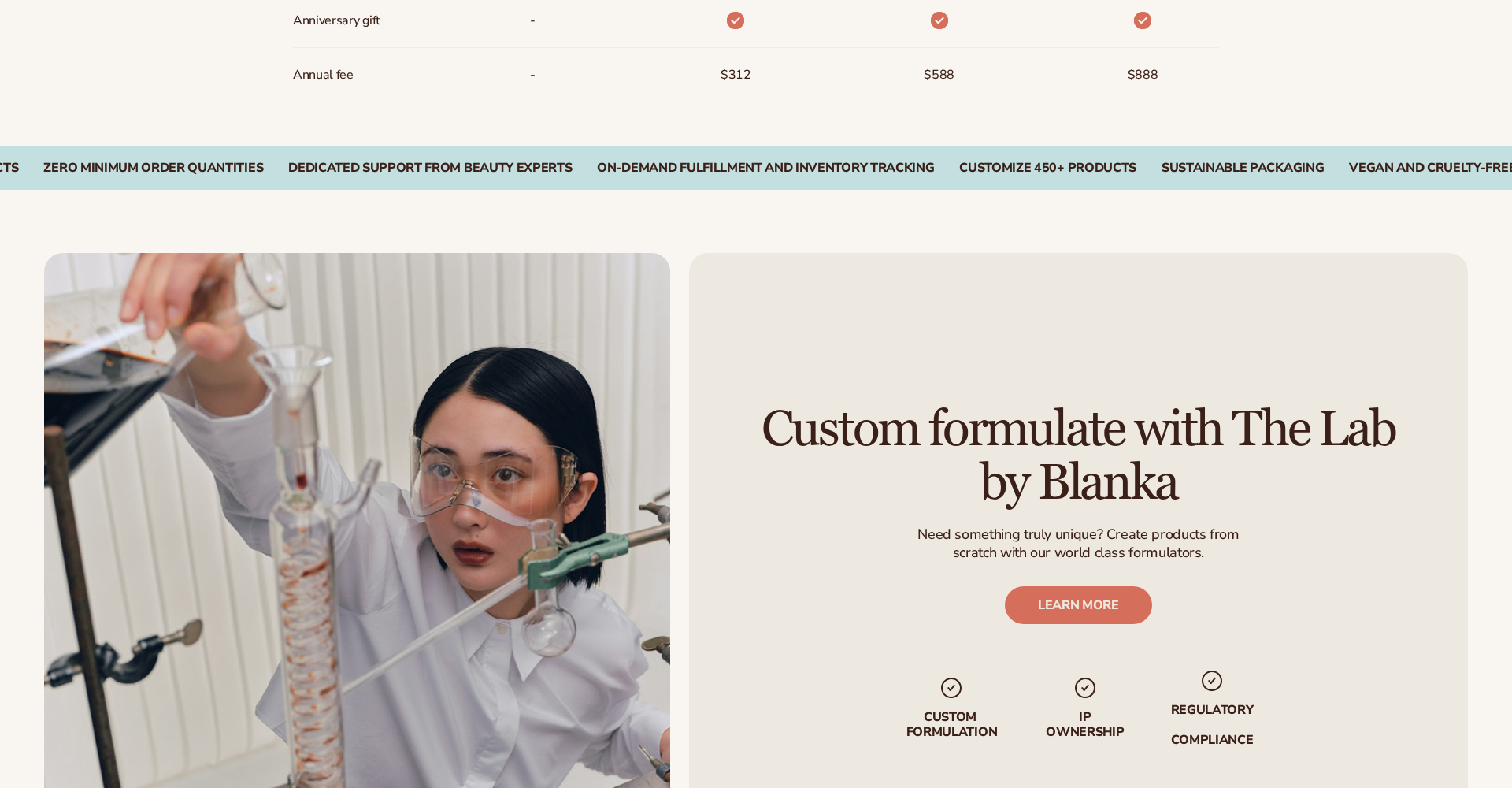 scroll, scrollTop: 1622, scrollLeft: 0, axis: vertical 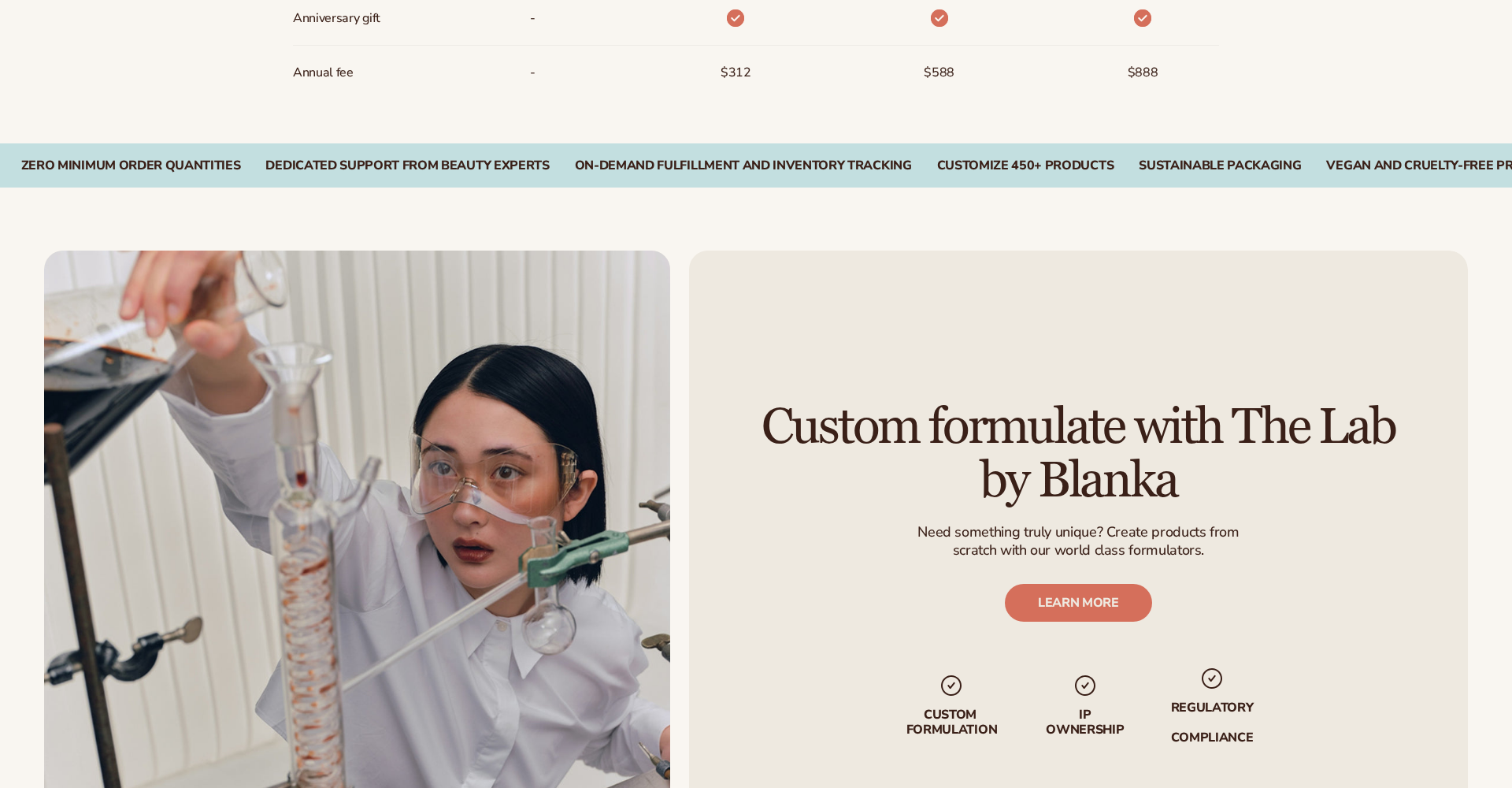 click on "Dedicated Support From Beauty Experts" at bounding box center [407, 165] 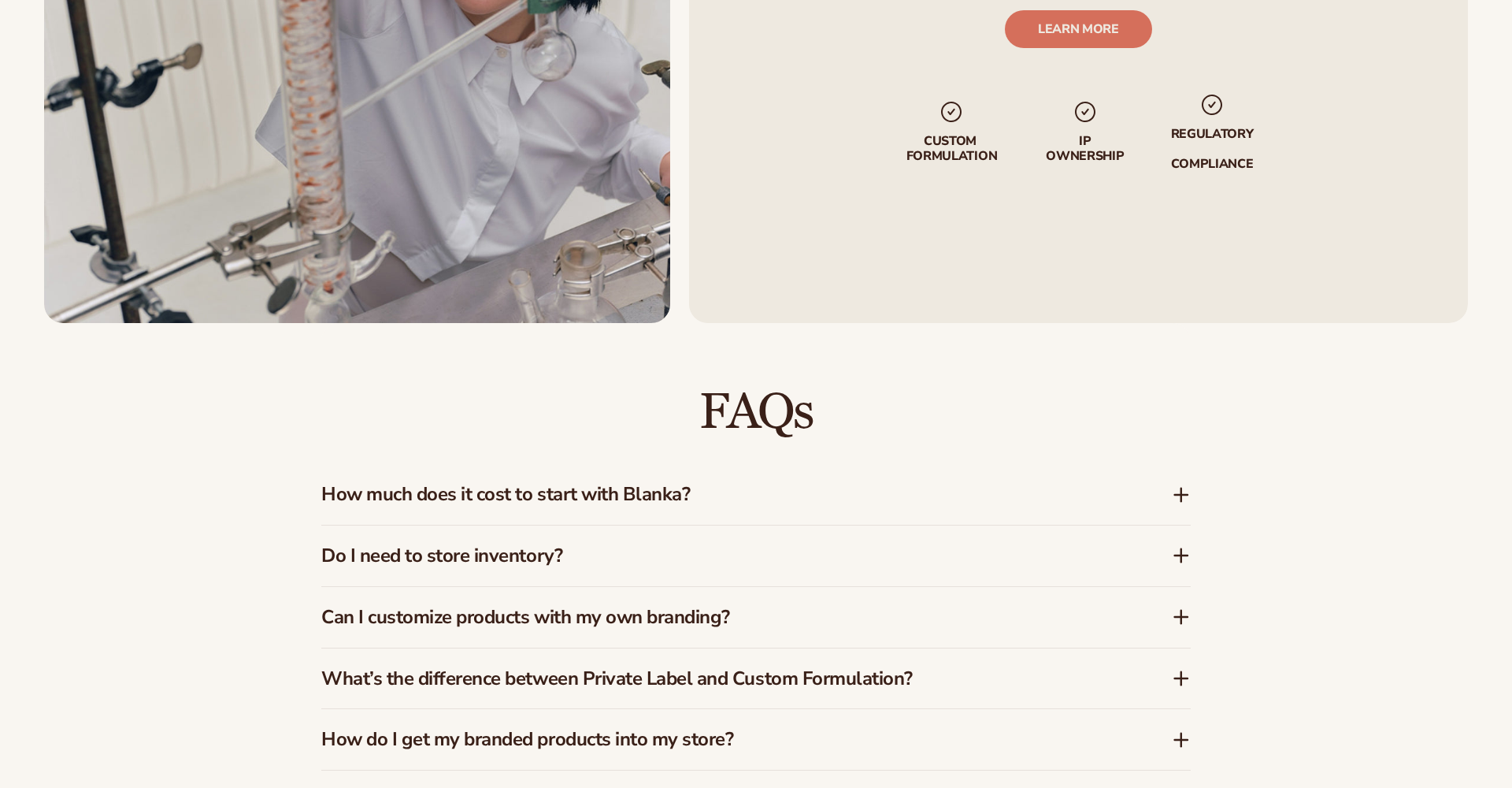 scroll, scrollTop: 2200, scrollLeft: 0, axis: vertical 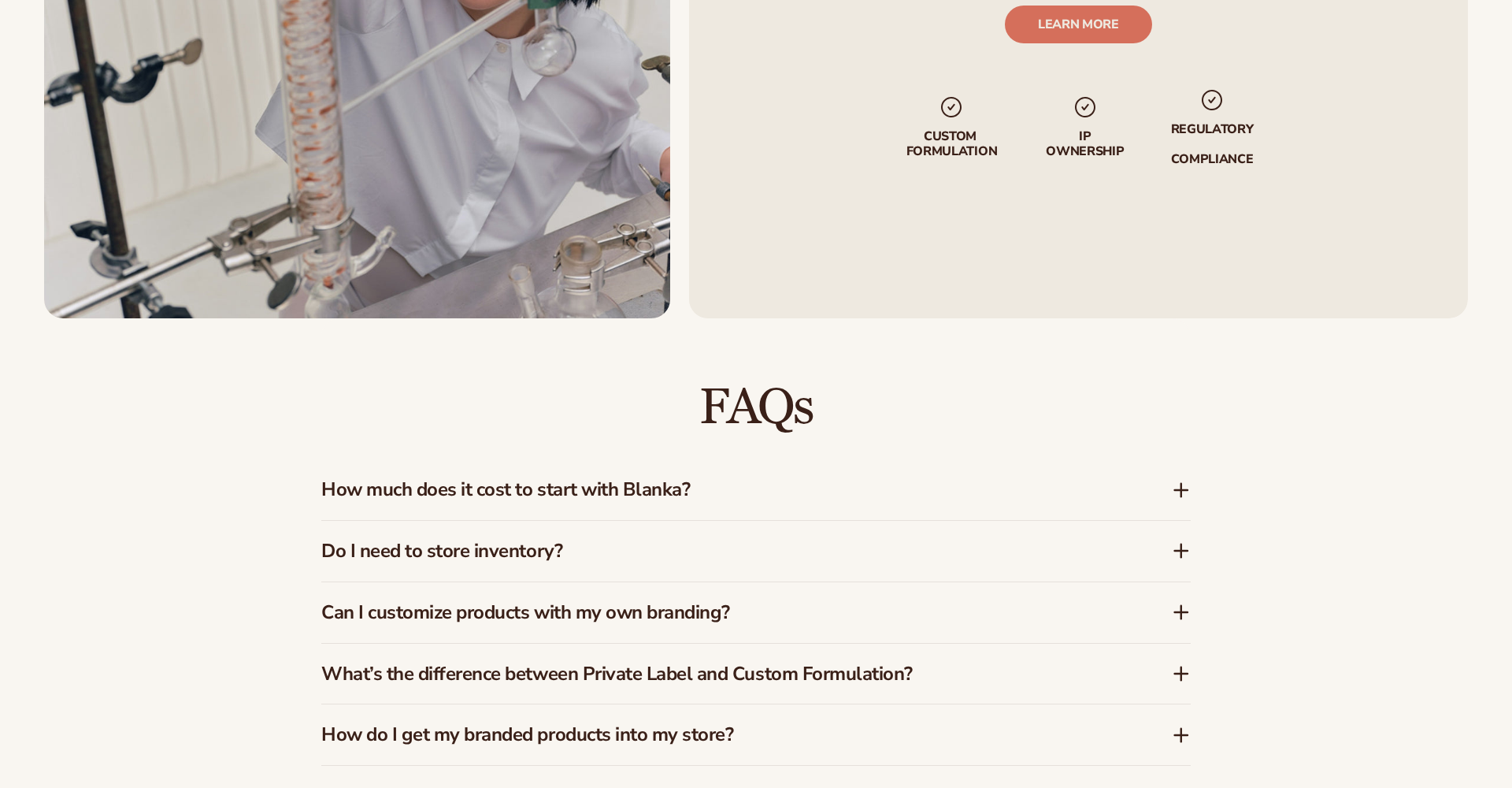 click on "Do I need to store inventory?" at bounding box center [723, 551] 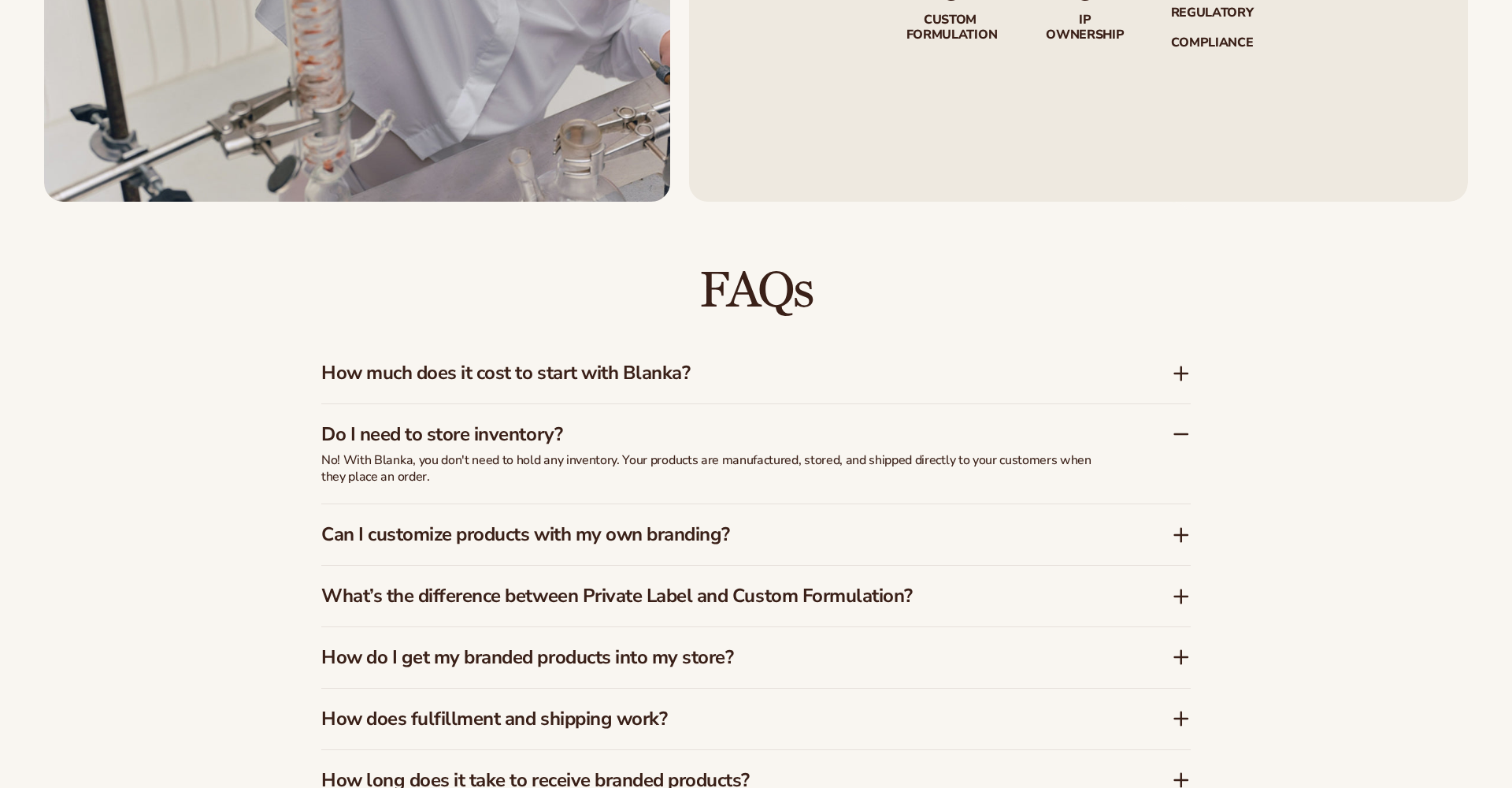 scroll, scrollTop: 2318, scrollLeft: 0, axis: vertical 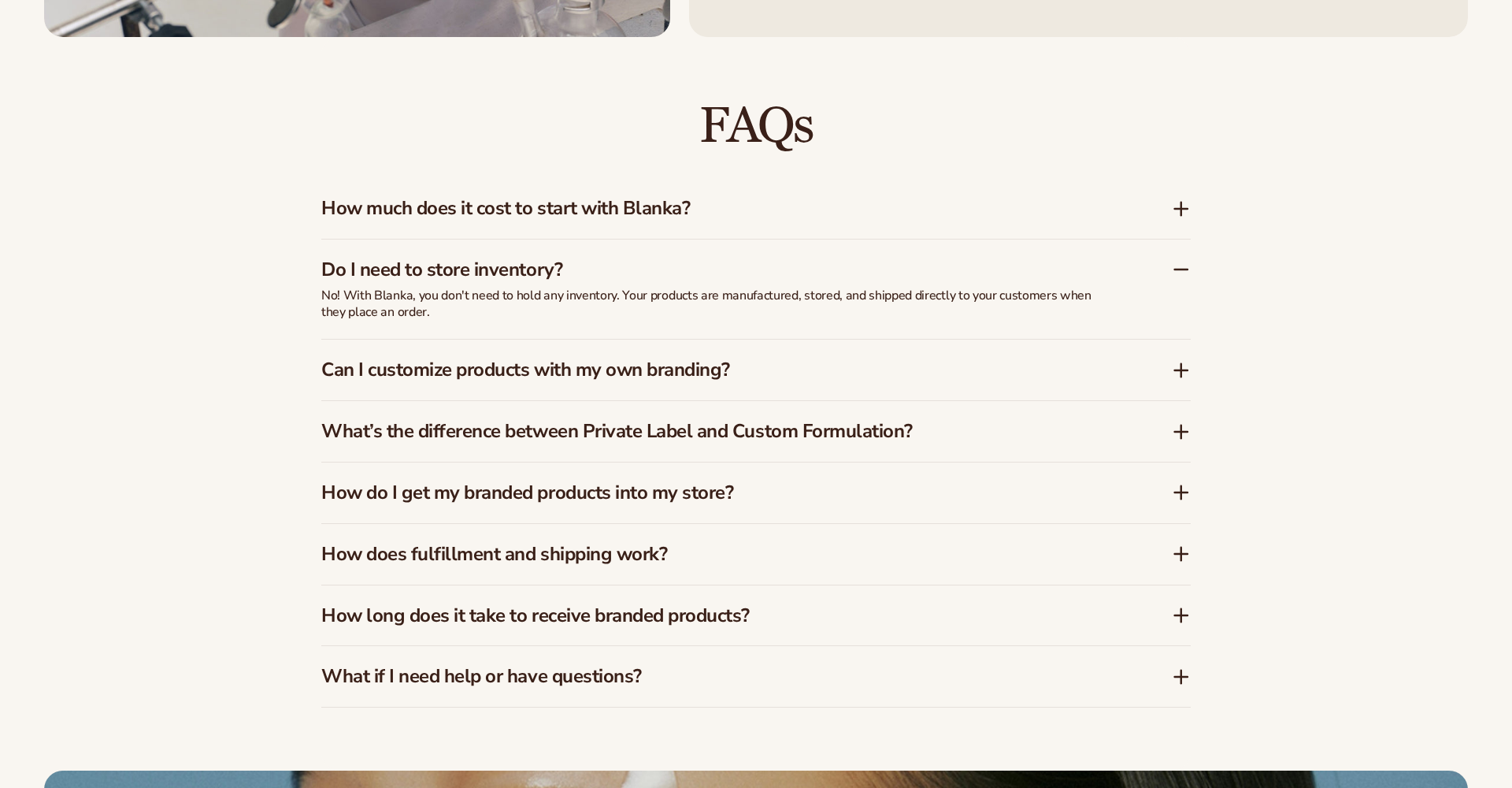 click on "How long does it take to receive branded products?" at bounding box center (723, 615) 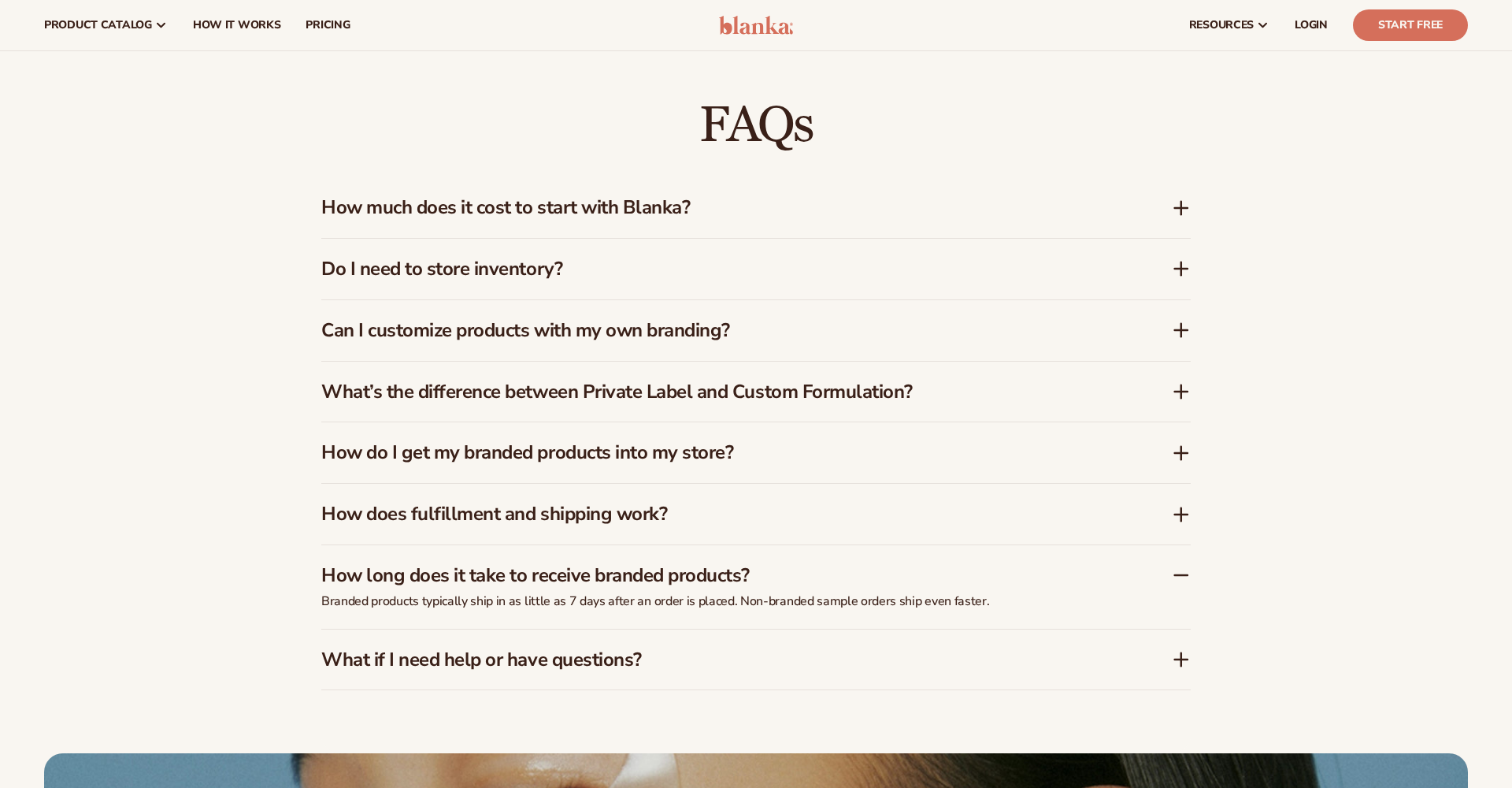 scroll, scrollTop: 2480, scrollLeft: 0, axis: vertical 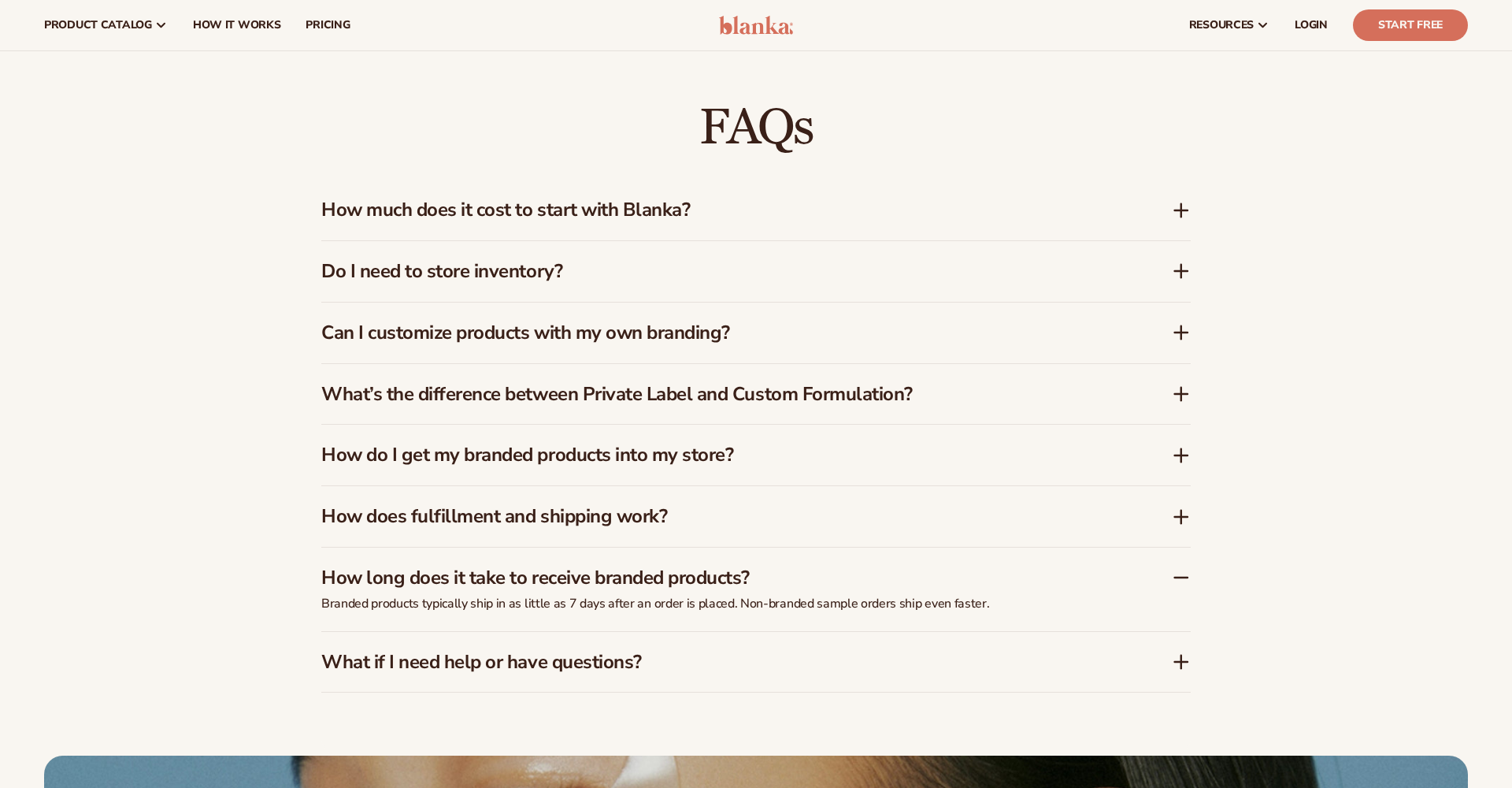 click on "What if I need help or have questions?" at bounding box center (723, 662) 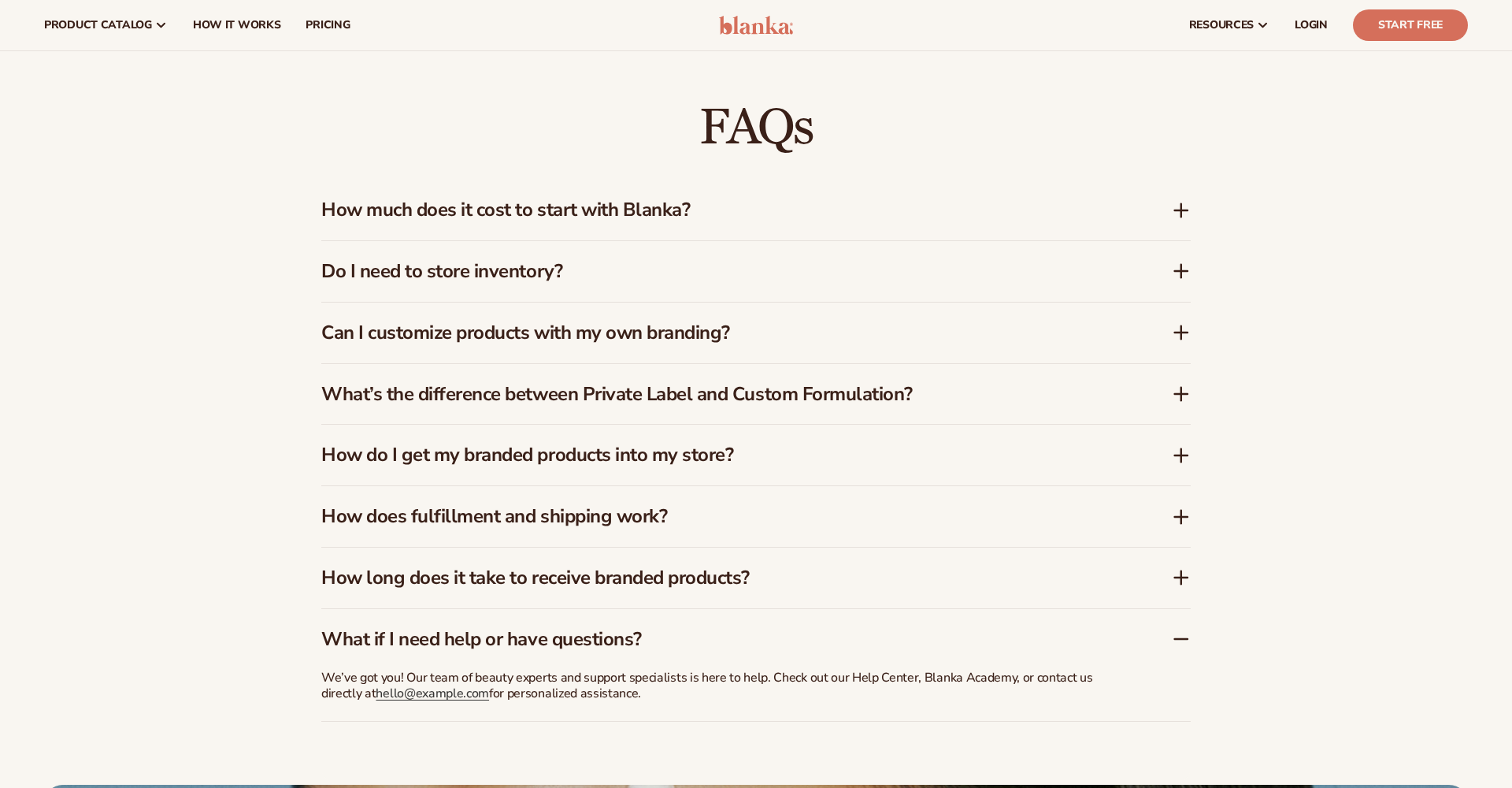 click on "How does fulfillment and shipping work?" at bounding box center (723, 516) 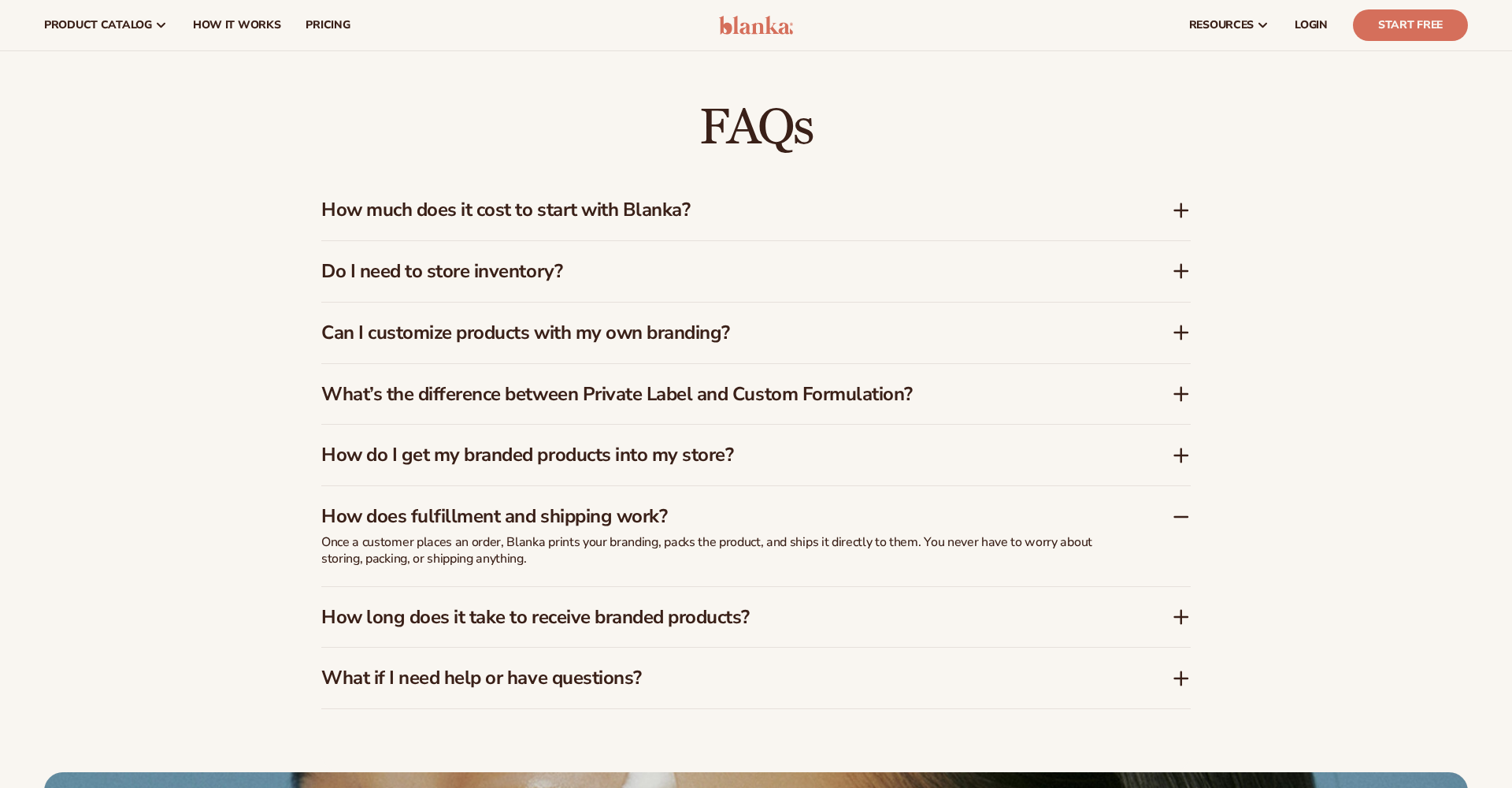 click on "How do I get my branded products into my store?" at bounding box center (723, 455) 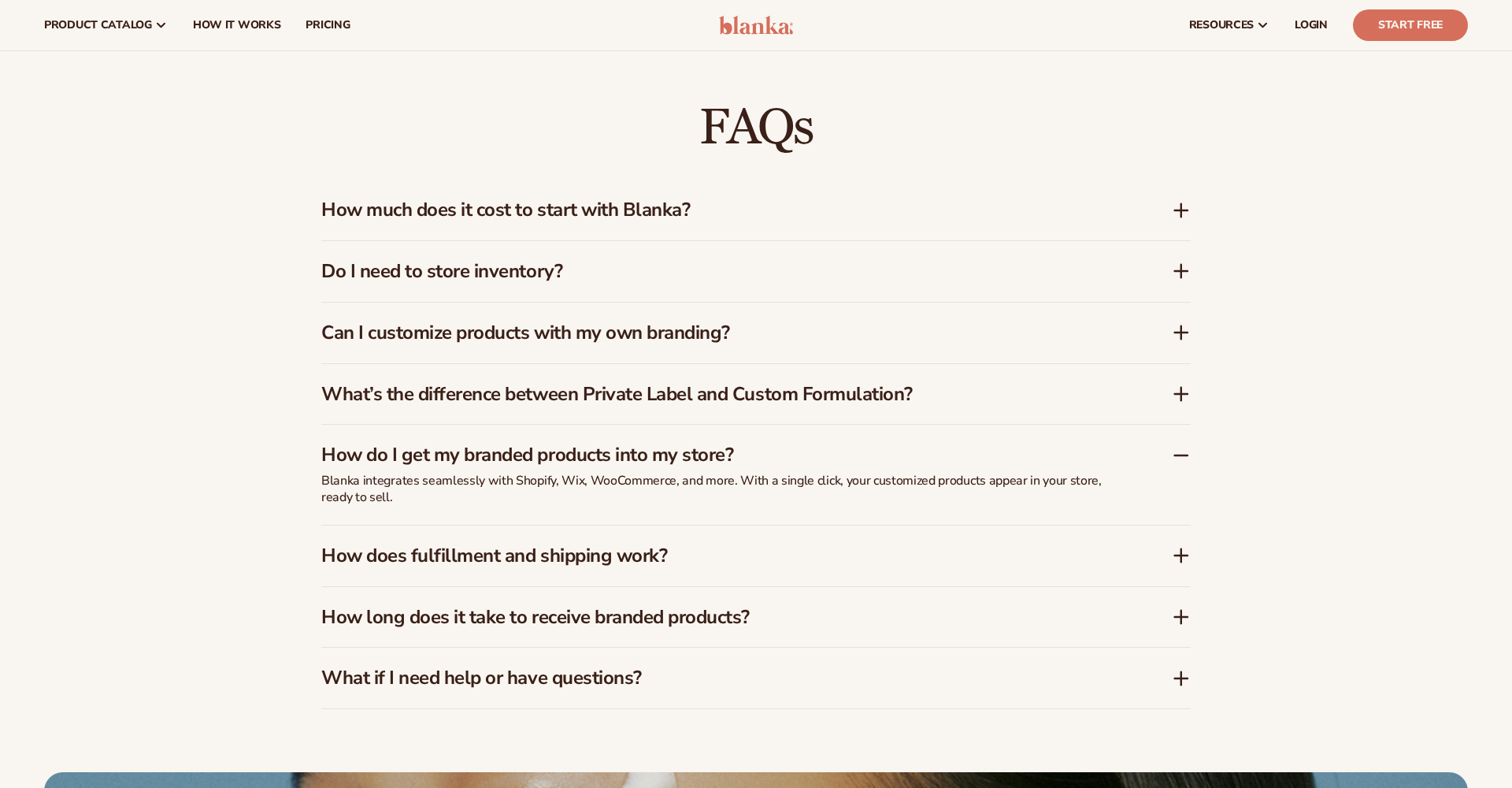 click on "What’s the difference between Private Label and Custom Formulation?" at bounding box center (723, 394) 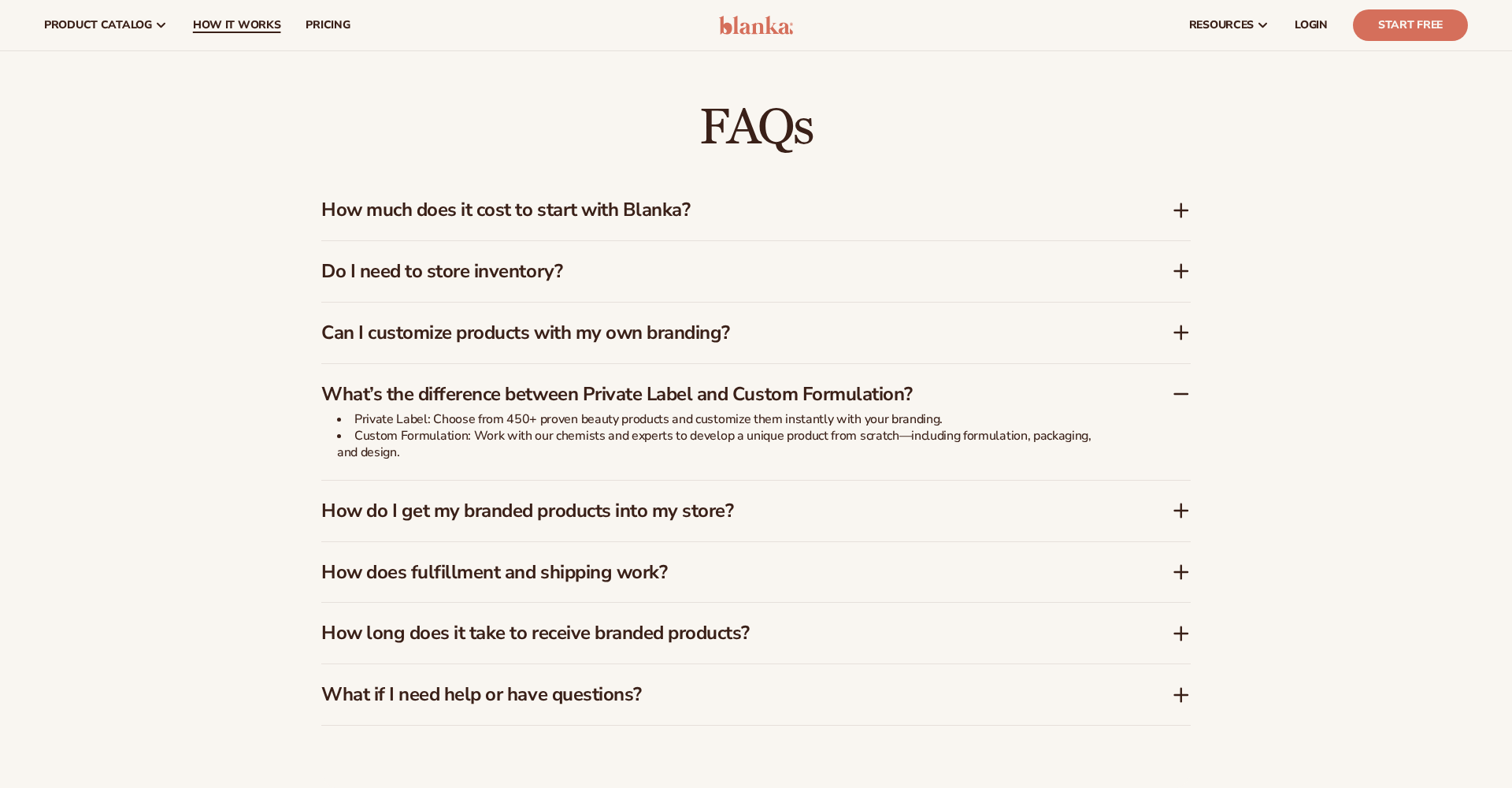 click on "How It Works" at bounding box center [237, 25] 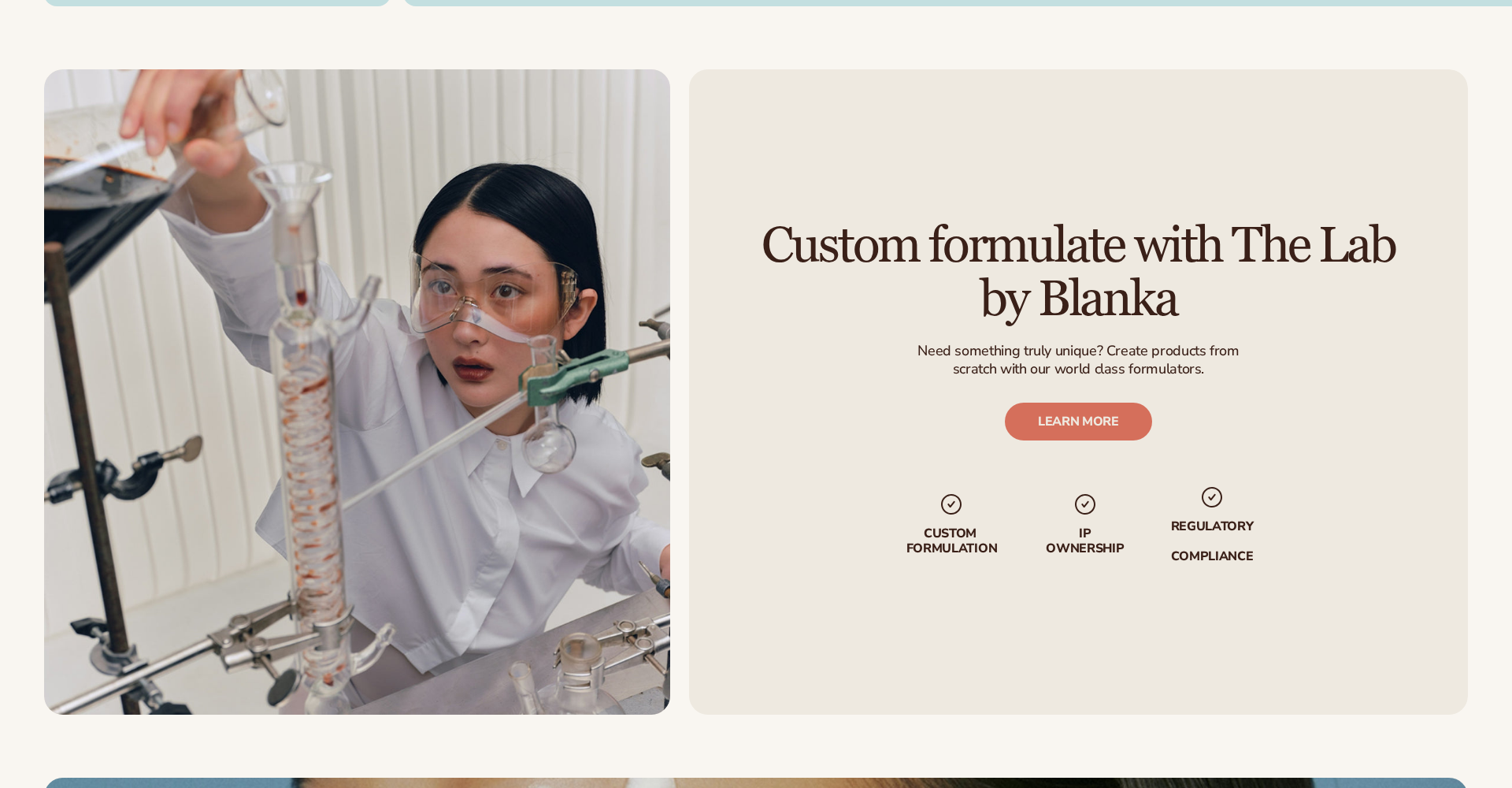 scroll, scrollTop: 5138, scrollLeft: 0, axis: vertical 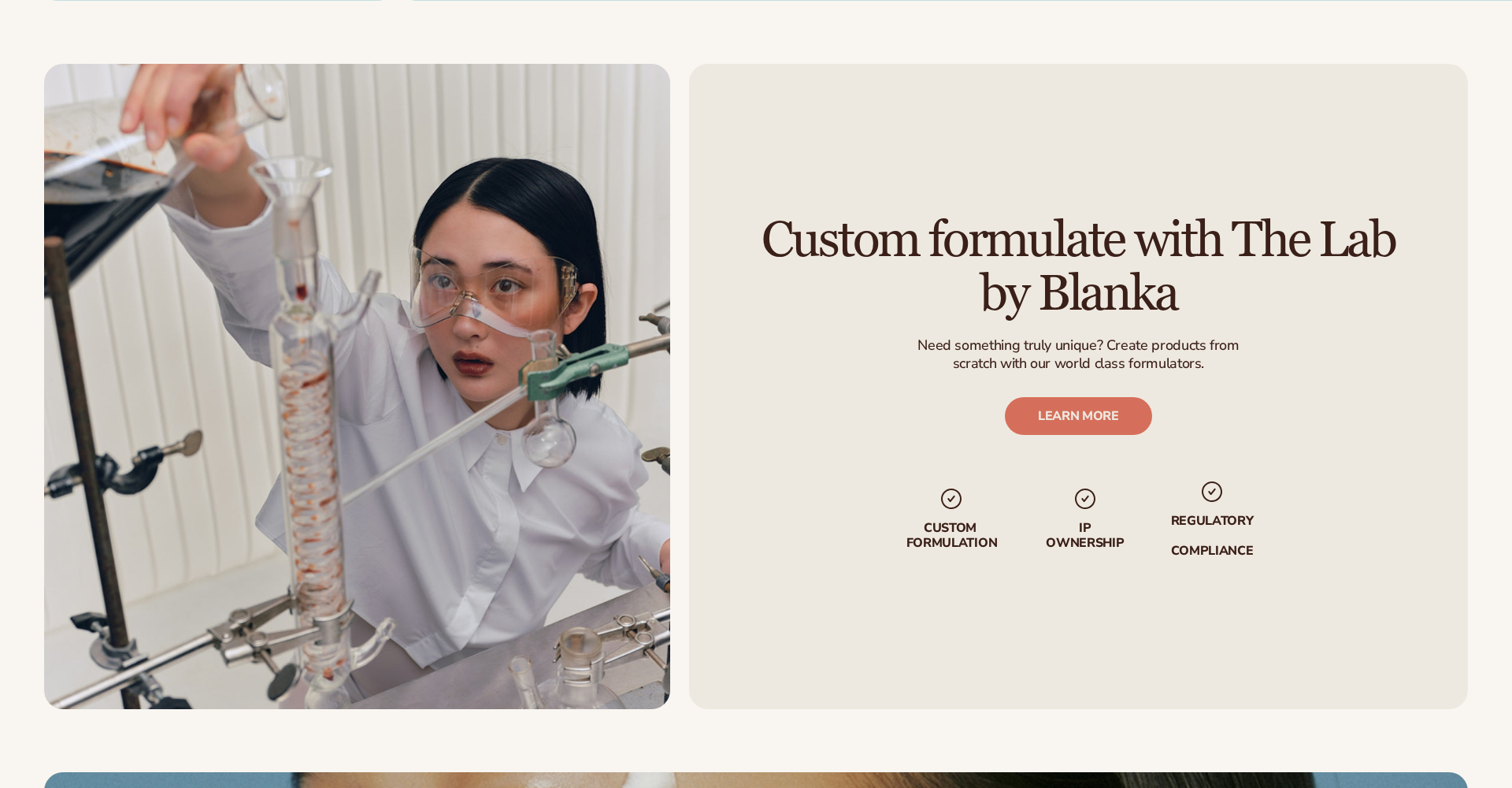 click on "Custom formulate with The Lab by Blanka
Need something truly unique? Create products from  scratch with our world class formulators.
LEARN MORE
Custom formulation
IP Ownership
regulatory compliance" at bounding box center [756, 387] 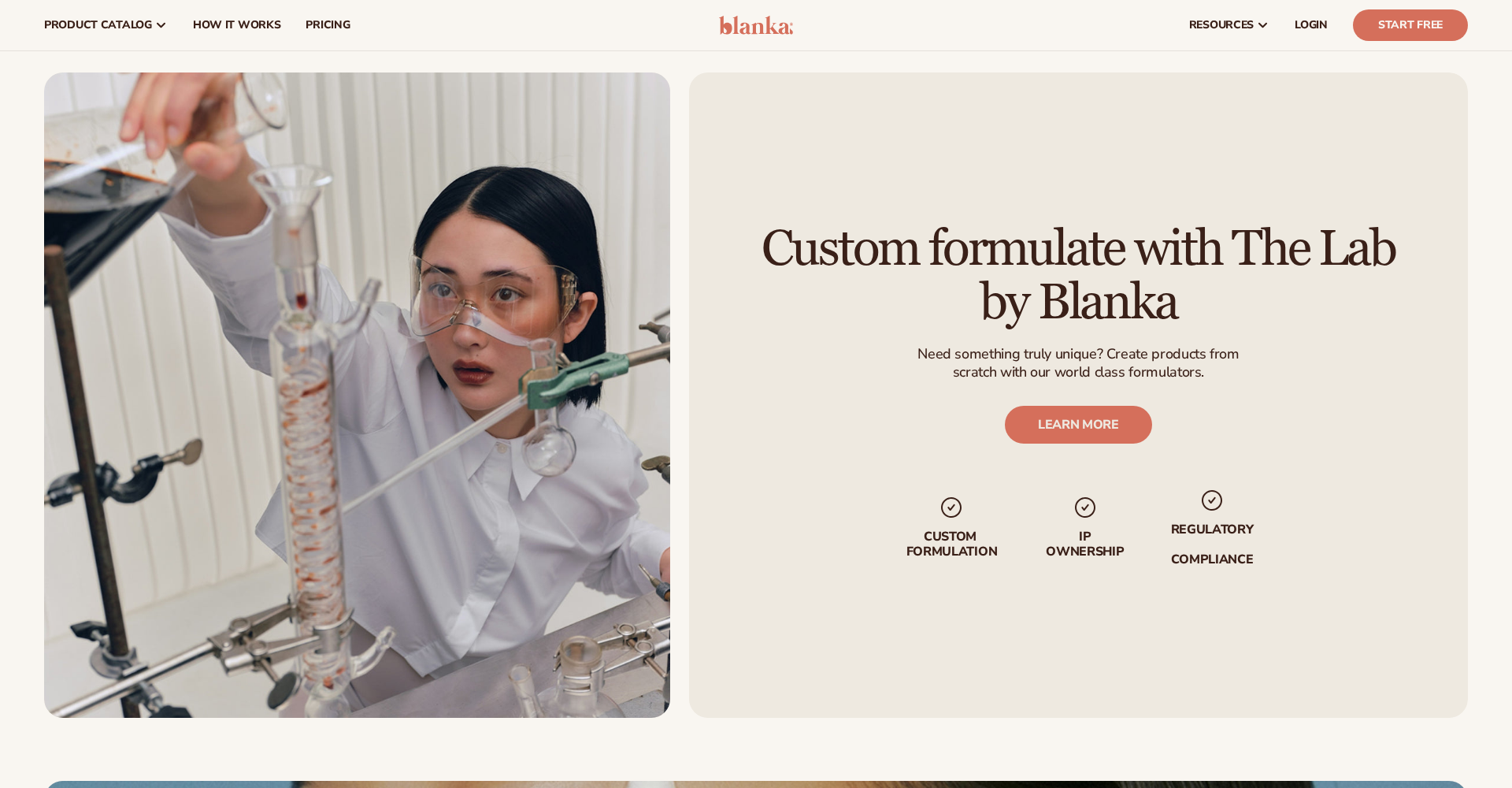 scroll, scrollTop: 5130, scrollLeft: 0, axis: vertical 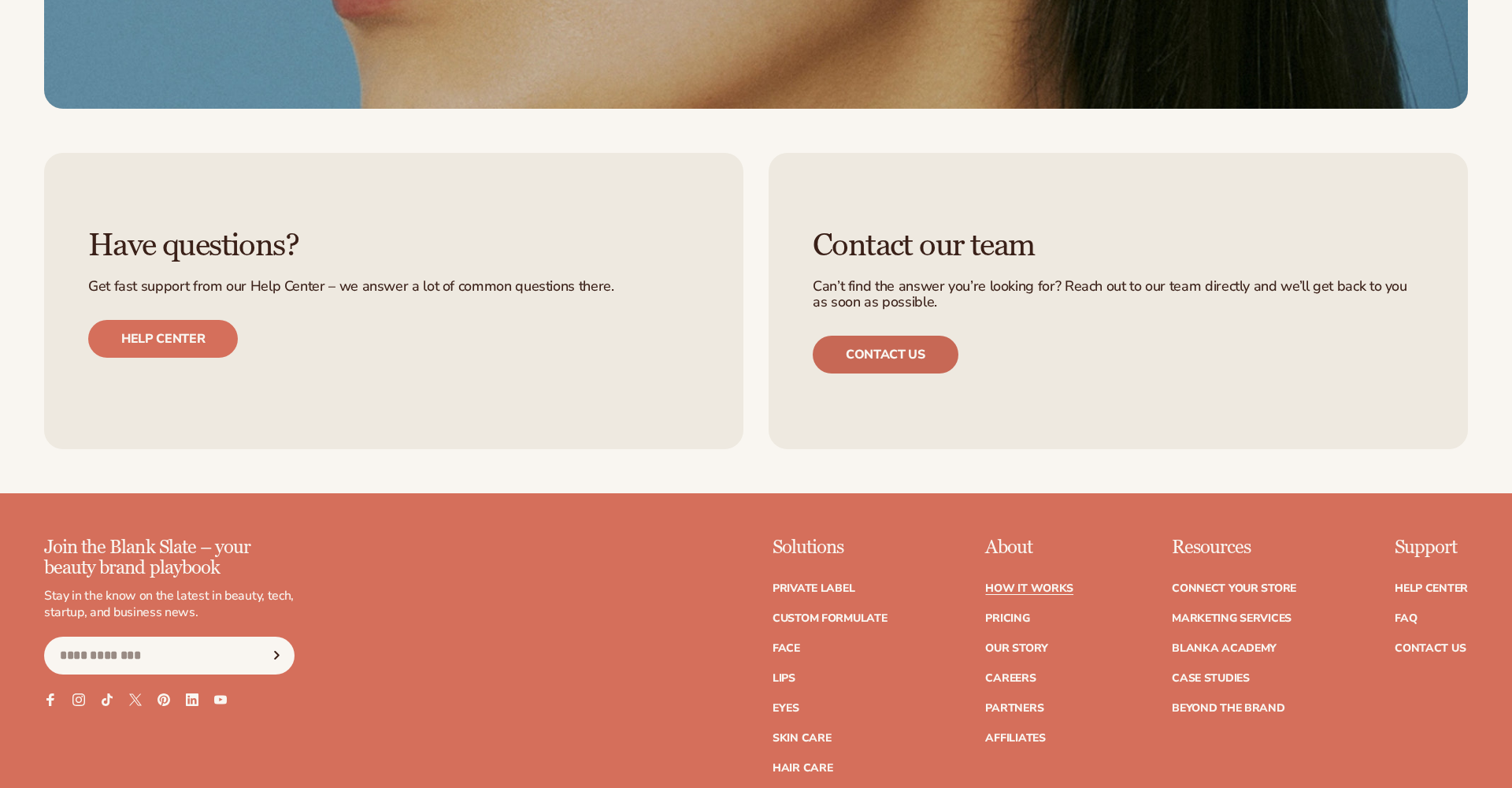click on "Contact us" at bounding box center (885, 355) 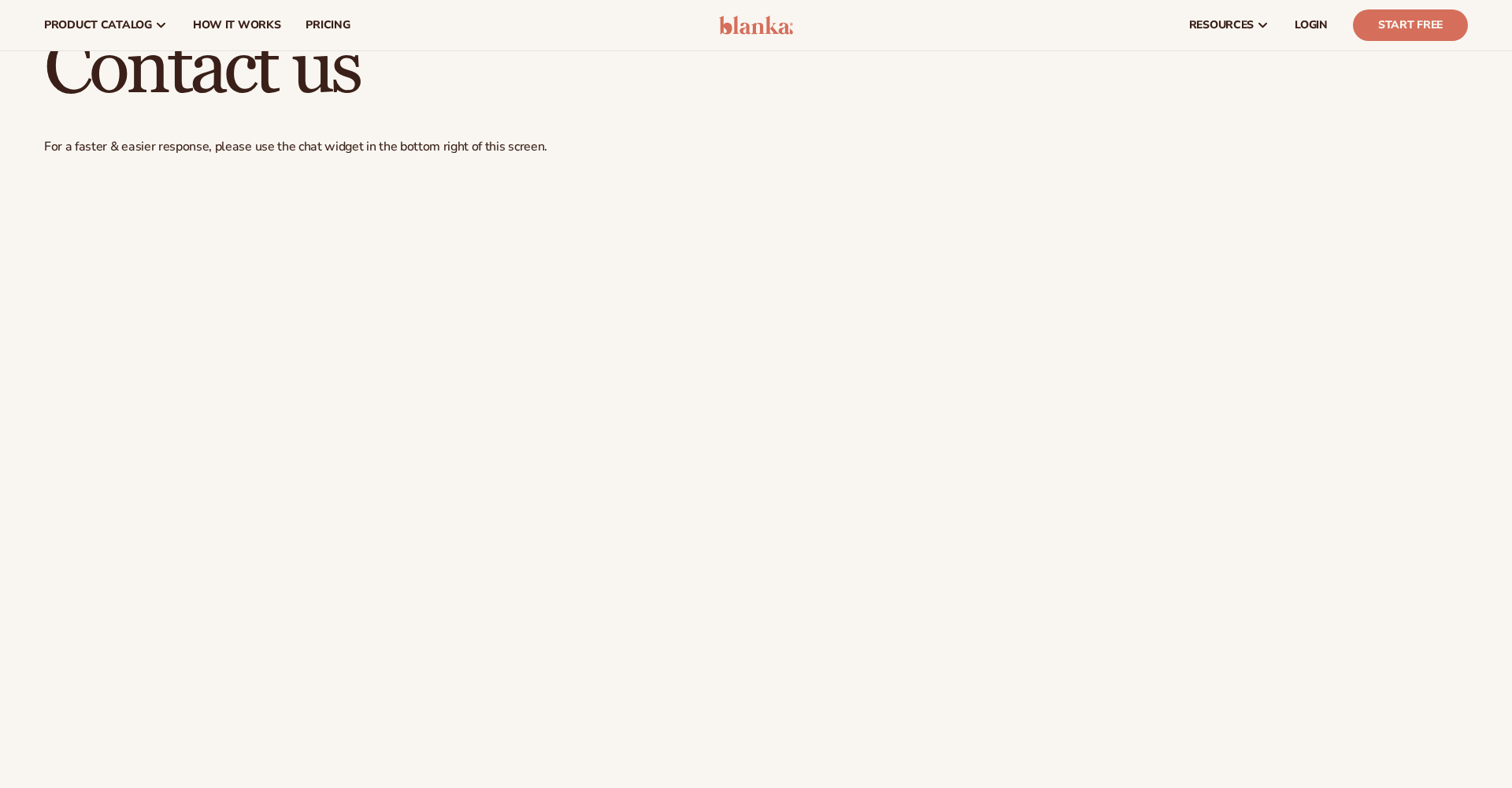 scroll, scrollTop: 61, scrollLeft: 0, axis: vertical 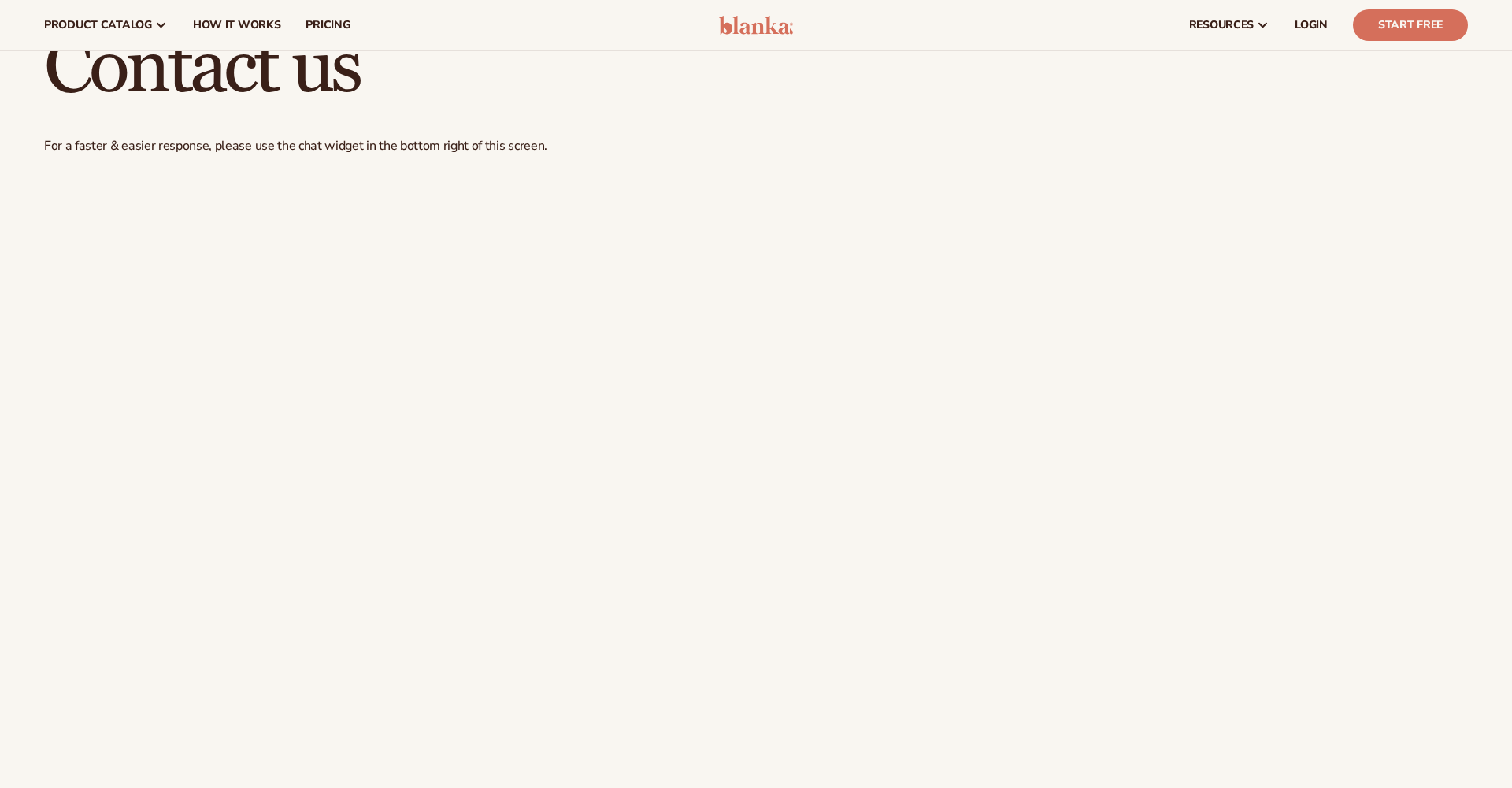 click at bounding box center (756, 25) 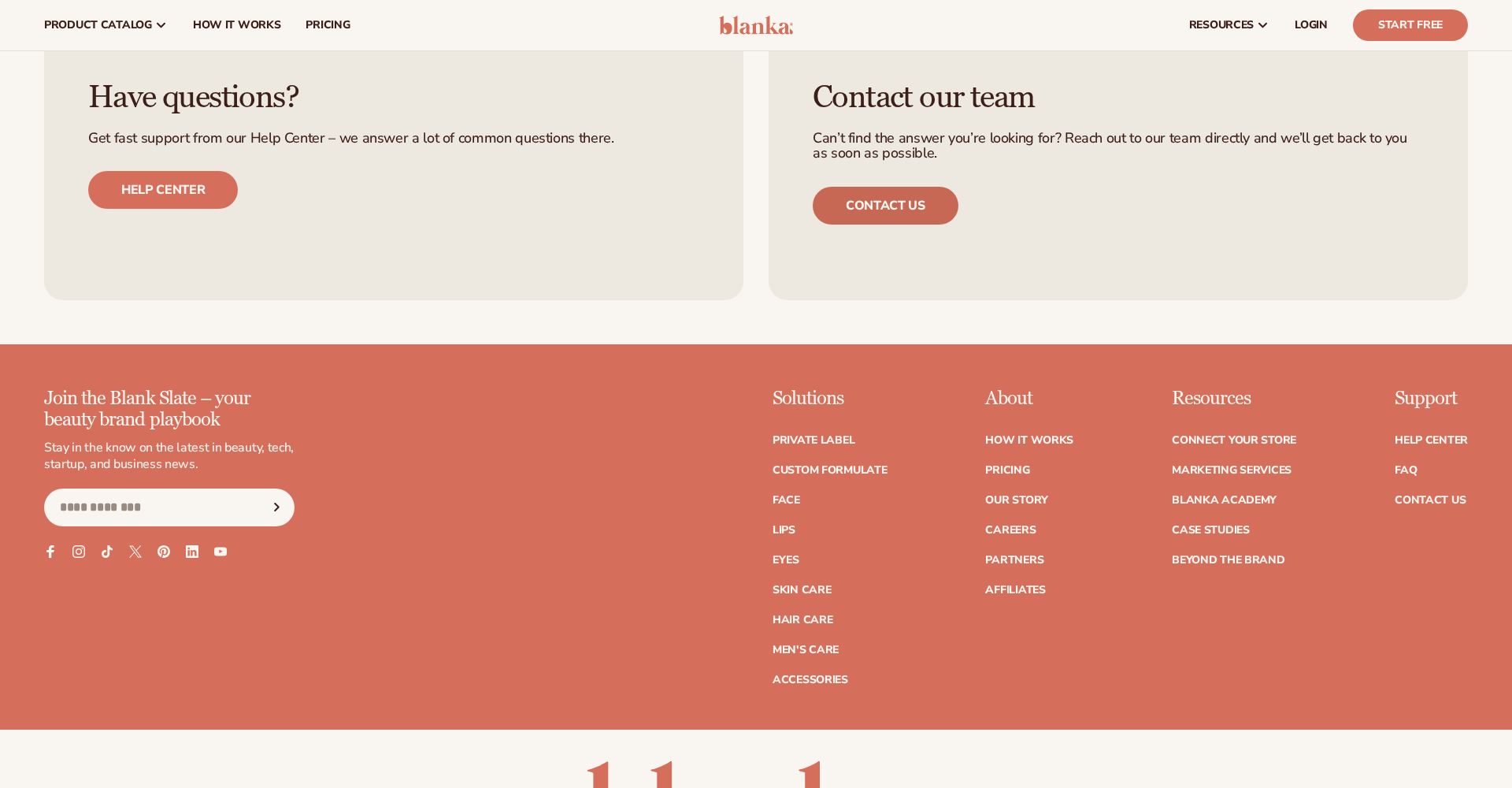 scroll, scrollTop: 9594, scrollLeft: 0, axis: vertical 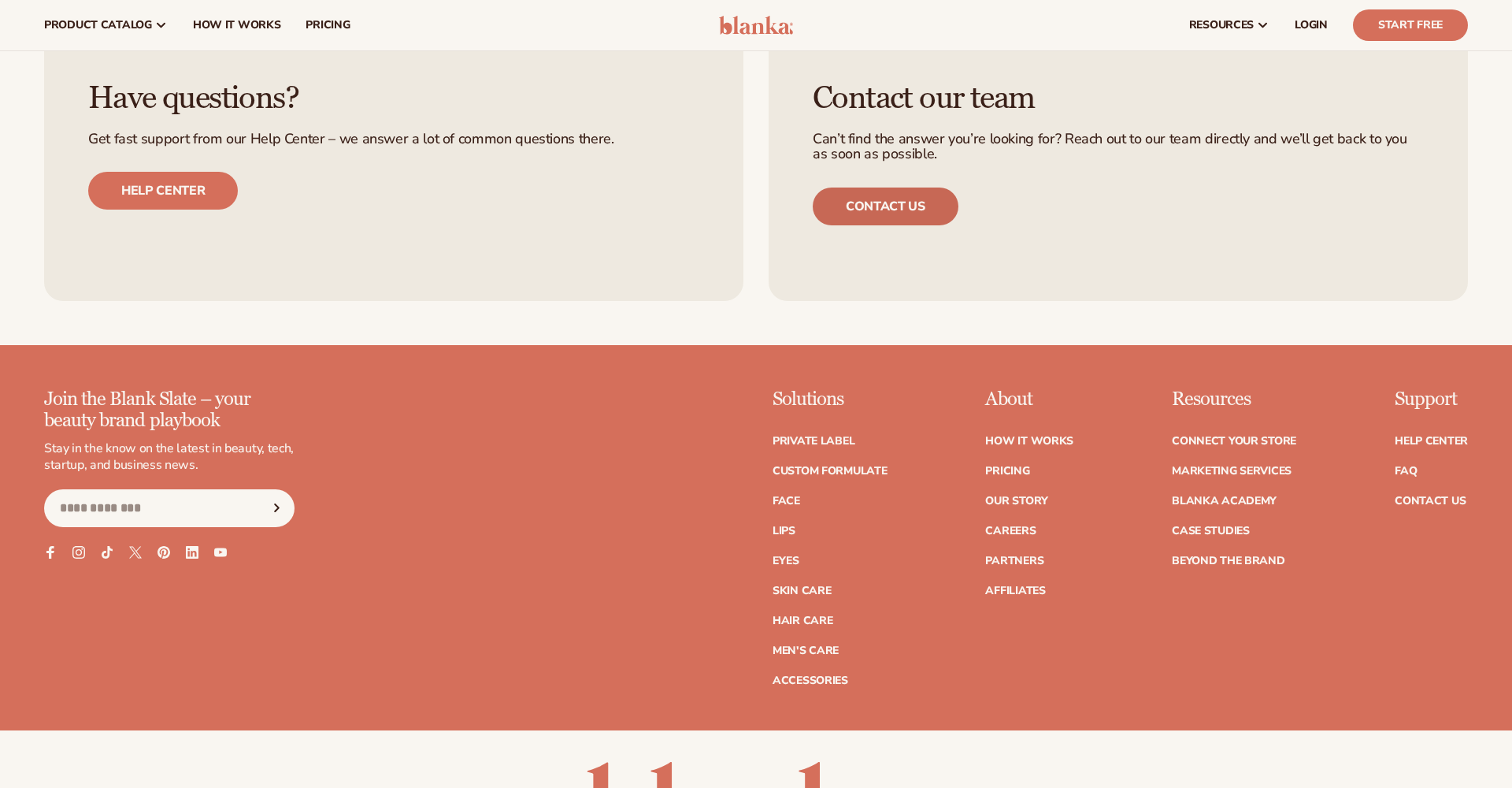 click on "Contact us" at bounding box center [885, 206] 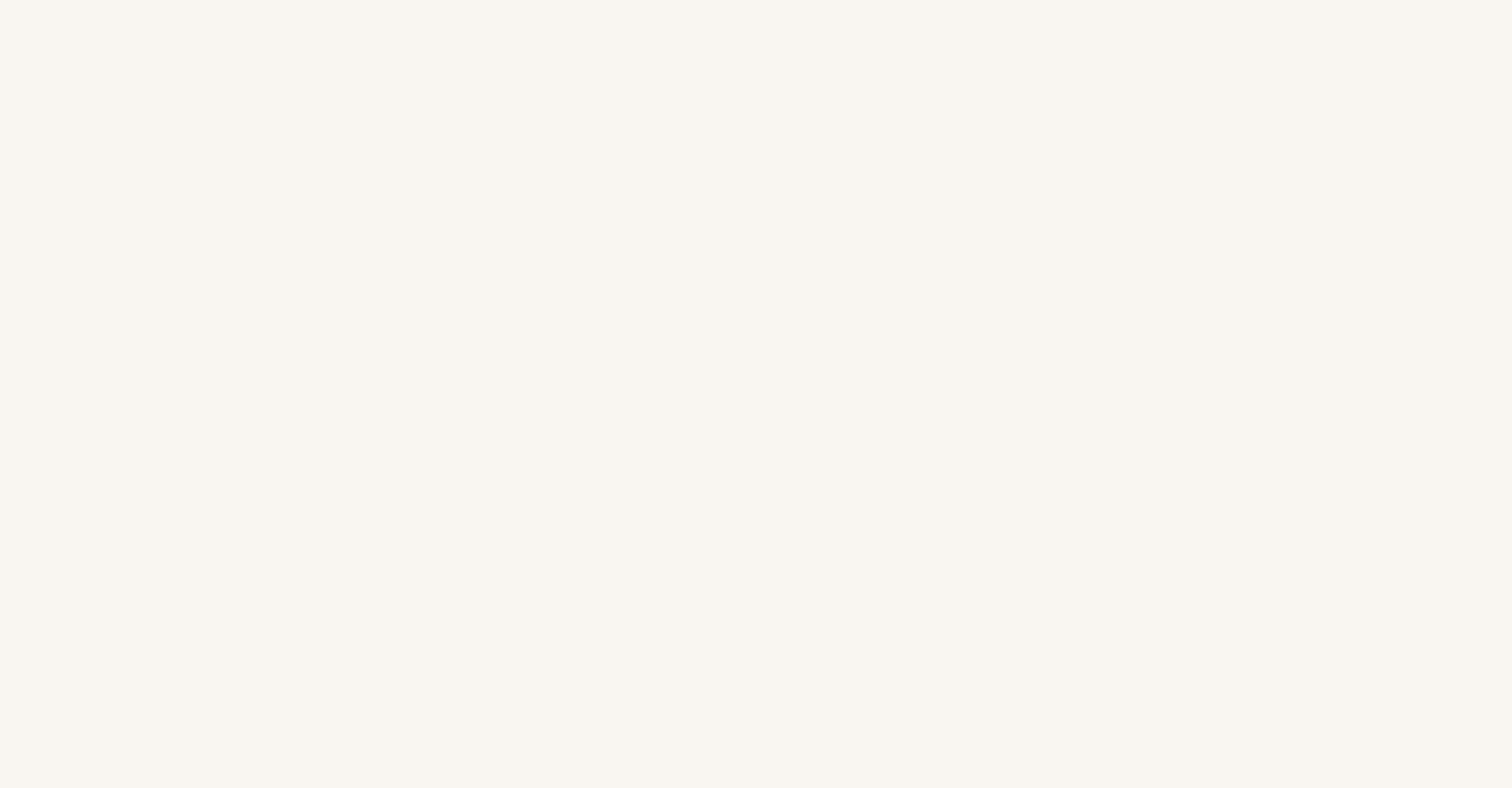scroll, scrollTop: 221, scrollLeft: 0, axis: vertical 